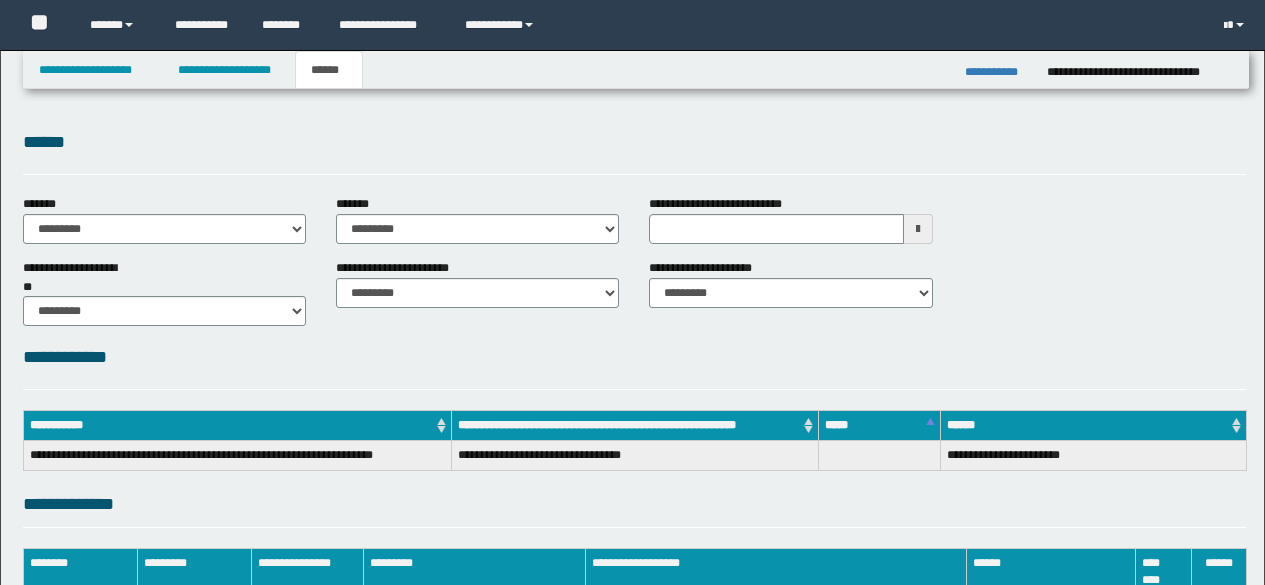 scroll, scrollTop: 0, scrollLeft: 0, axis: both 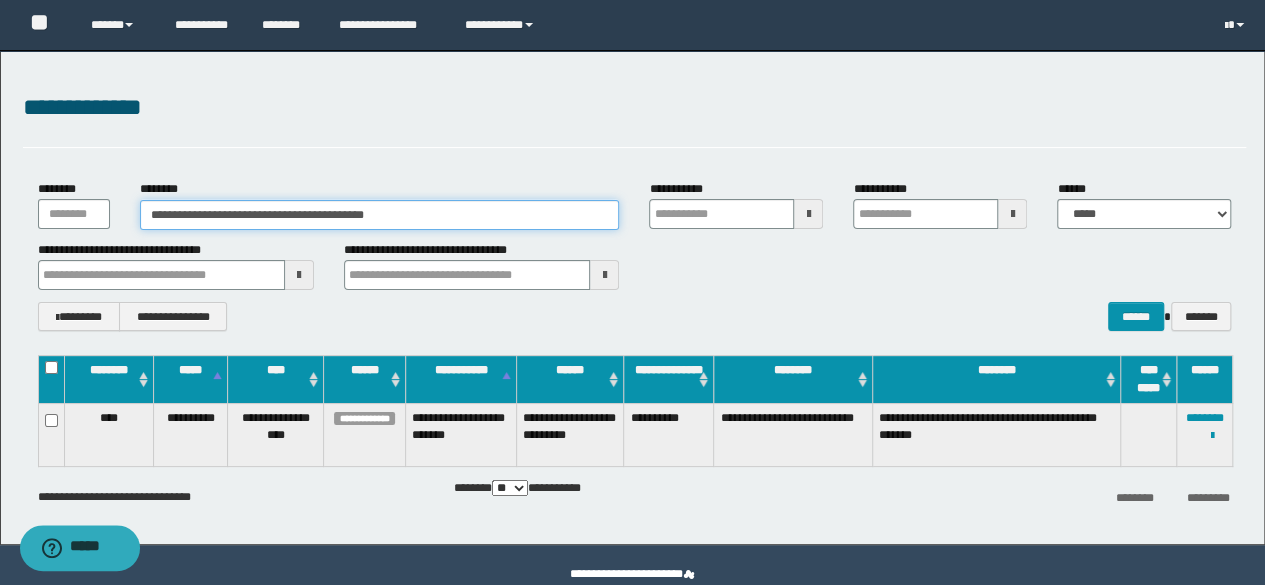 drag, startPoint x: 464, startPoint y: 201, endPoint x: 0, endPoint y: 190, distance: 464.13037 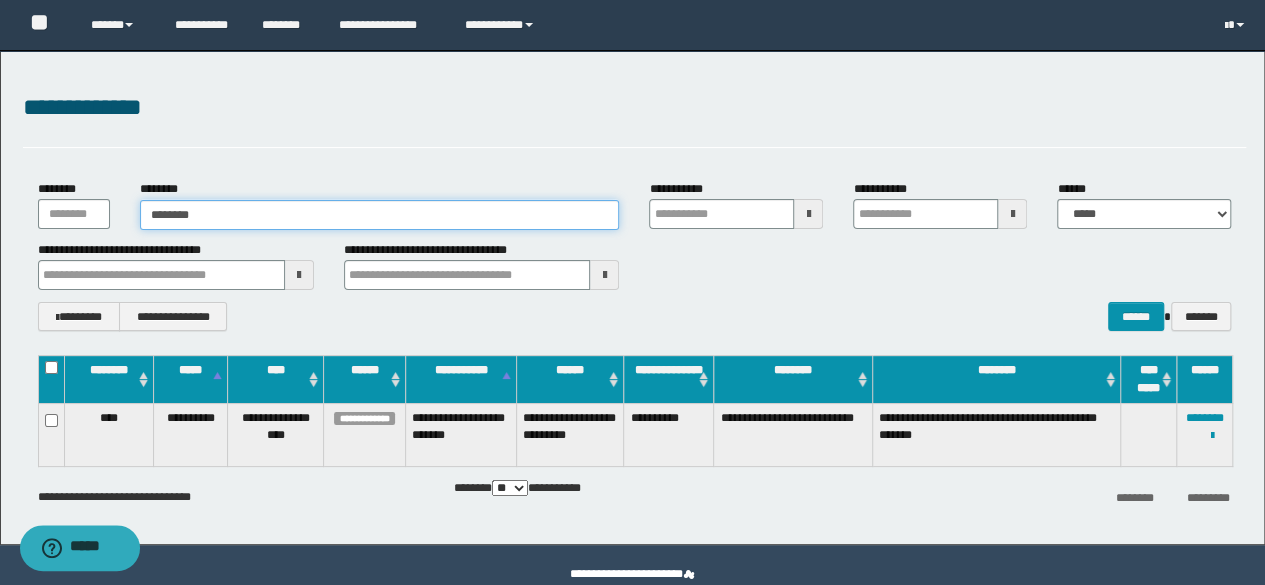 type on "********" 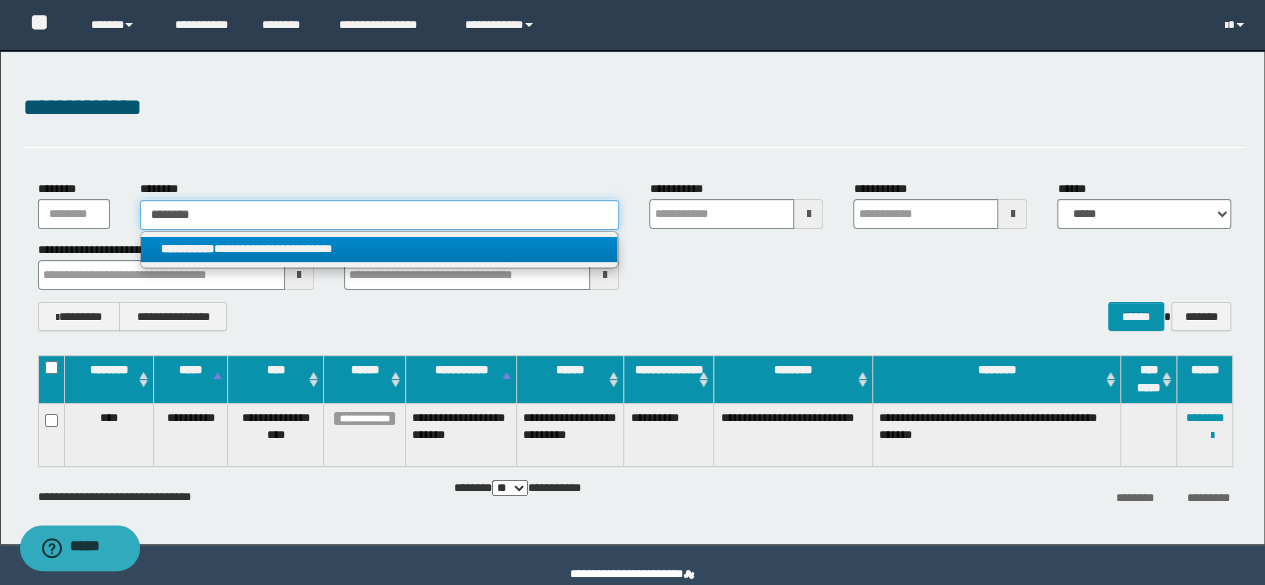 type on "********" 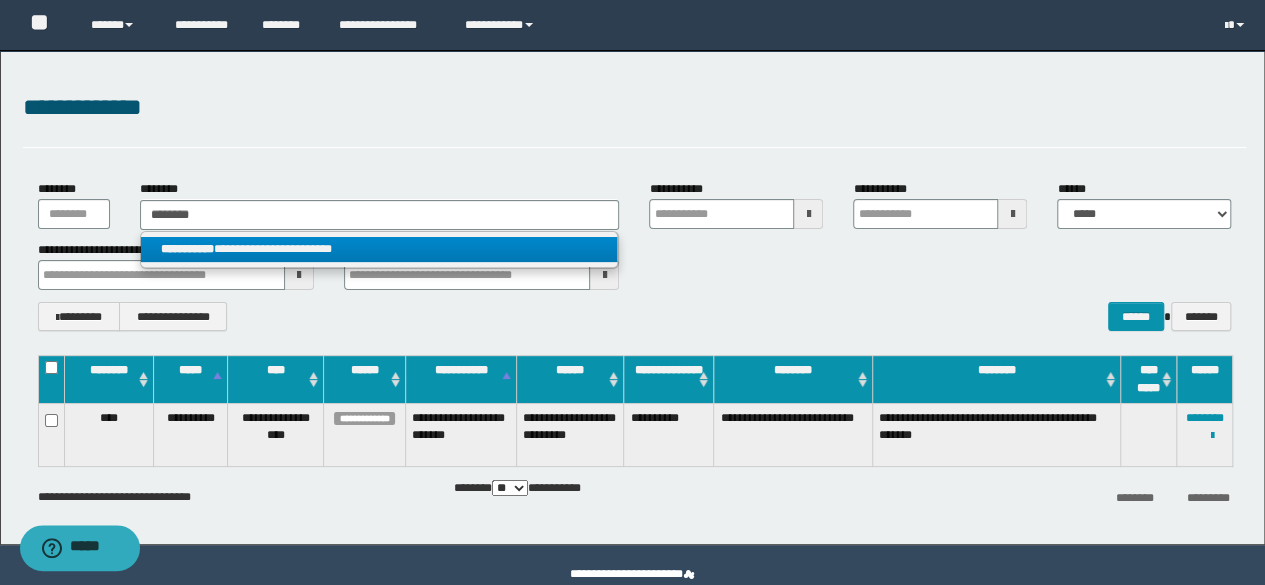 click on "**********" at bounding box center (379, 249) 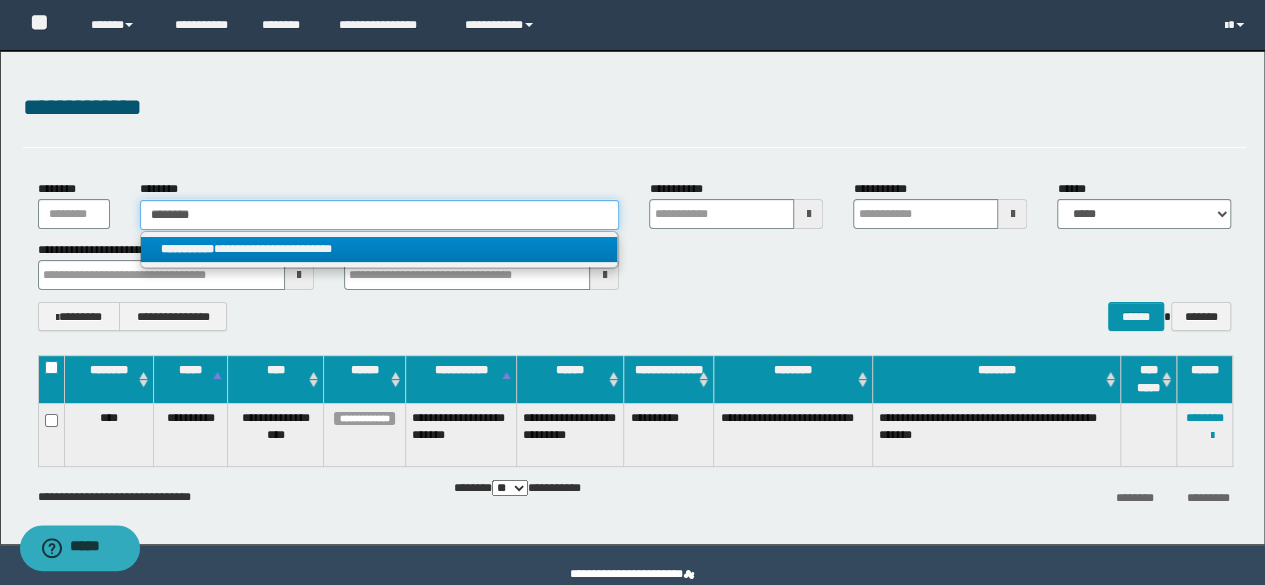 type 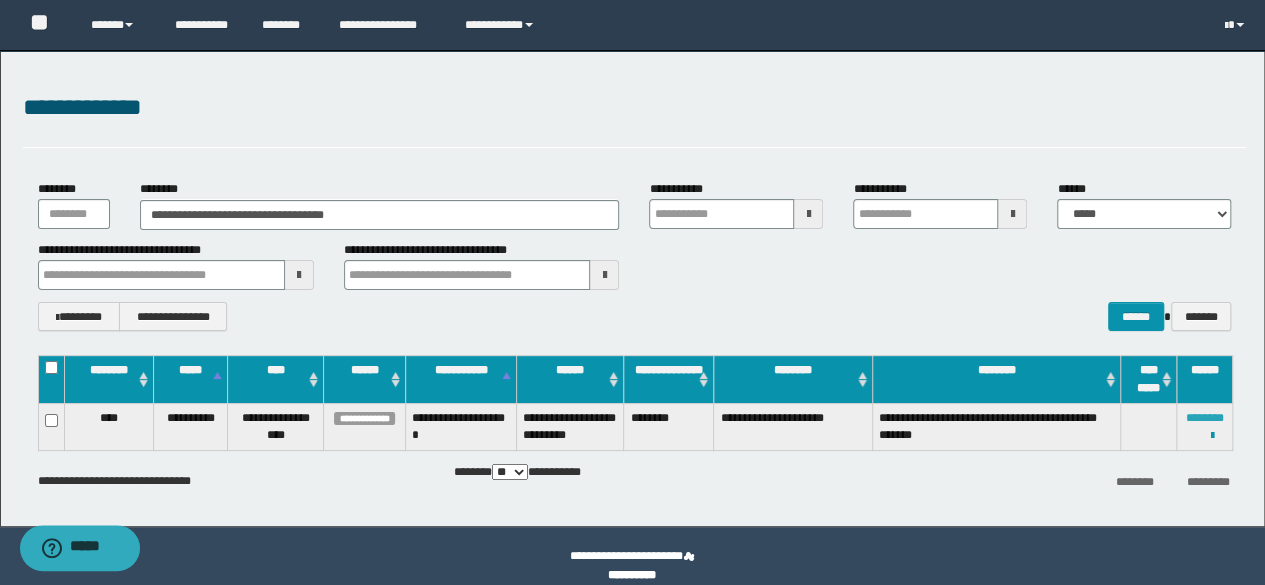 click on "********" at bounding box center [1205, 418] 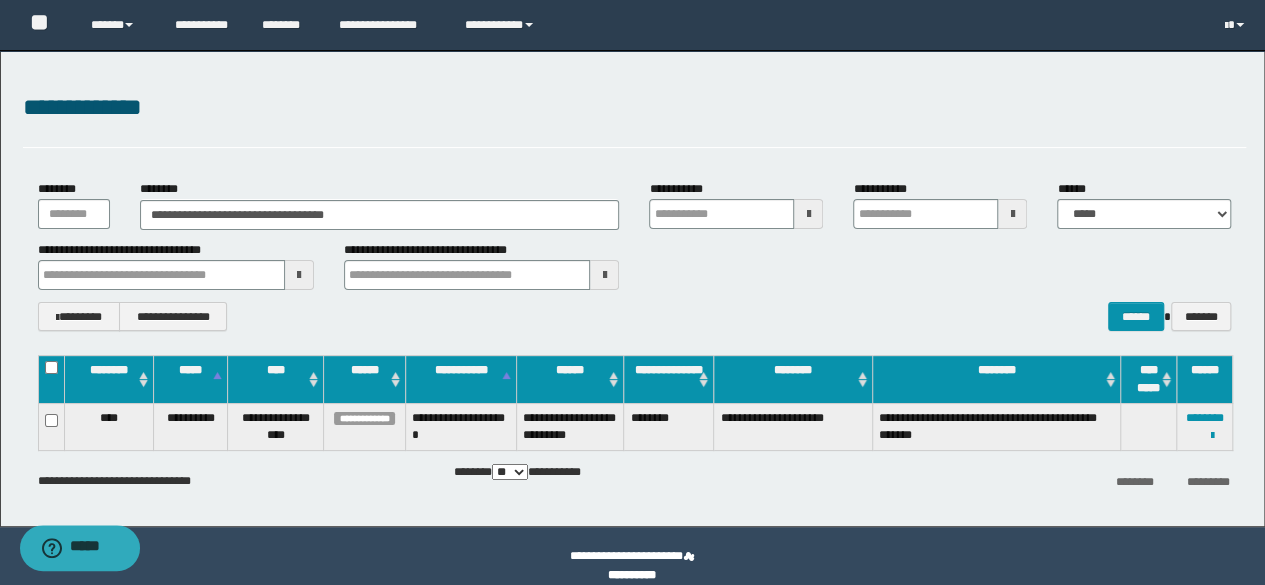 click on "**********" at bounding box center [632, 288] 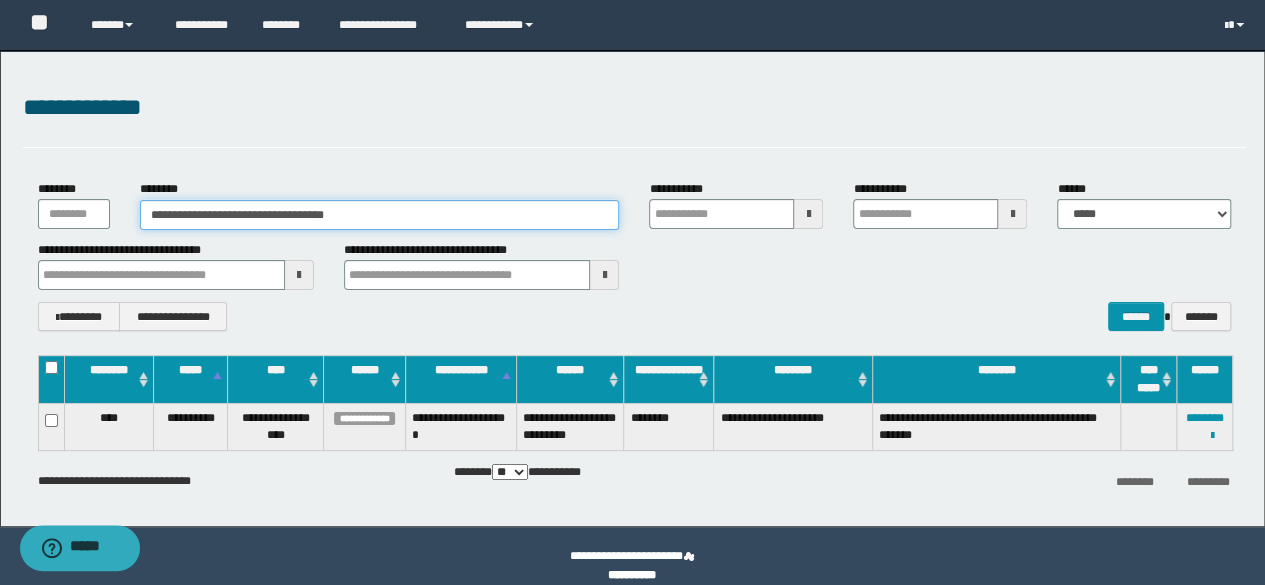 drag, startPoint x: 394, startPoint y: 217, endPoint x: 0, endPoint y: 193, distance: 394.7303 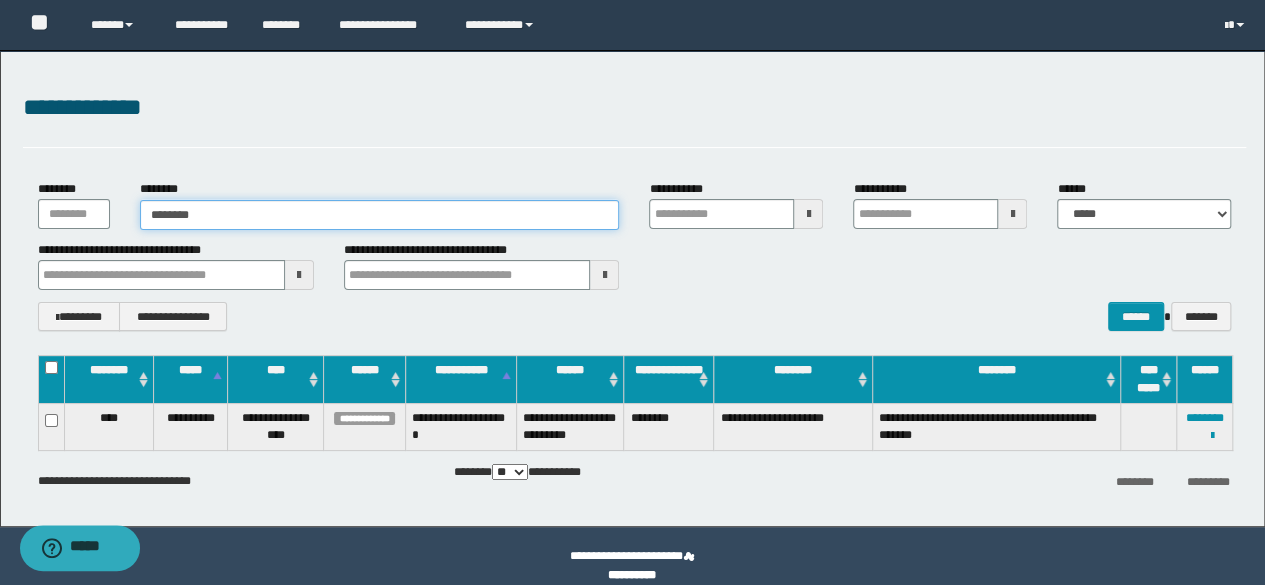 type on "********" 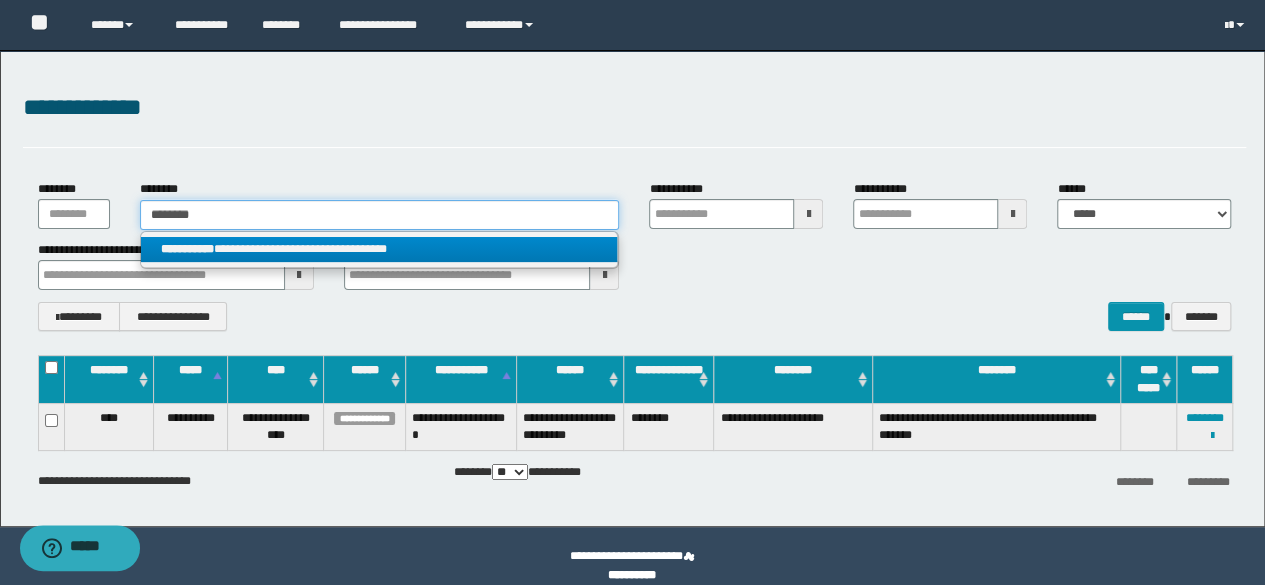 type on "********" 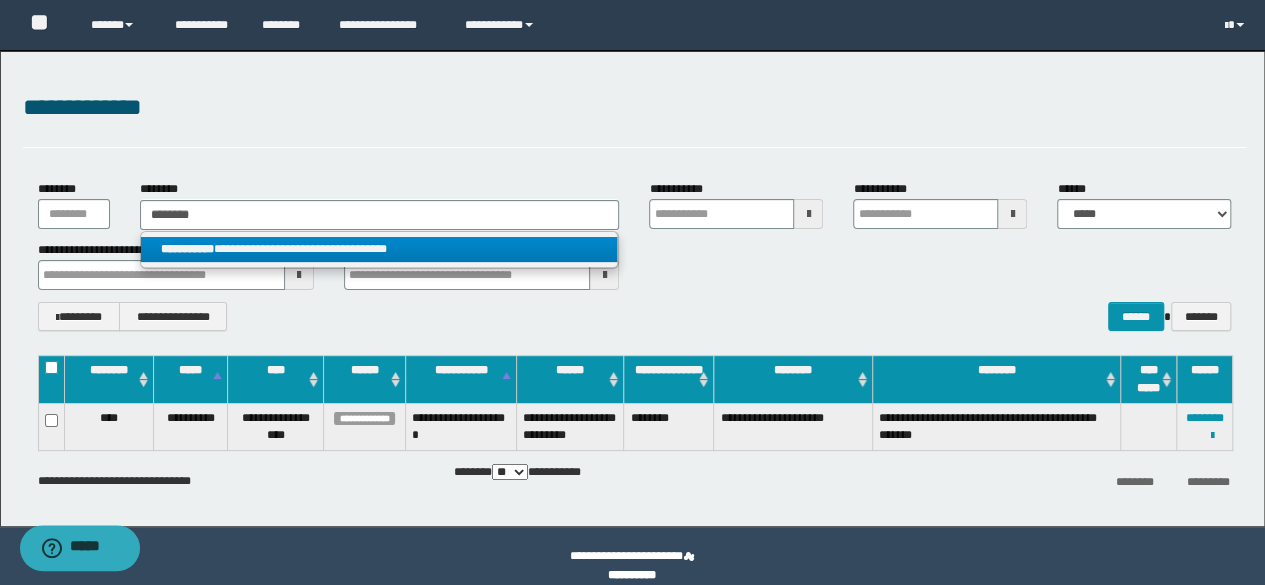 click on "**********" at bounding box center [379, 249] 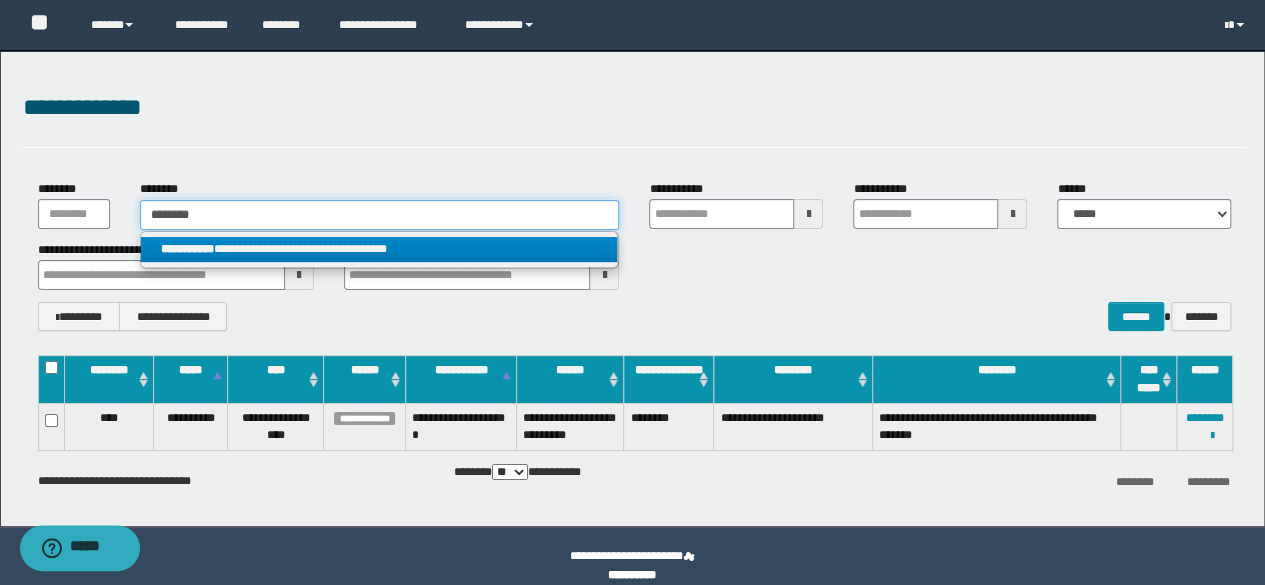 type 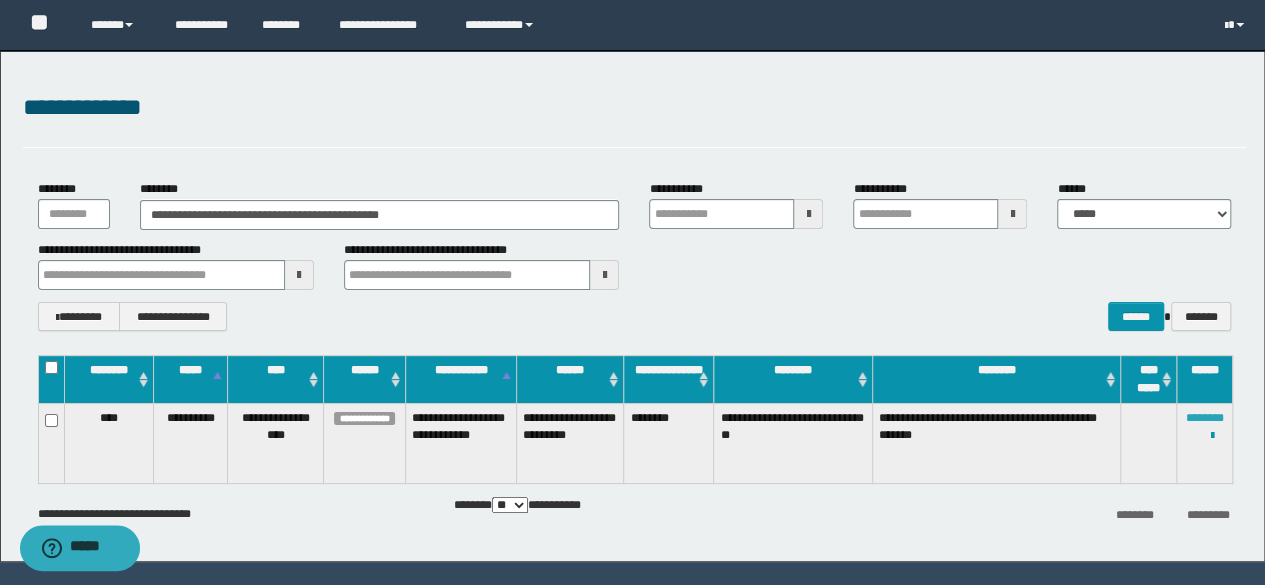 click on "********" at bounding box center (1205, 418) 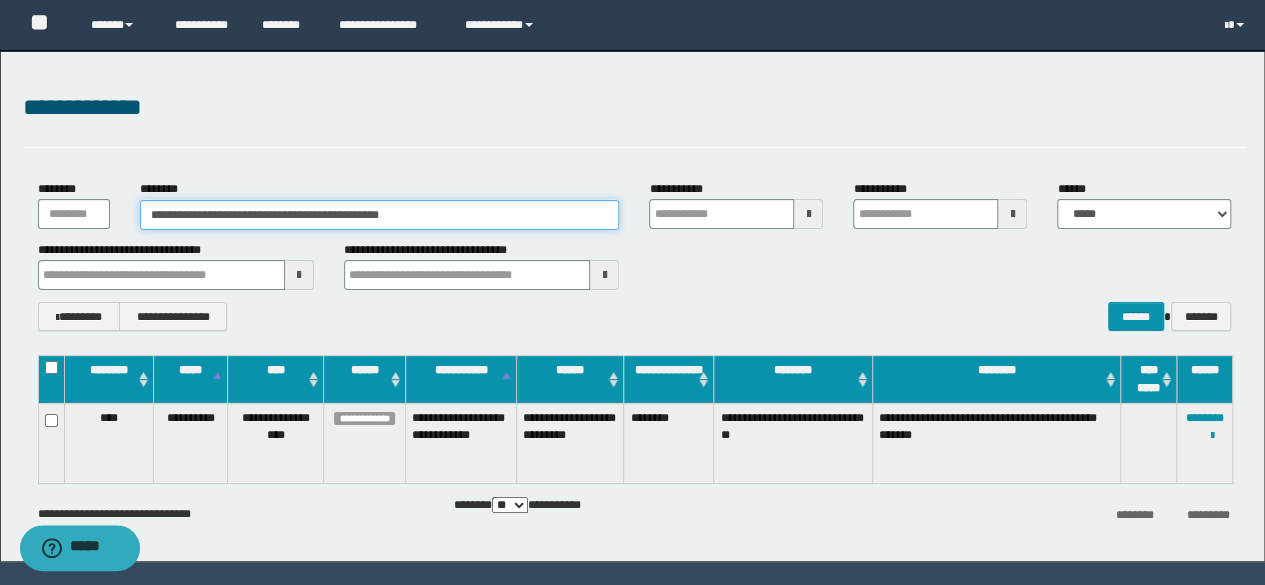 drag, startPoint x: 466, startPoint y: 216, endPoint x: 36, endPoint y: 188, distance: 430.91068 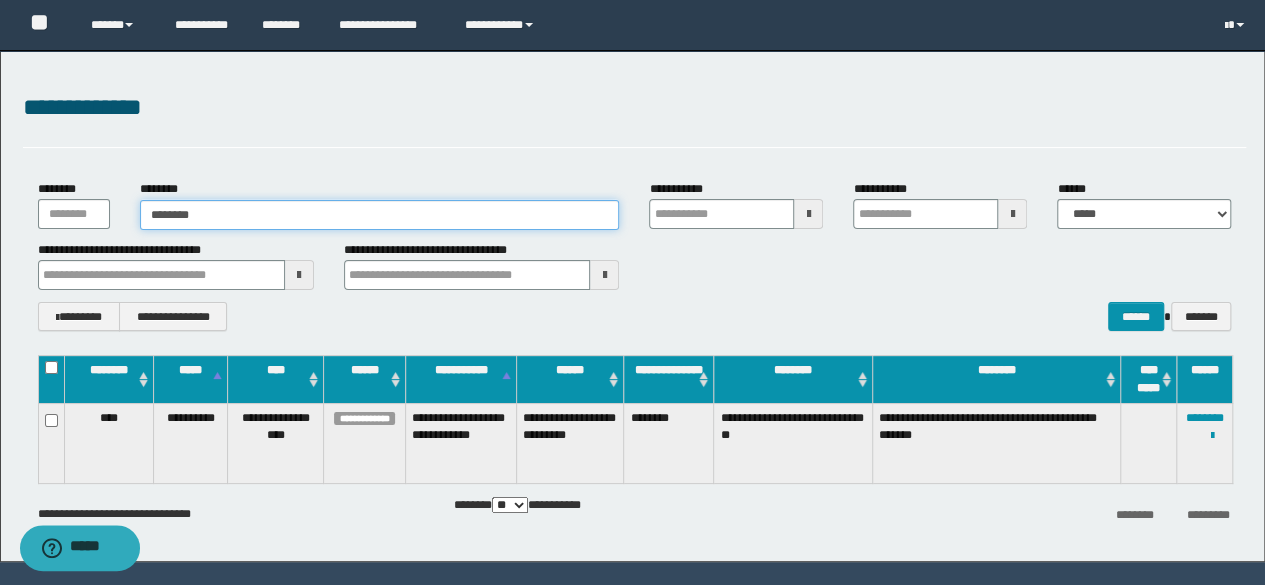 type on "********" 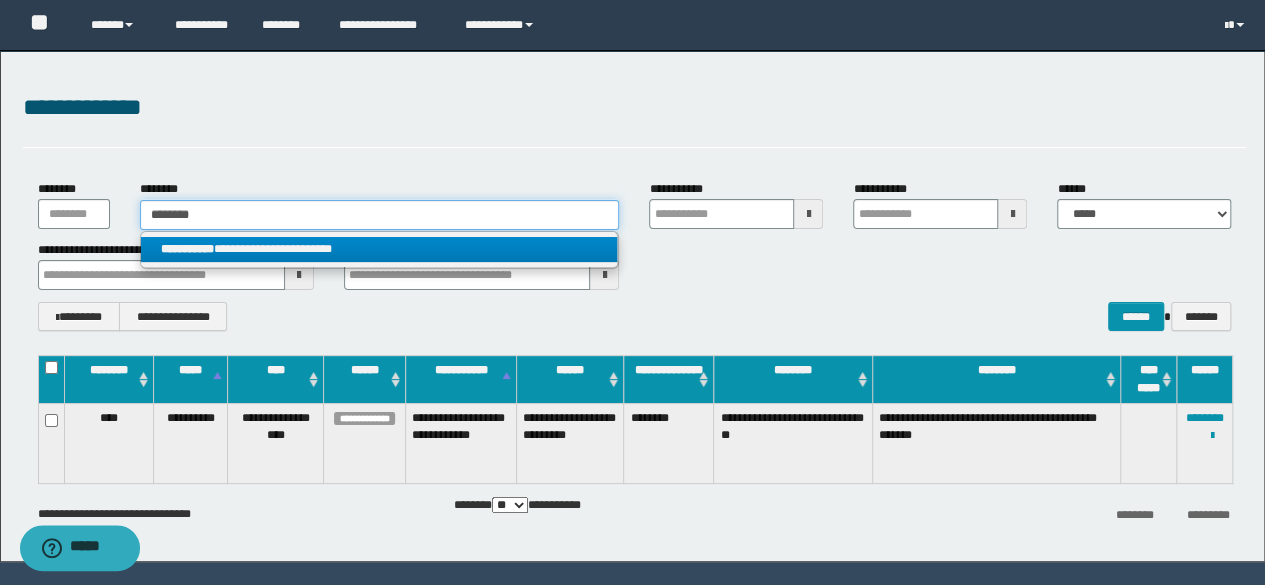 type on "********" 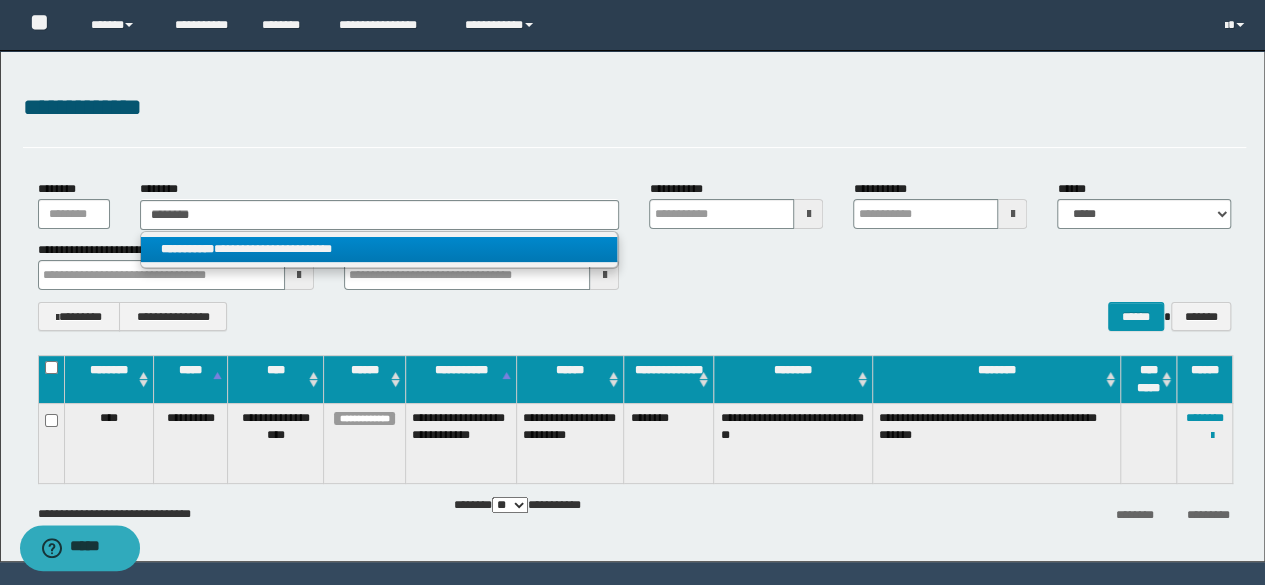 click on "**********" at bounding box center (380, 250) 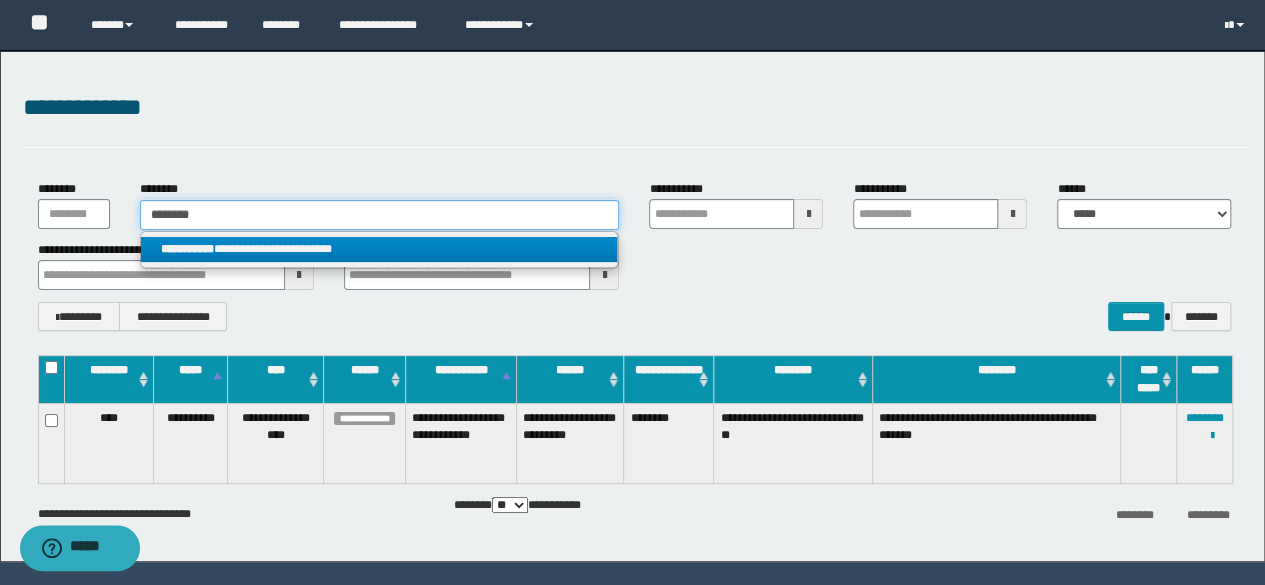 type 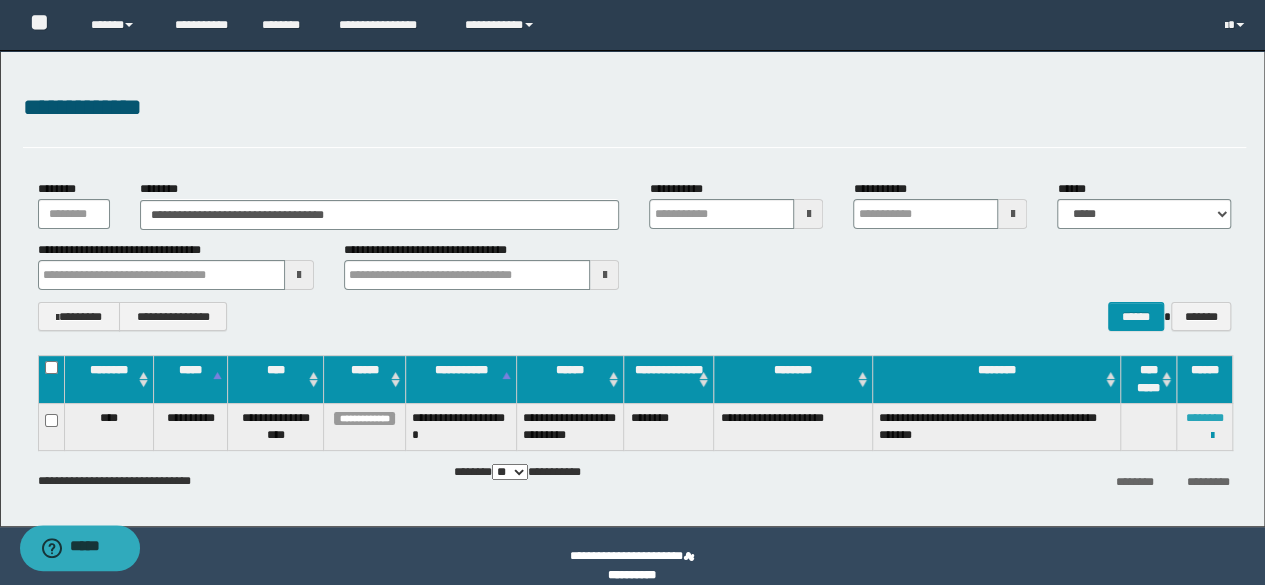 click on "********" at bounding box center [1205, 418] 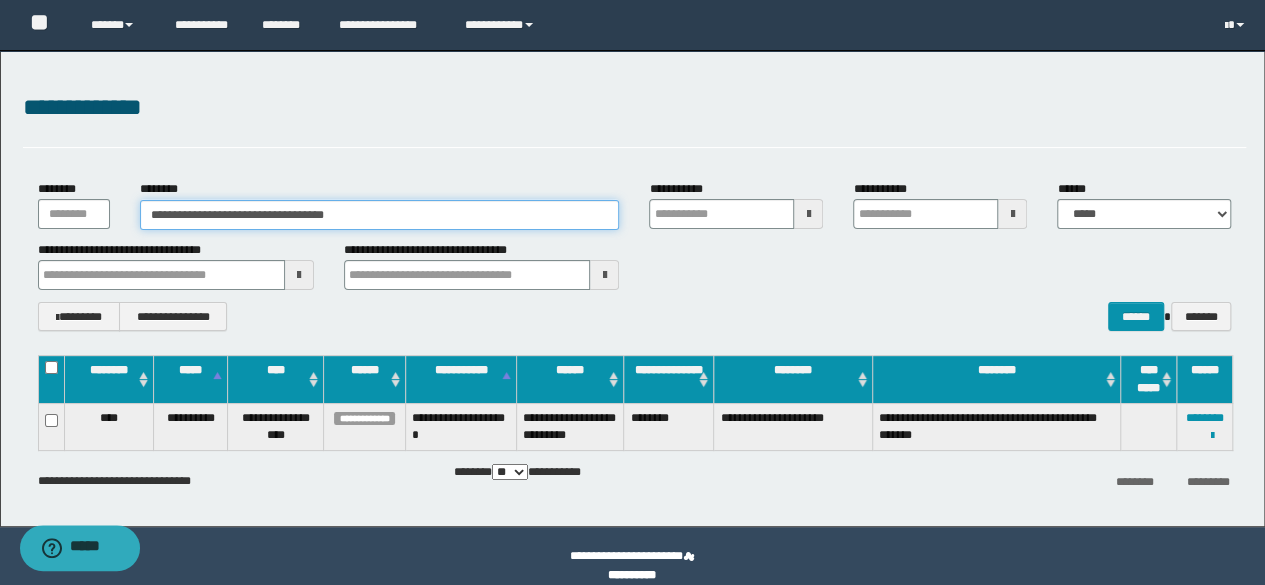 drag, startPoint x: 402, startPoint y: 213, endPoint x: 3, endPoint y: 157, distance: 402.91068 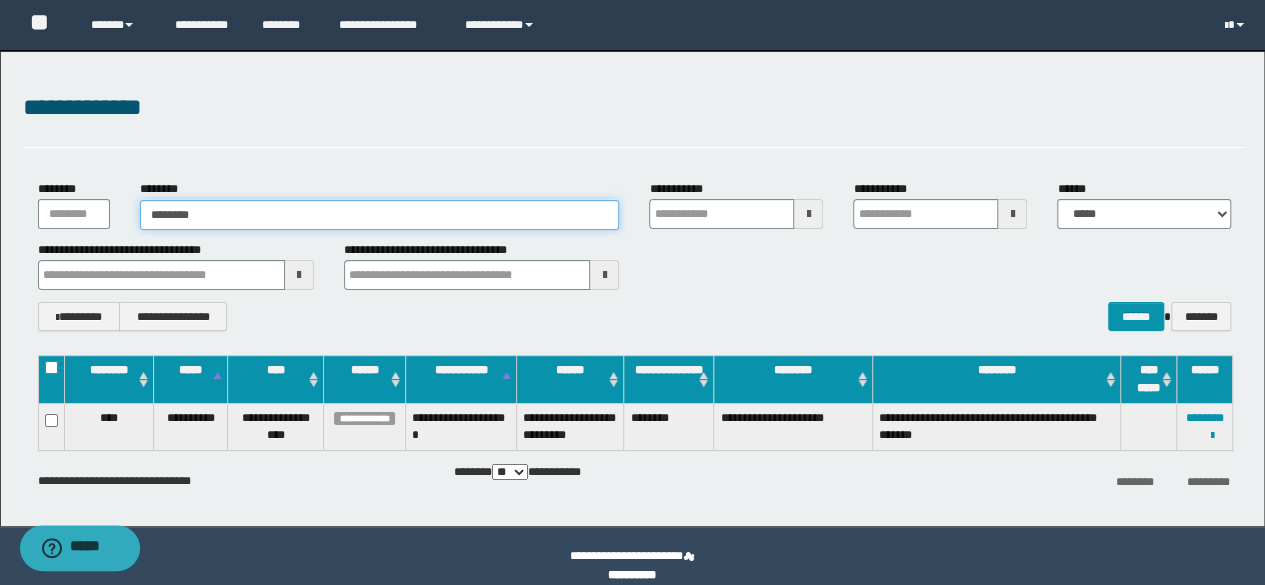 type on "********" 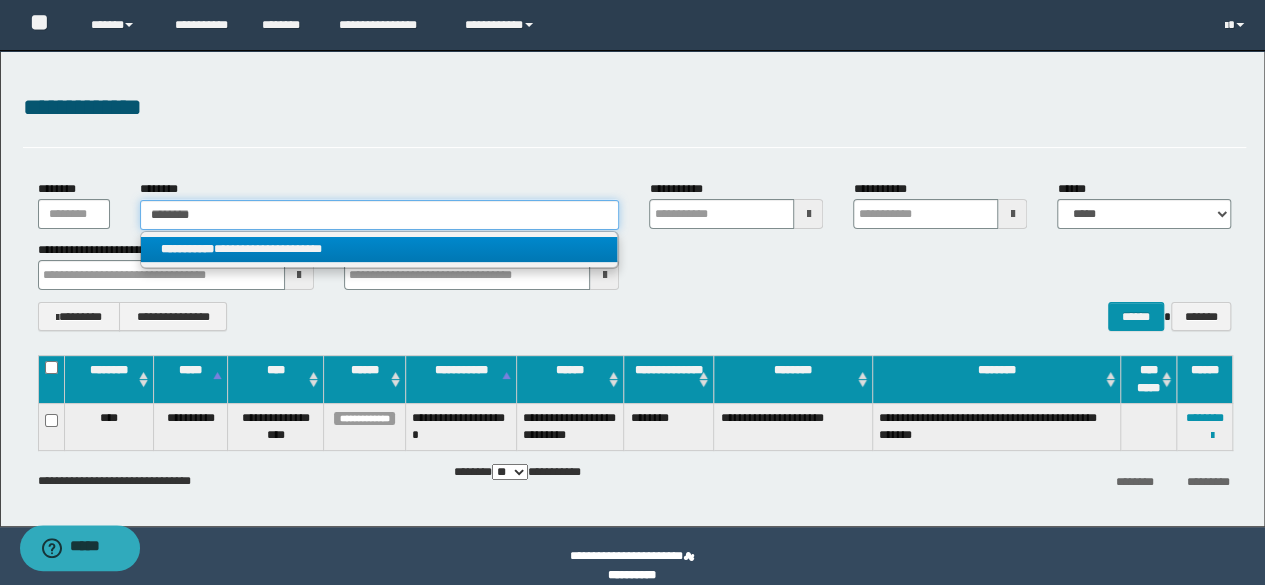 type on "********" 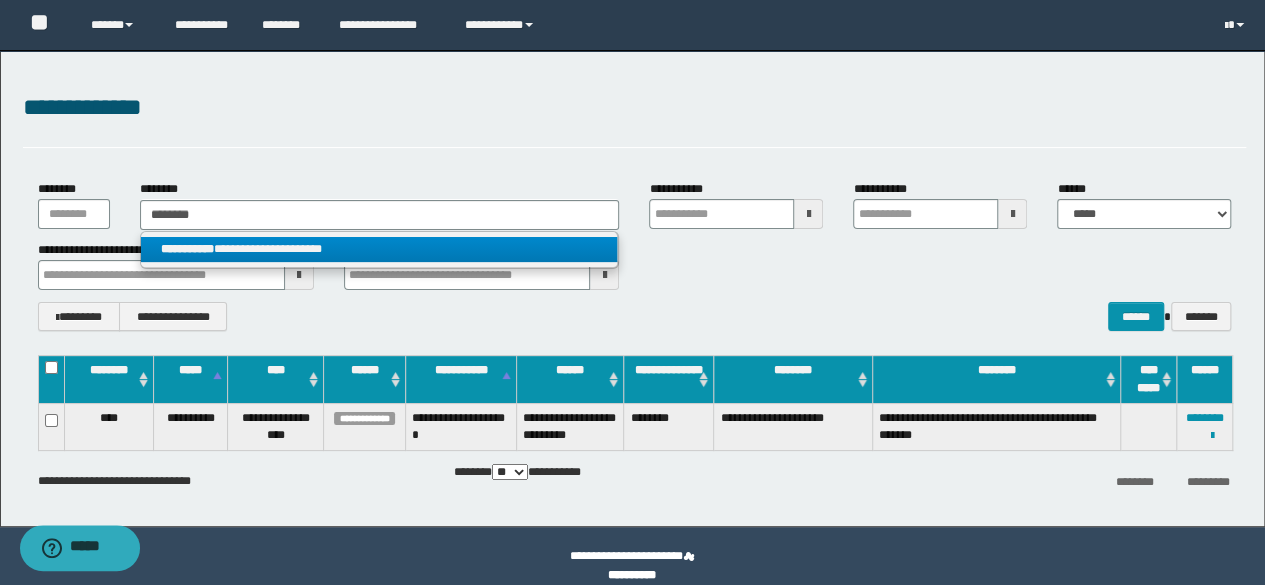 click on "**********" at bounding box center [379, 249] 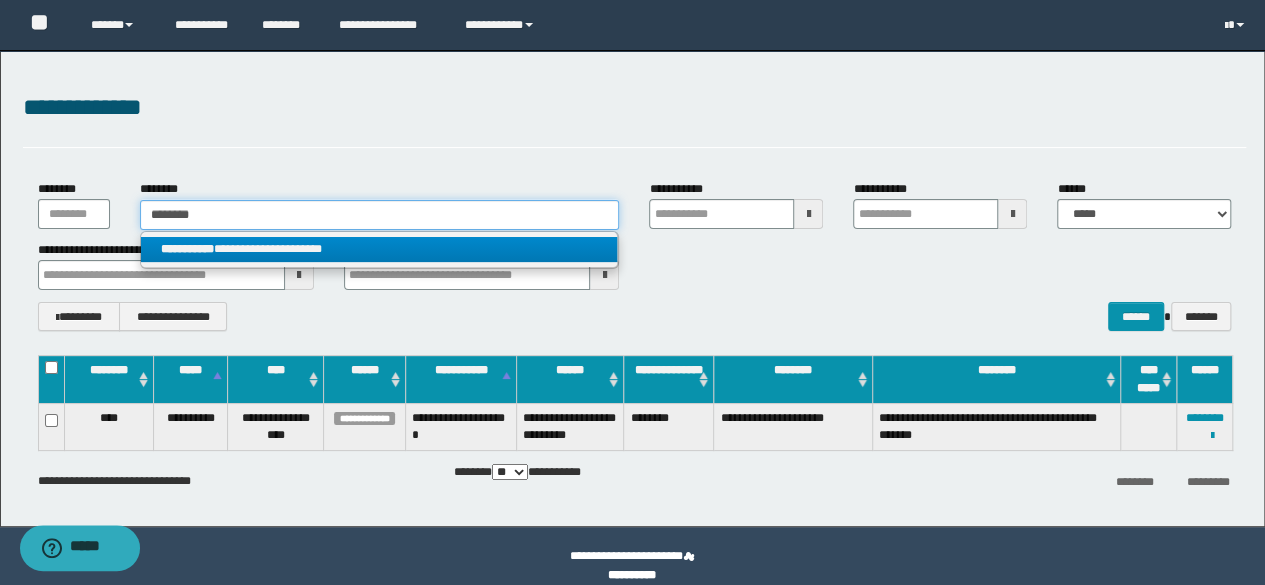 type 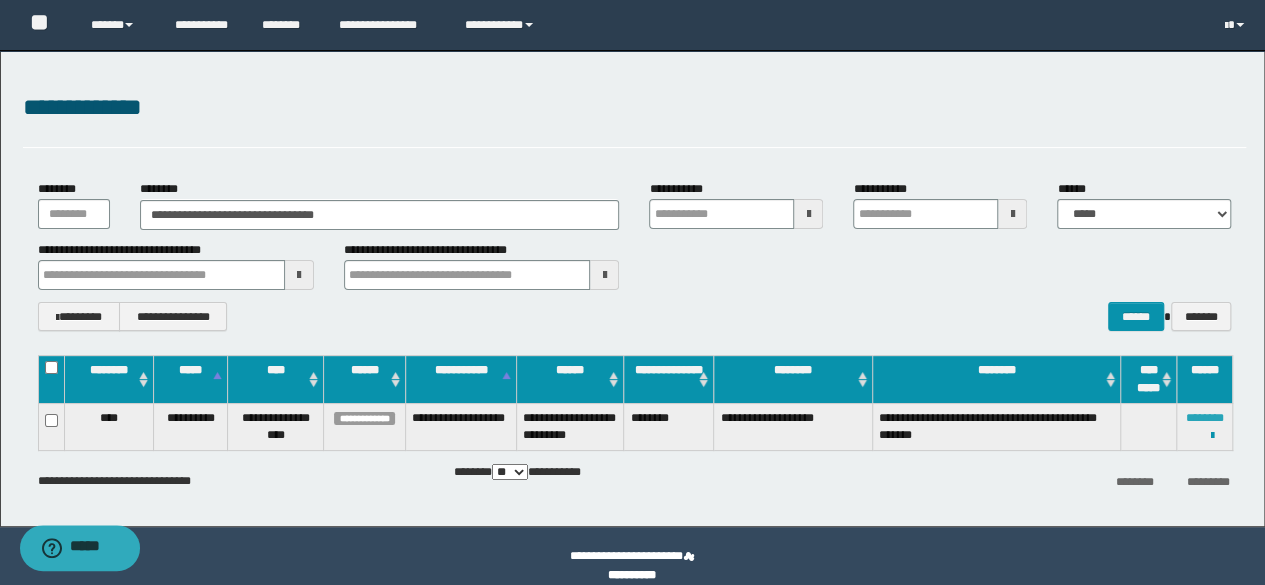 click on "********" at bounding box center [1205, 418] 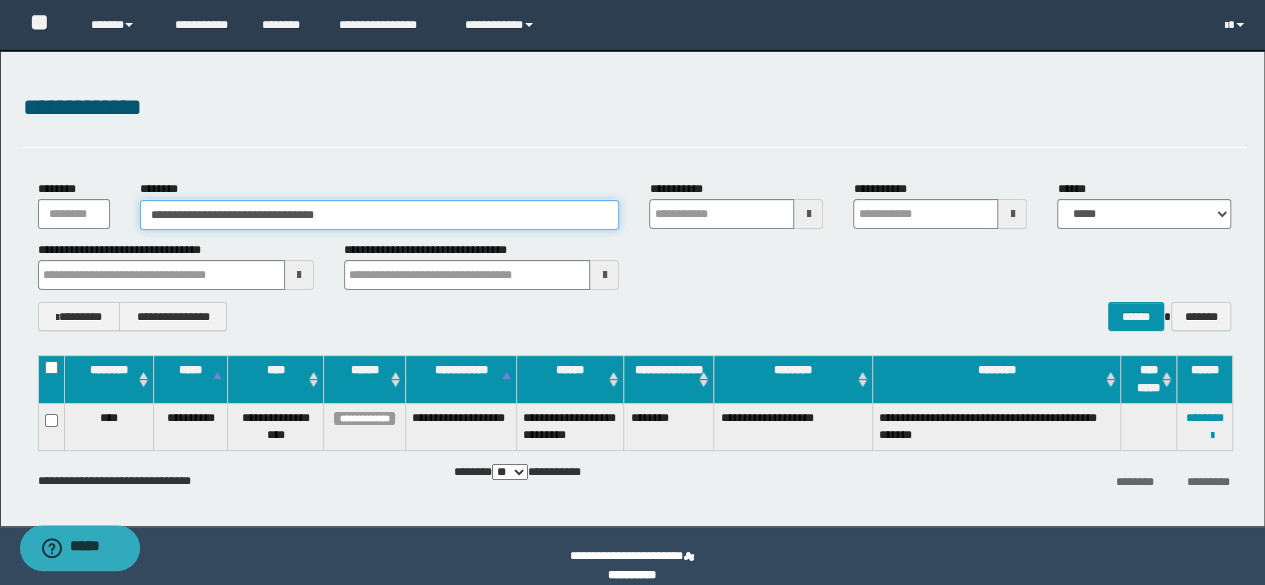 drag, startPoint x: 383, startPoint y: 215, endPoint x: 0, endPoint y: 151, distance: 388.31046 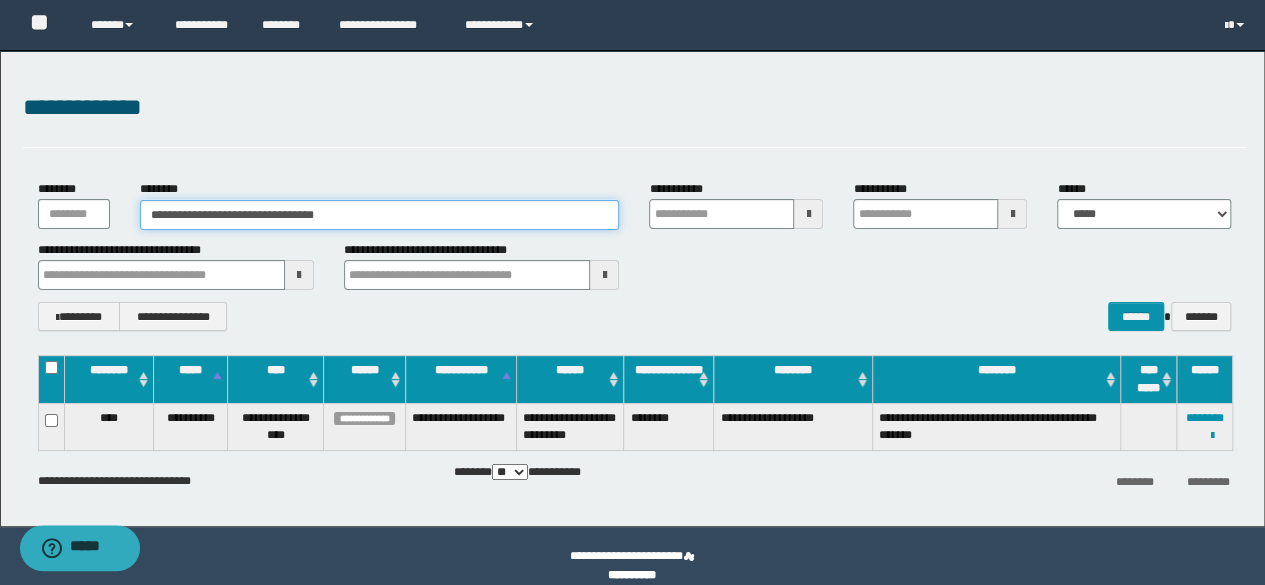 paste 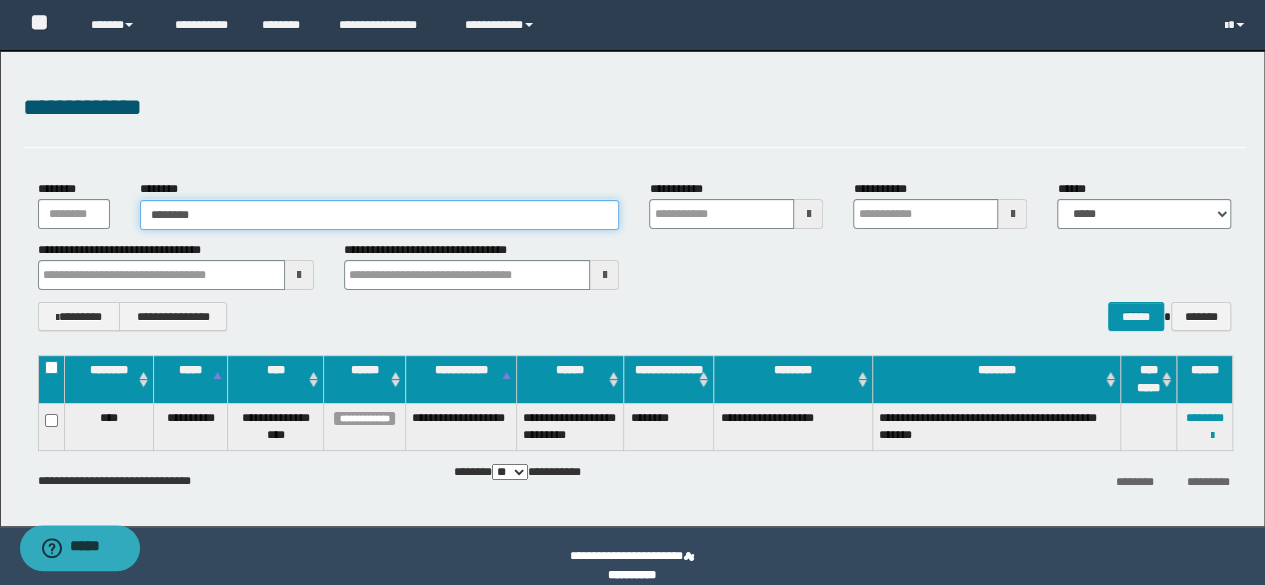 type on "********" 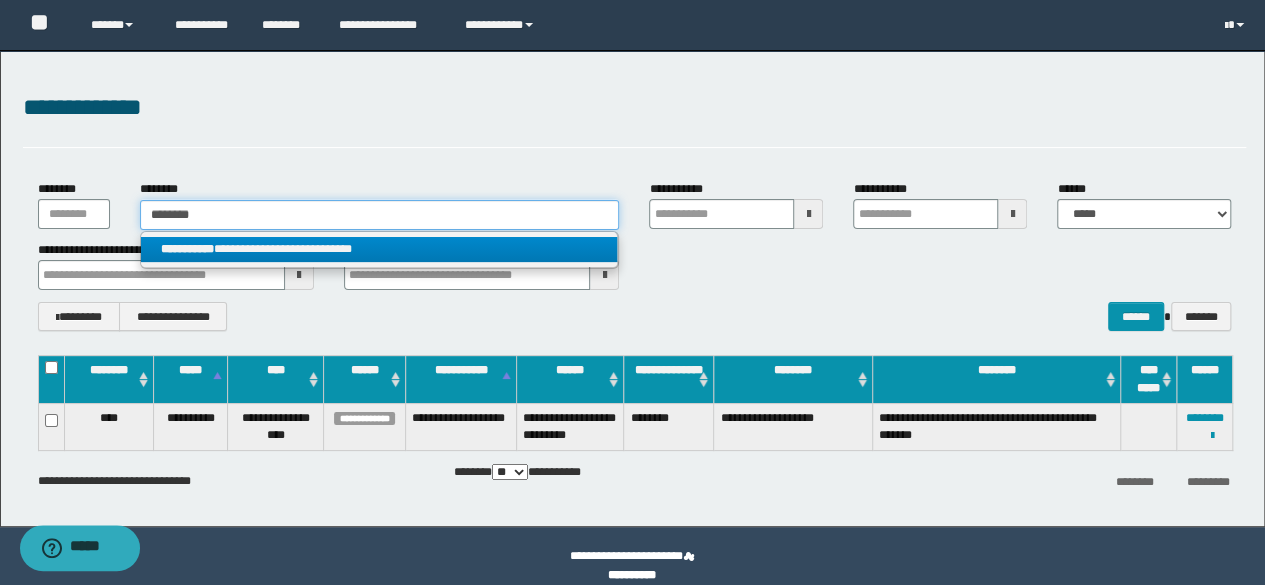 type on "********" 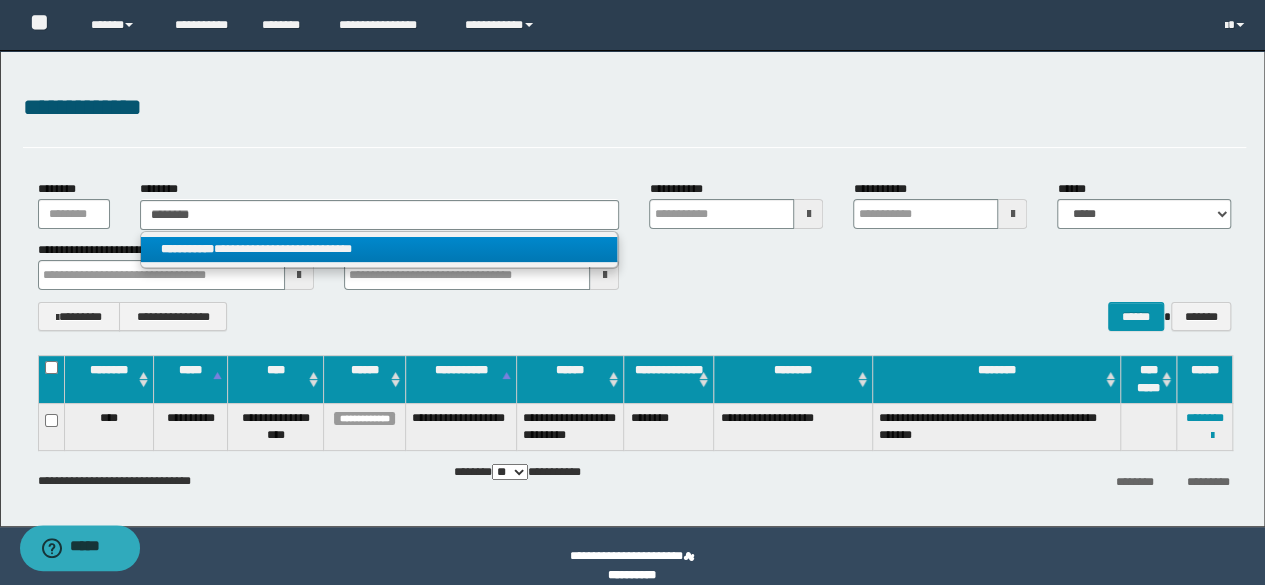click on "**********" at bounding box center (379, 249) 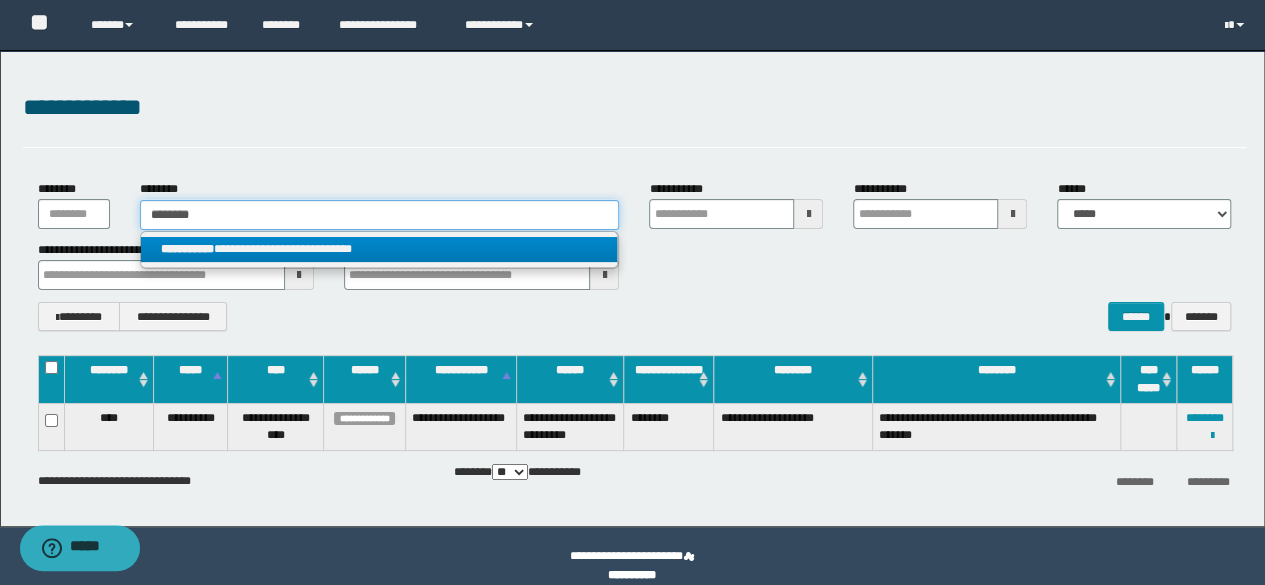 type 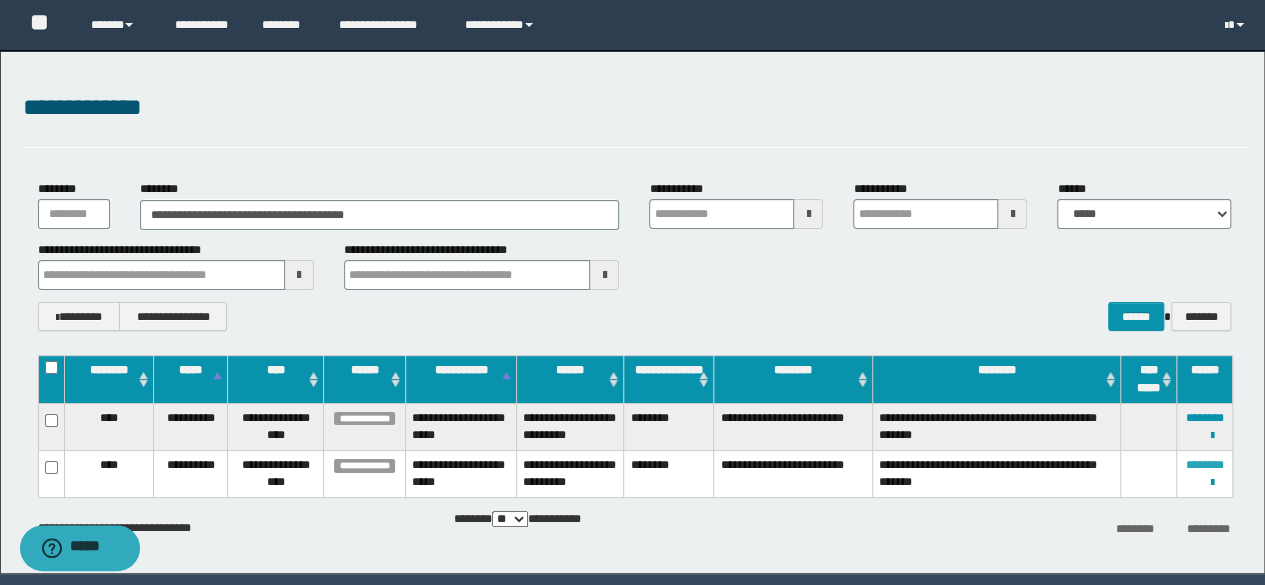 click on "********" at bounding box center [1205, 465] 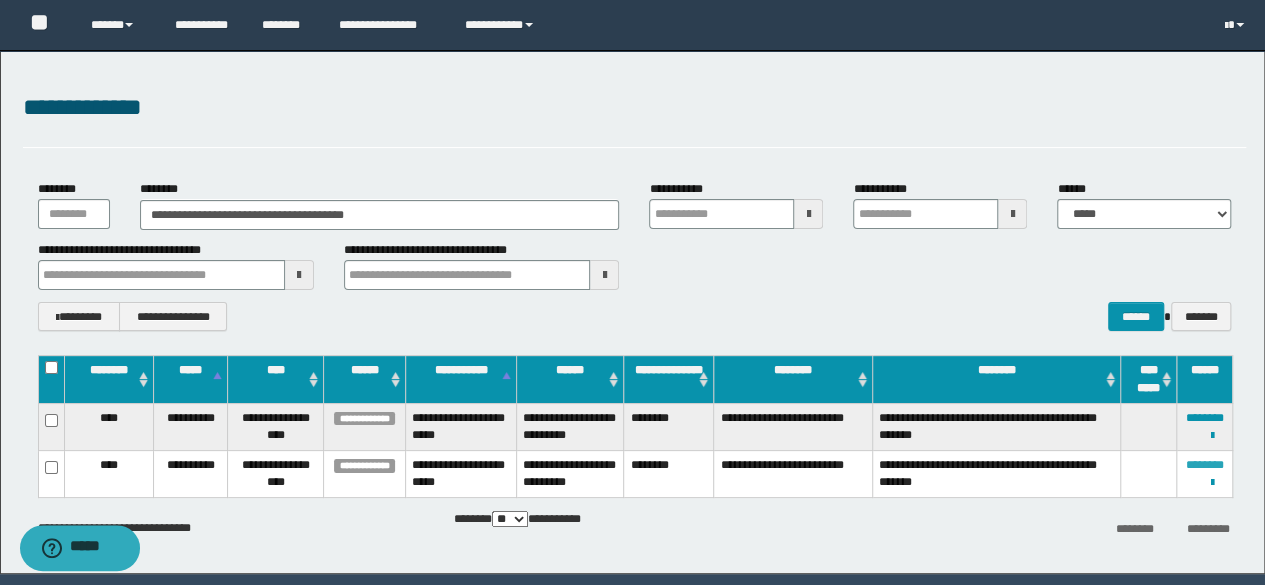 click on "********" at bounding box center (1205, 465) 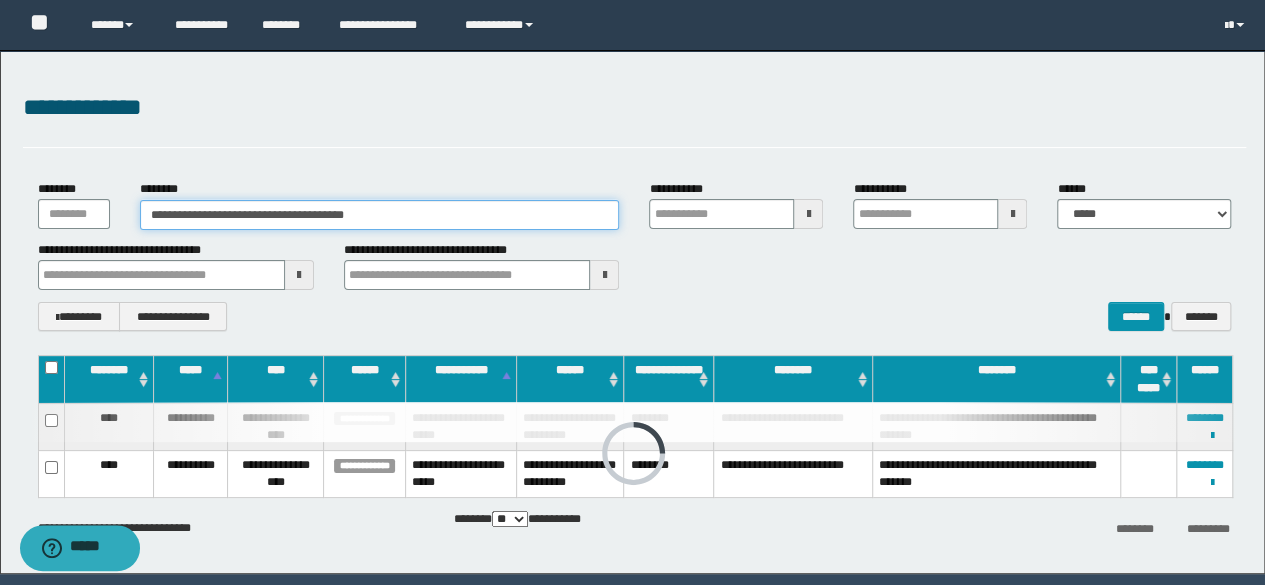 drag, startPoint x: 454, startPoint y: 215, endPoint x: 0, endPoint y: 163, distance: 456.96826 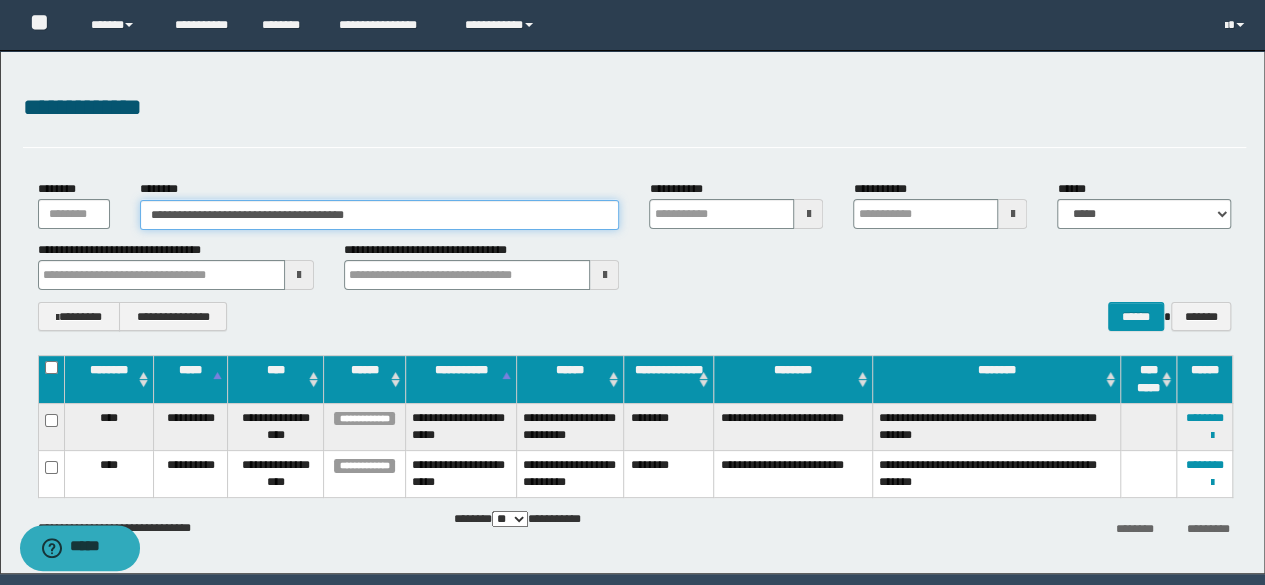 paste 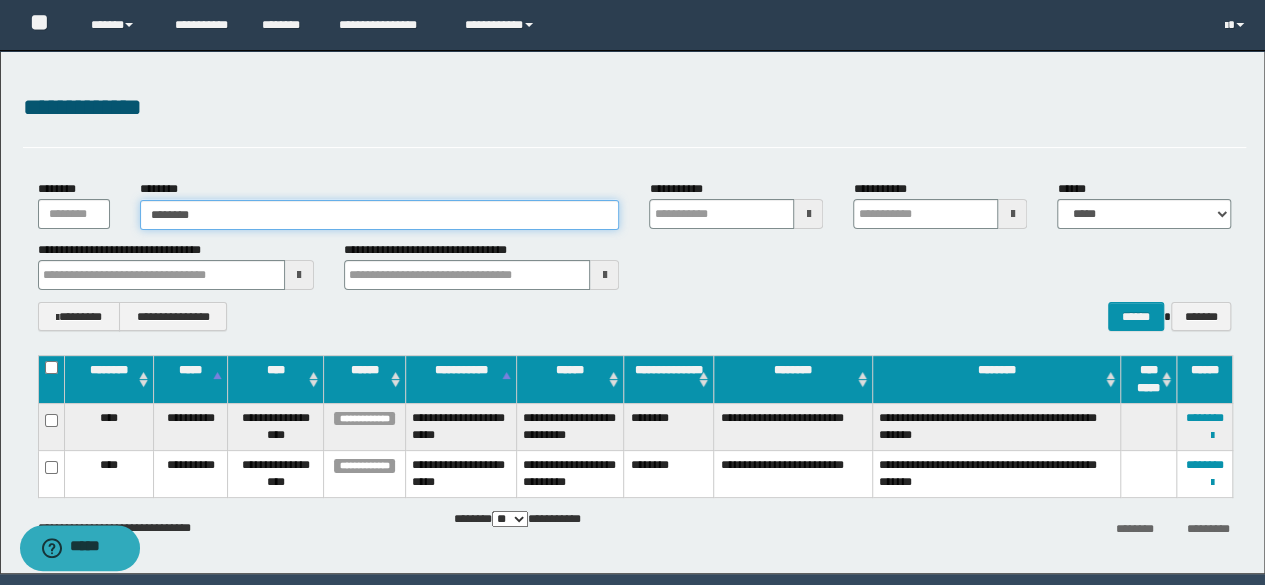 type on "********" 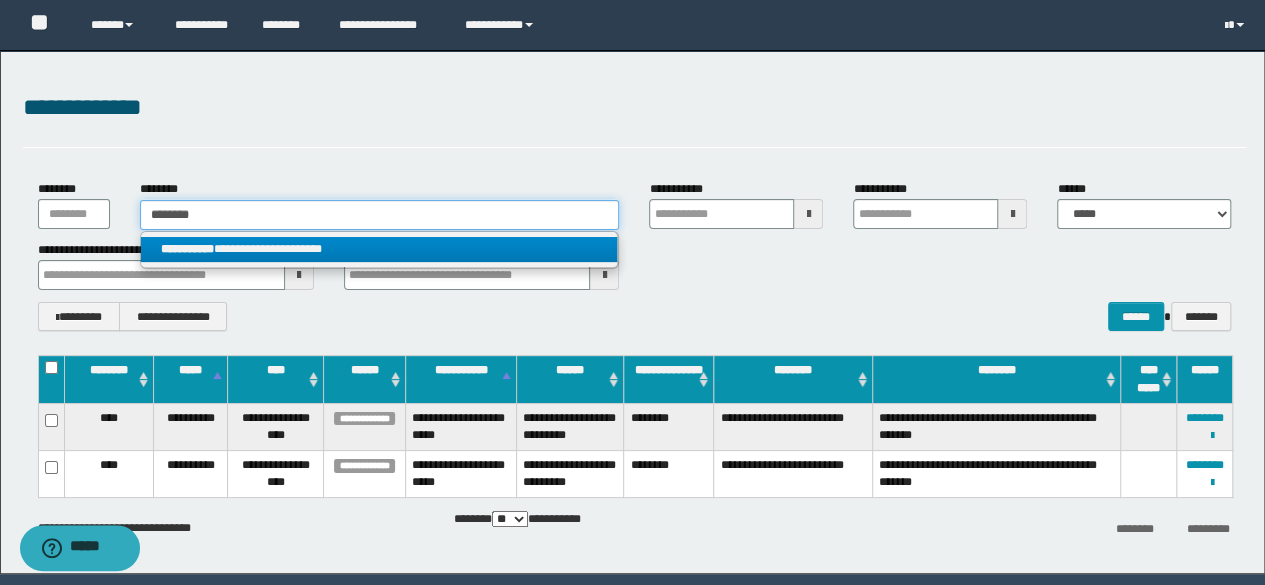 type on "********" 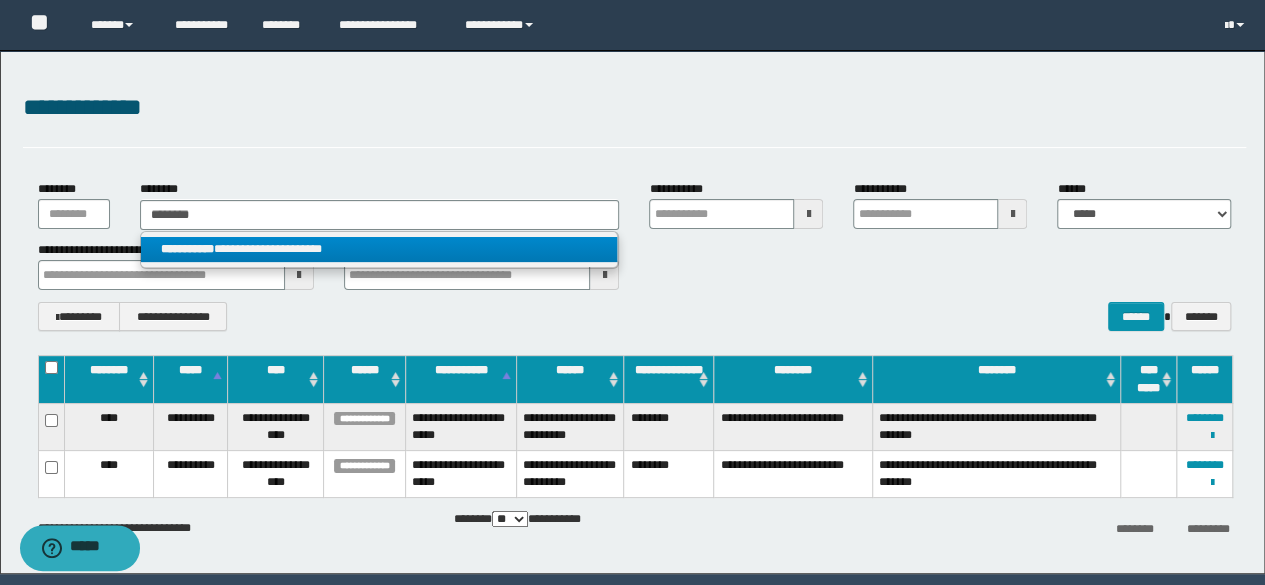 click on "**********" at bounding box center (379, 249) 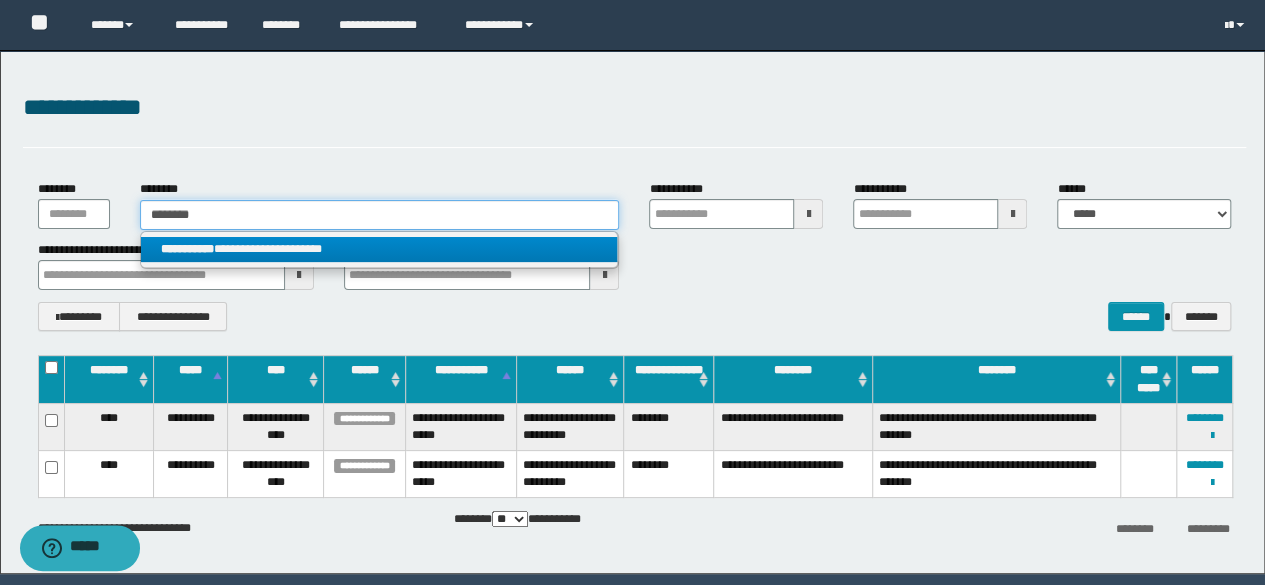 type 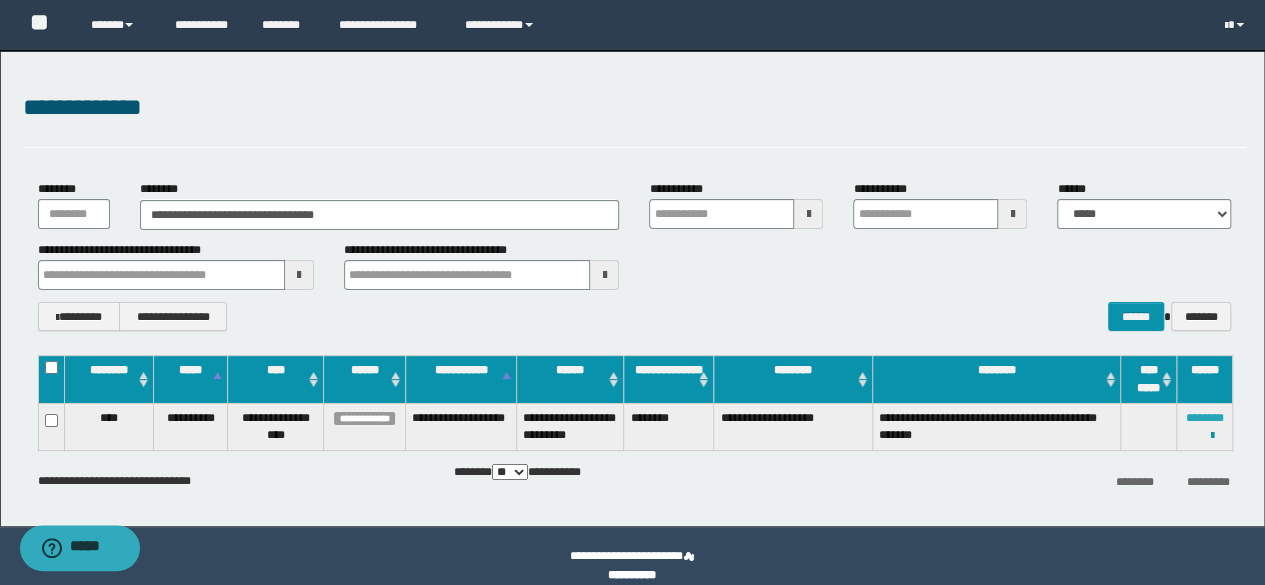 click on "********" at bounding box center [1205, 418] 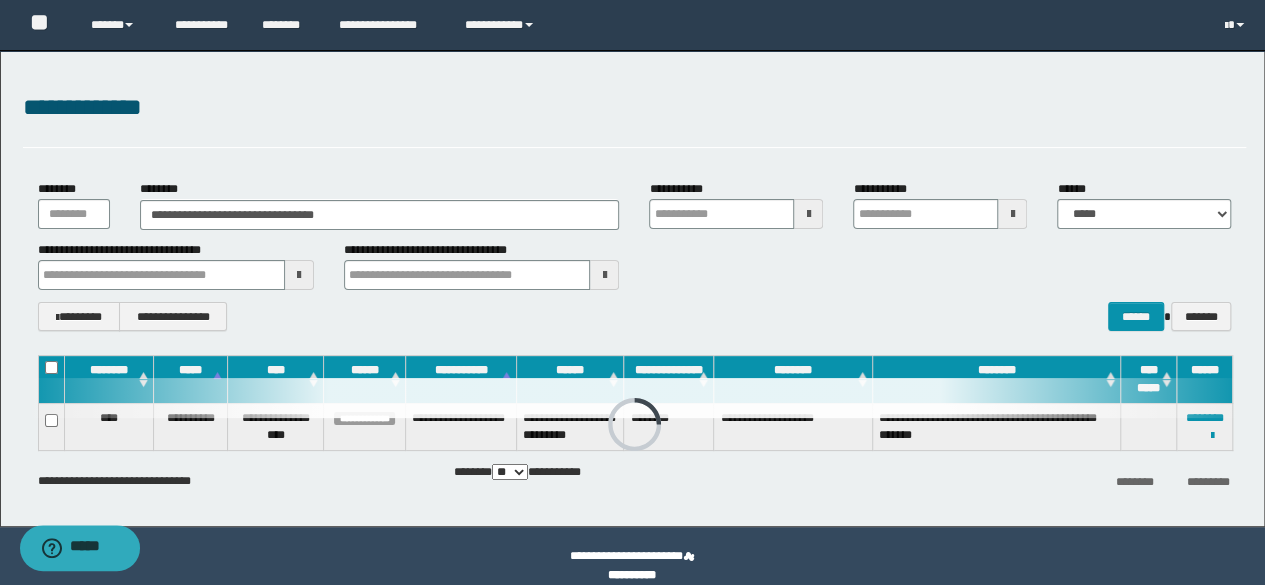 click at bounding box center [634, 398] 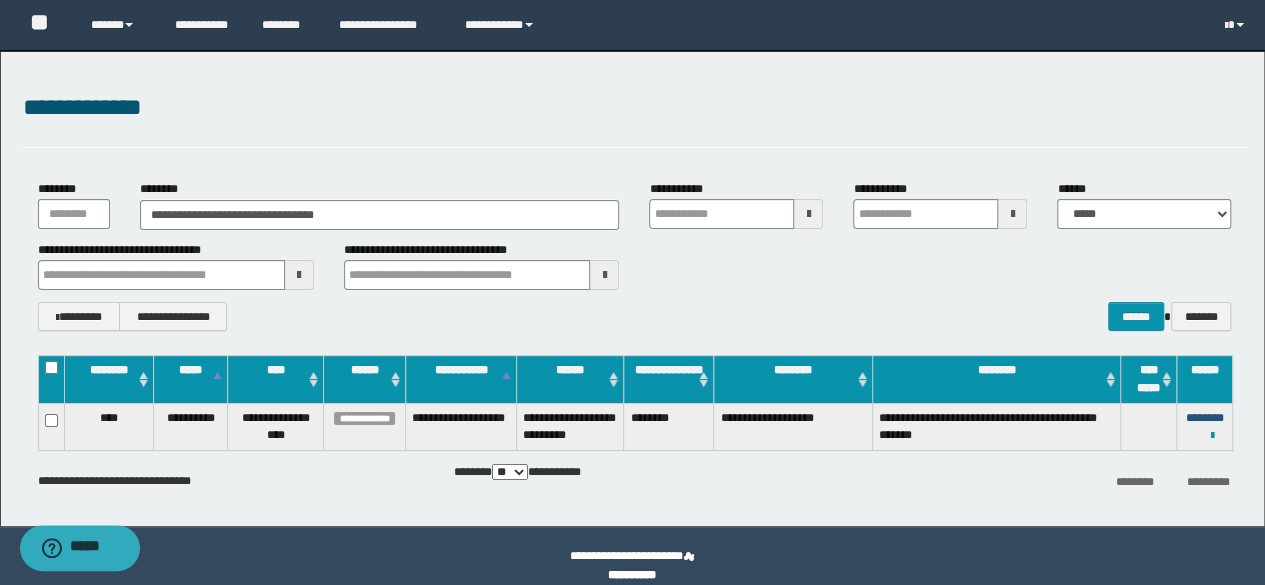 click on "********" at bounding box center [1205, 418] 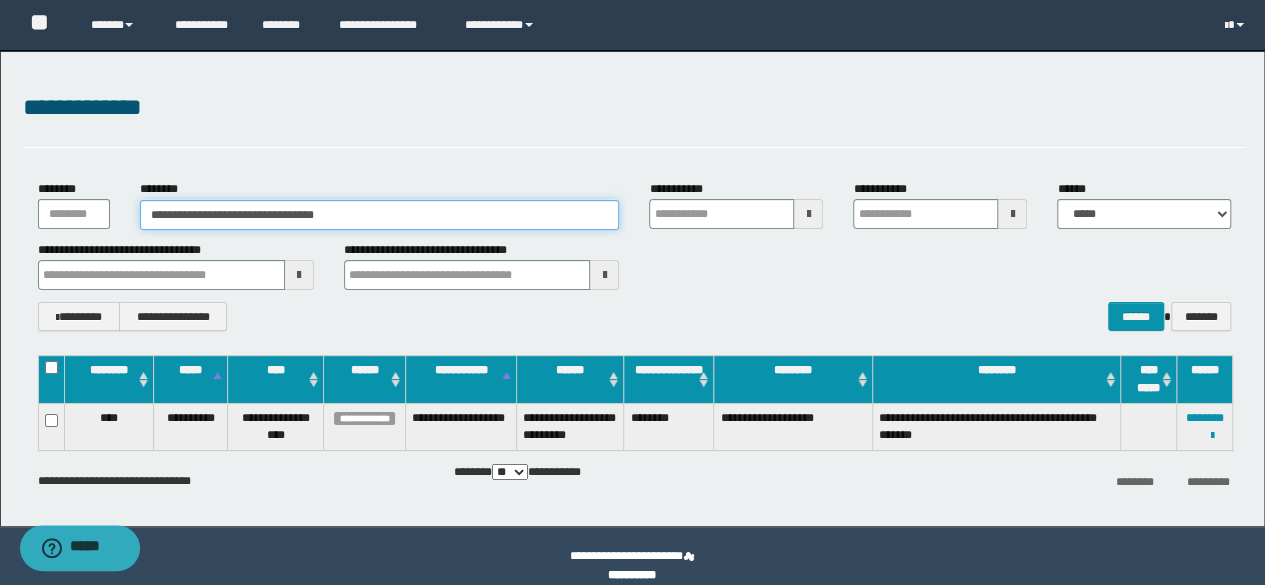 drag, startPoint x: 394, startPoint y: 216, endPoint x: 0, endPoint y: 173, distance: 396.3395 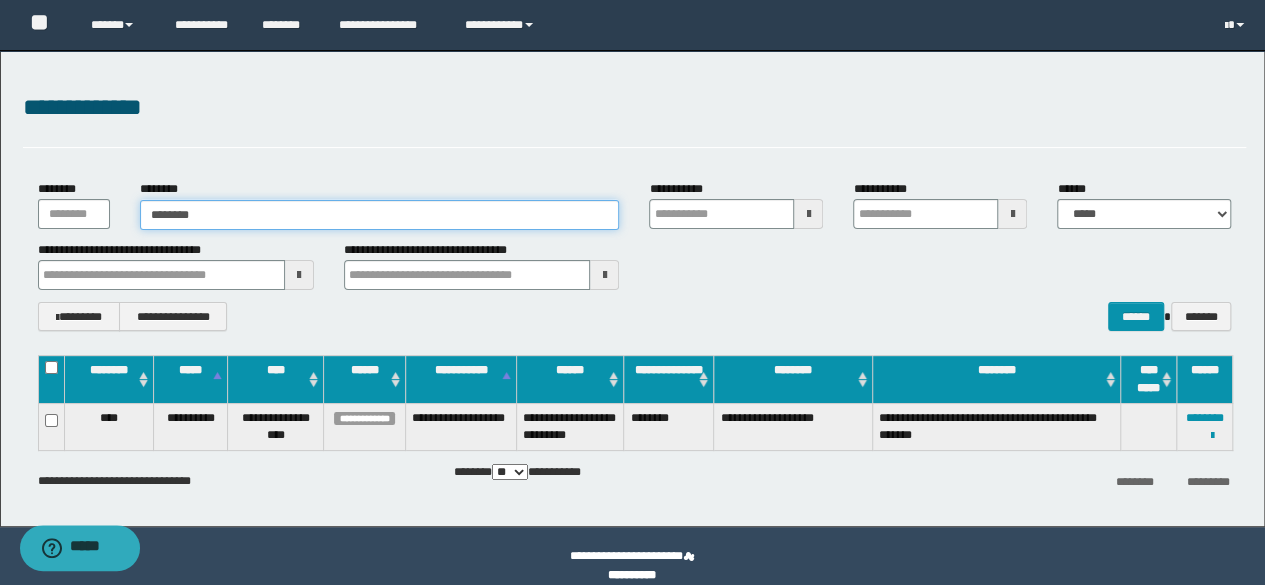 type on "********" 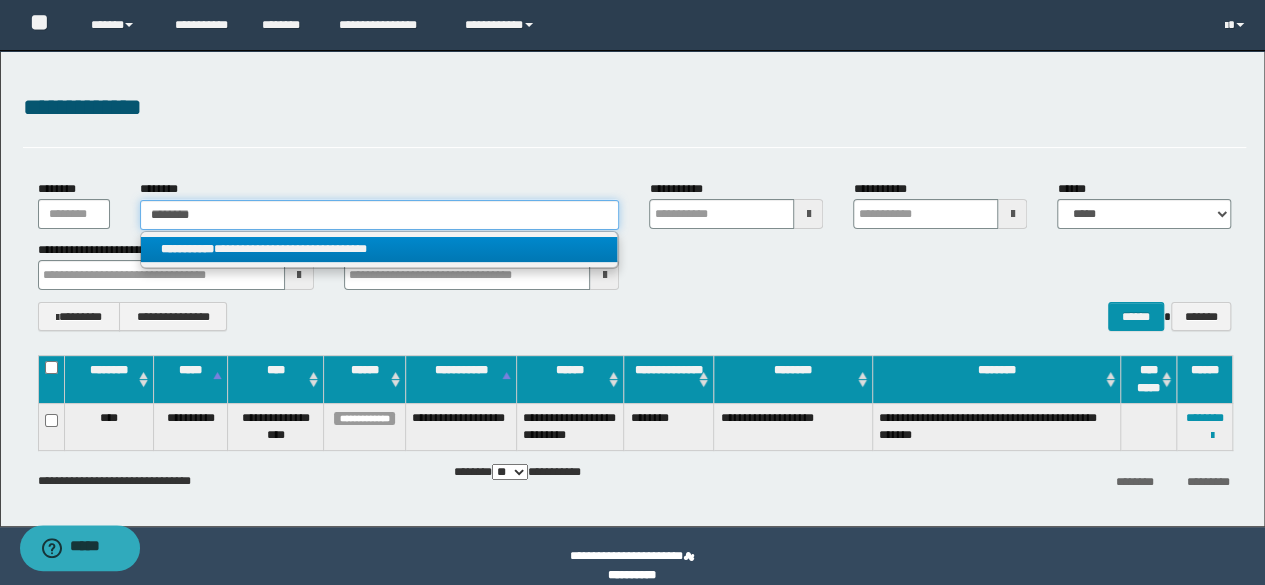 type on "********" 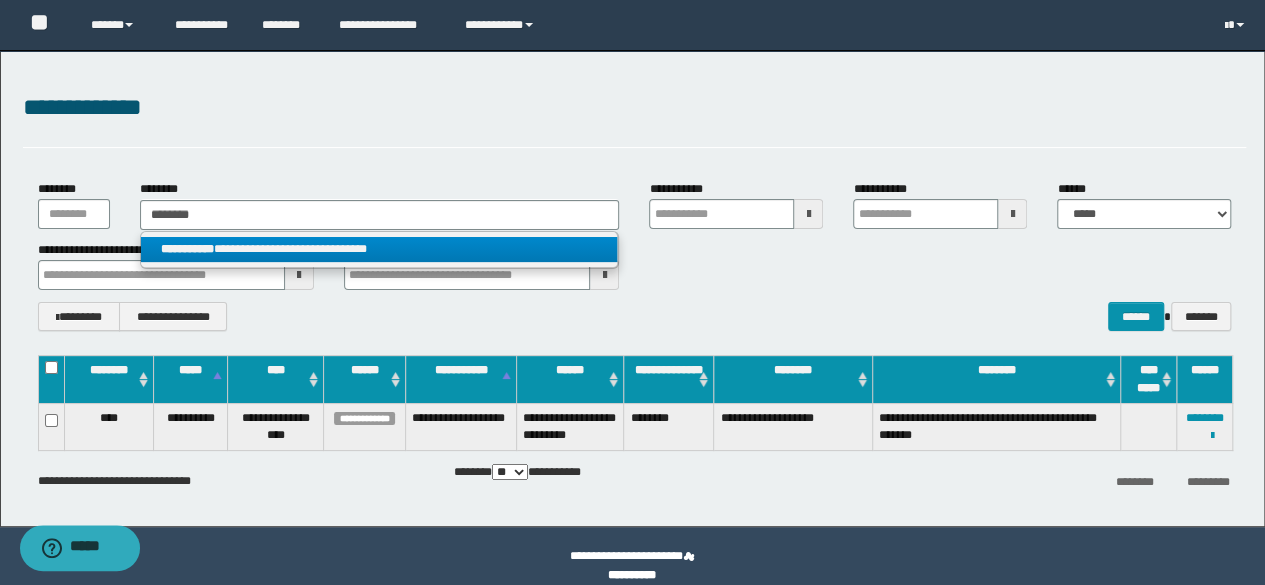 click on "**********" at bounding box center [379, 249] 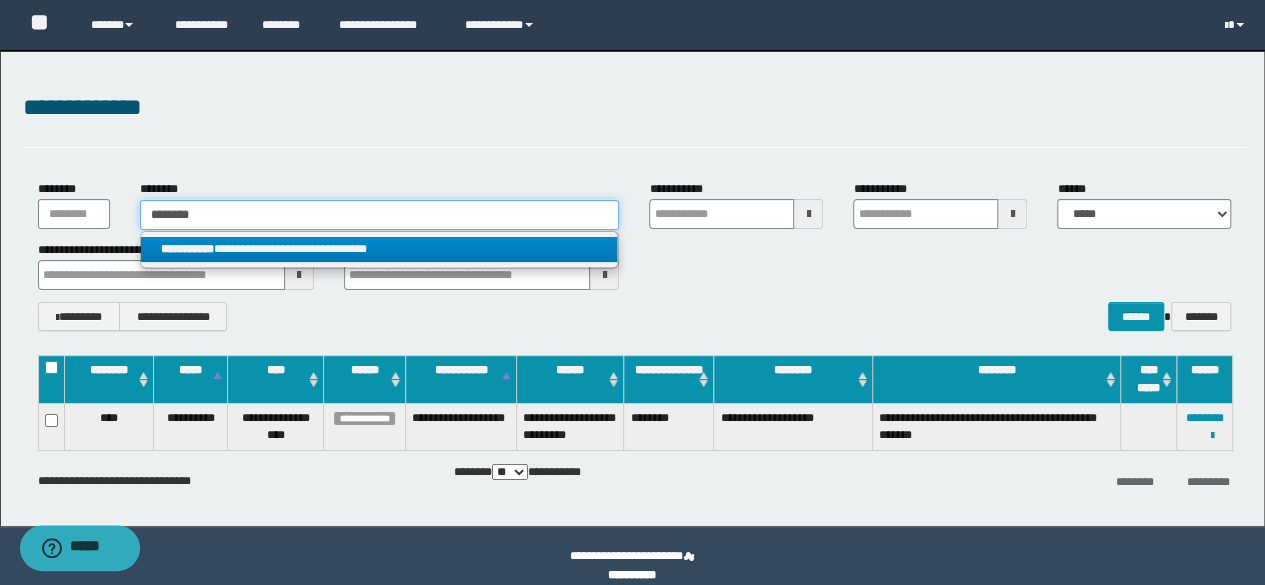 type 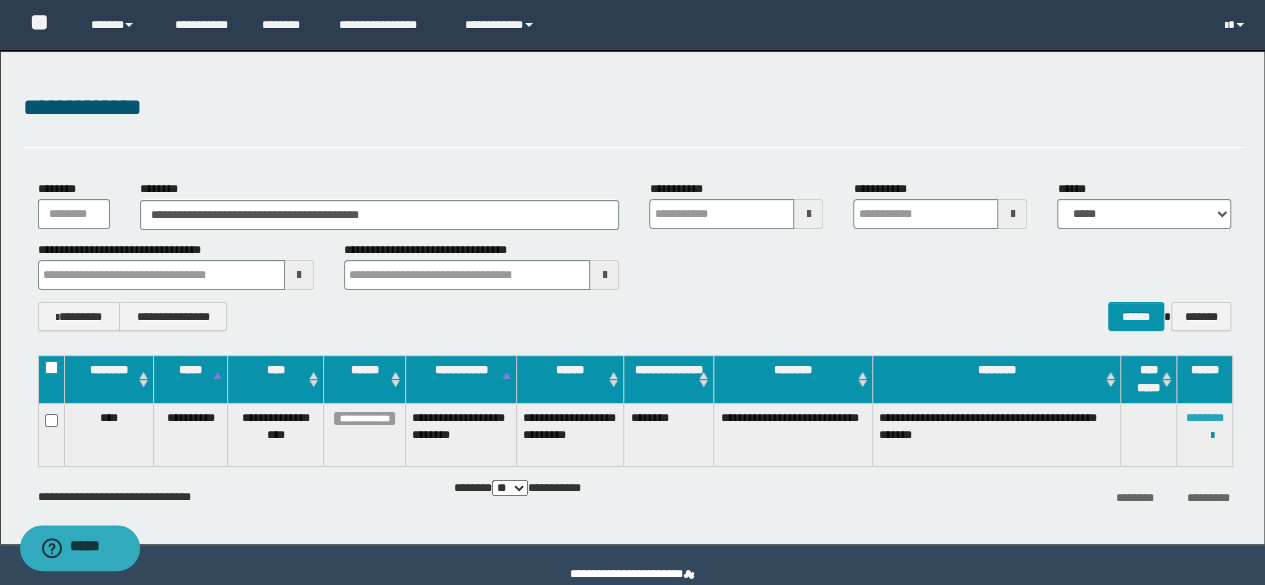 click on "********" at bounding box center [1205, 418] 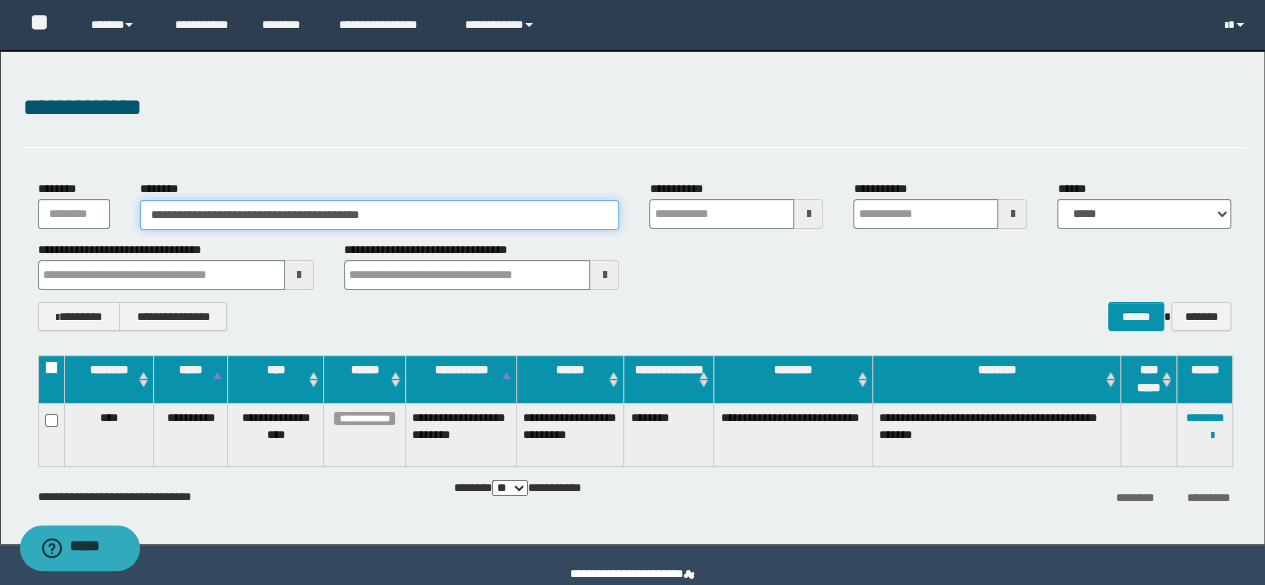 drag, startPoint x: 463, startPoint y: 213, endPoint x: 0, endPoint y: 173, distance: 464.72464 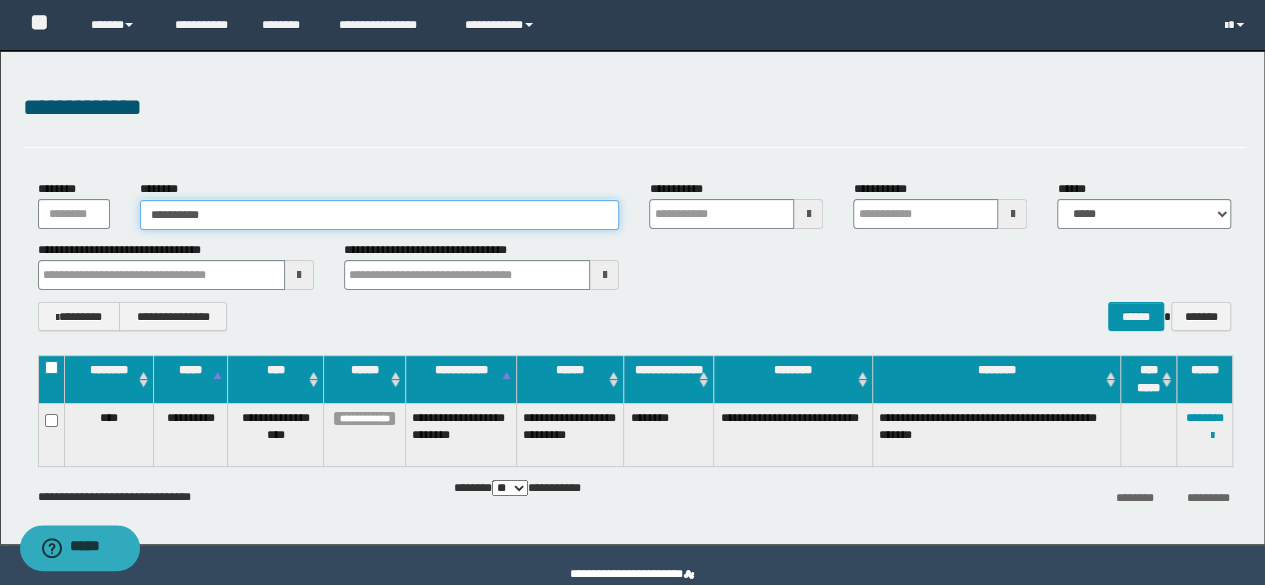 type on "**********" 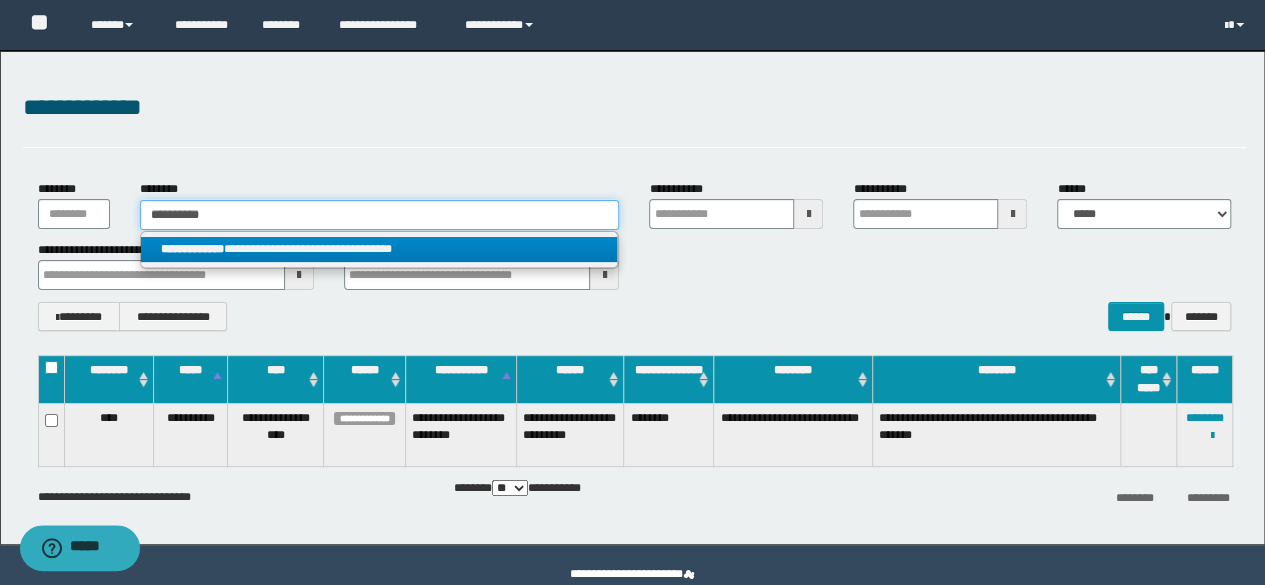 type on "**********" 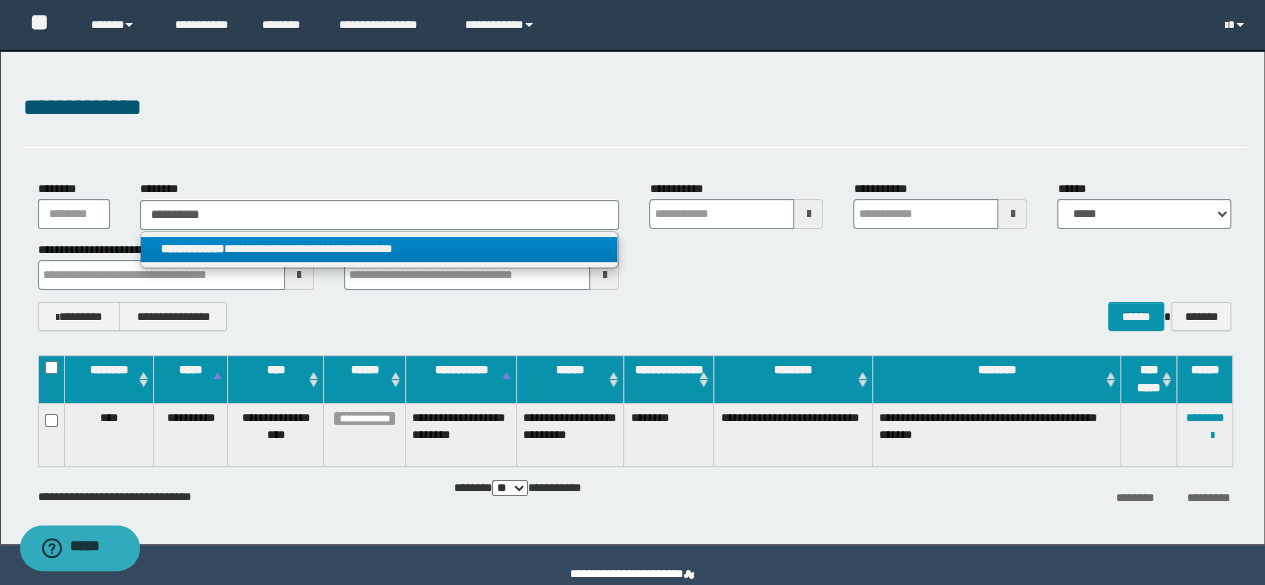 click on "**********" at bounding box center [379, 249] 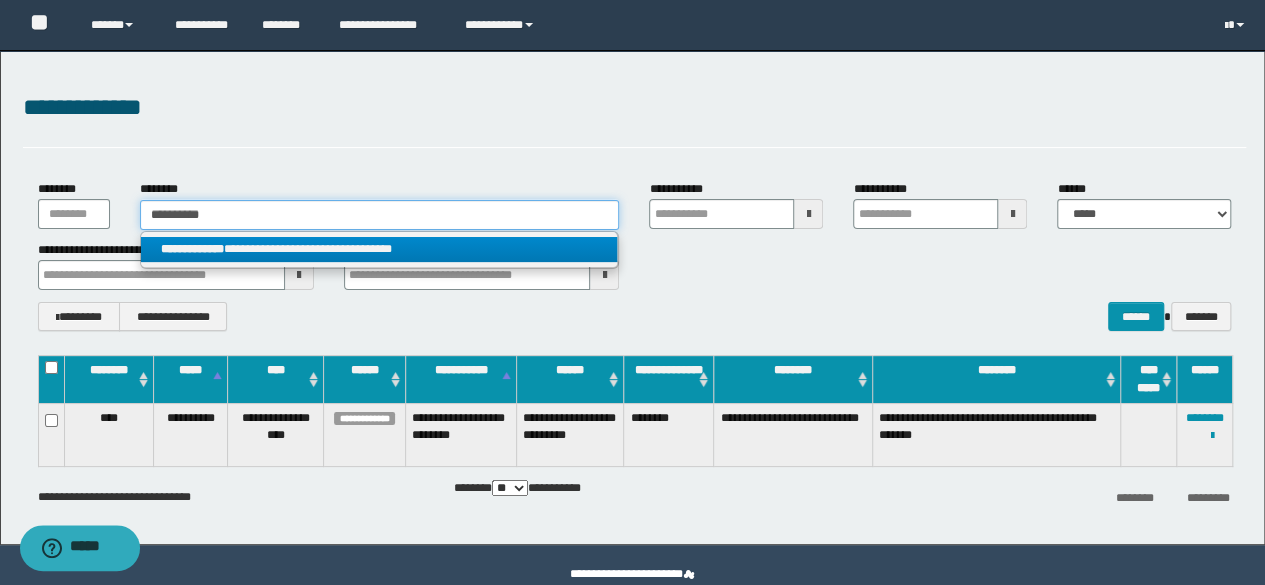 type 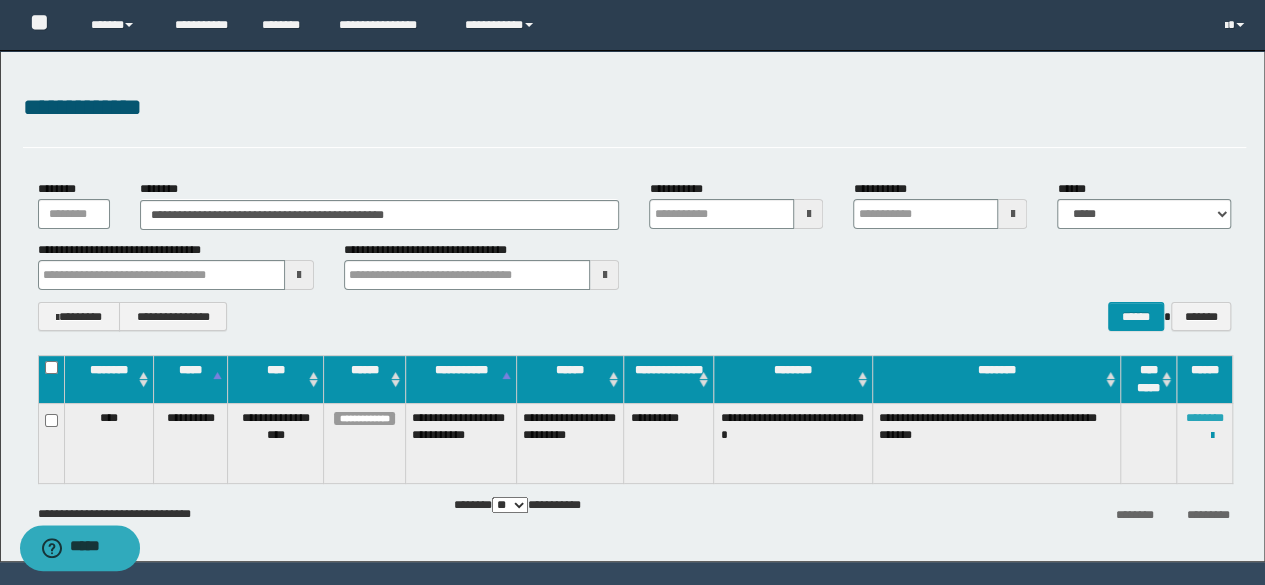 click on "********" at bounding box center [1205, 418] 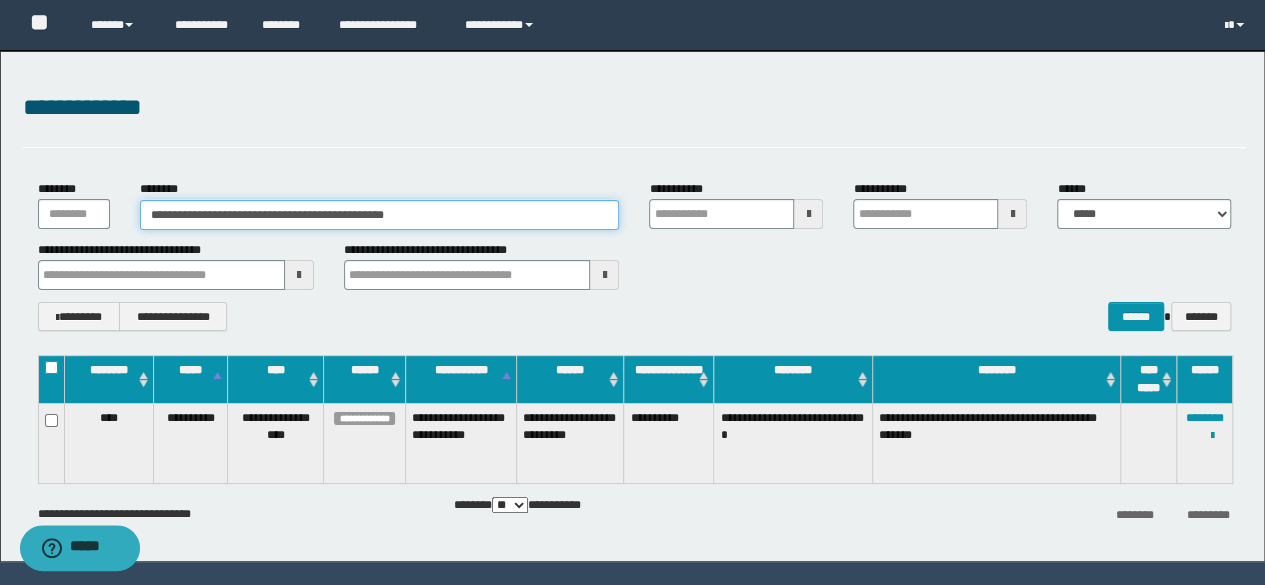 drag, startPoint x: 497, startPoint y: 208, endPoint x: 8, endPoint y: 170, distance: 490.47427 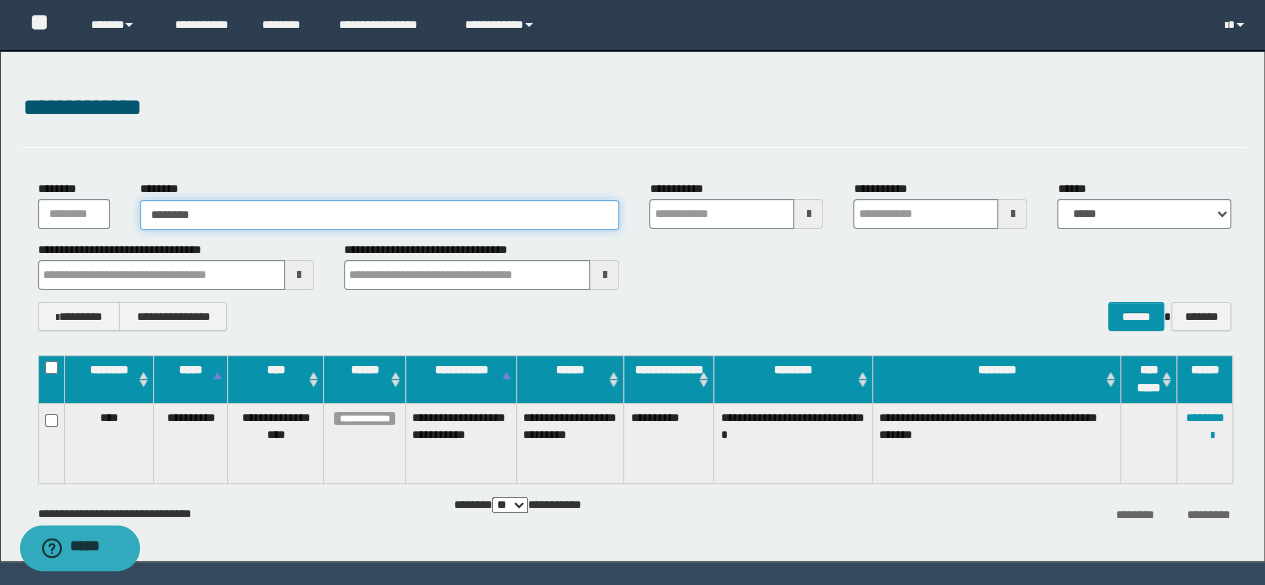 type on "********" 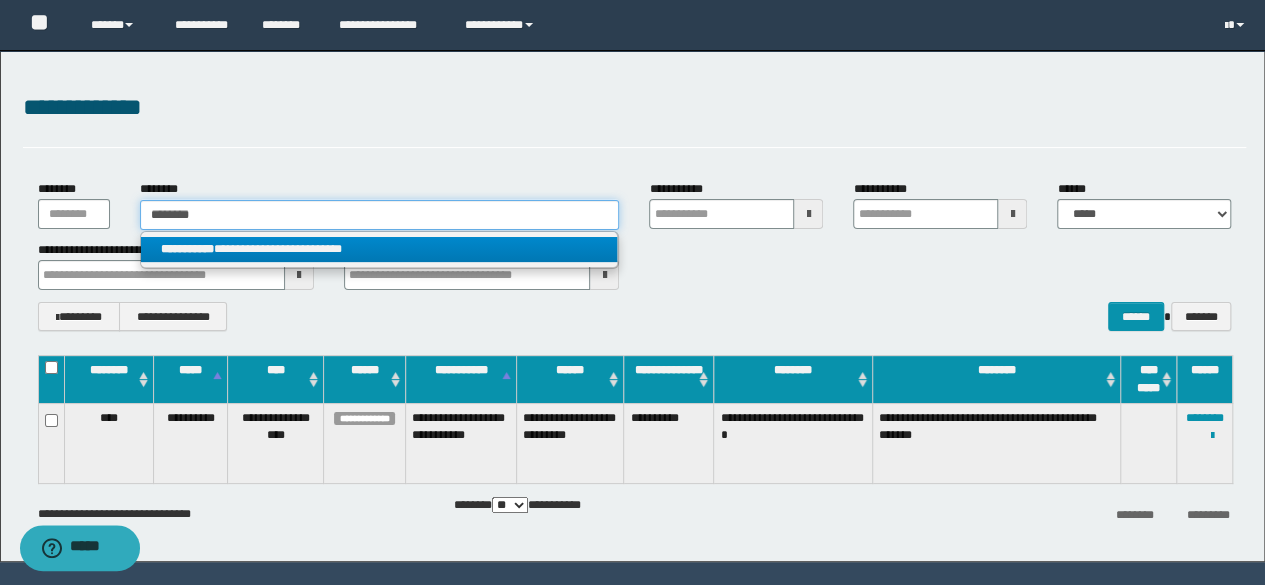 type on "********" 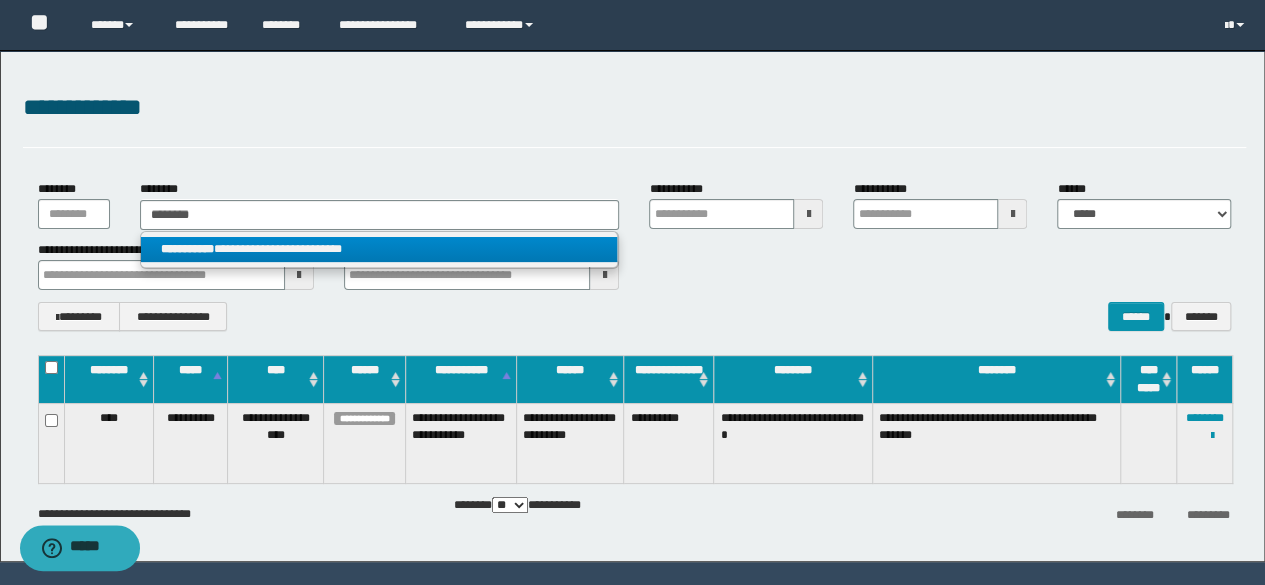 click on "**********" at bounding box center (379, 249) 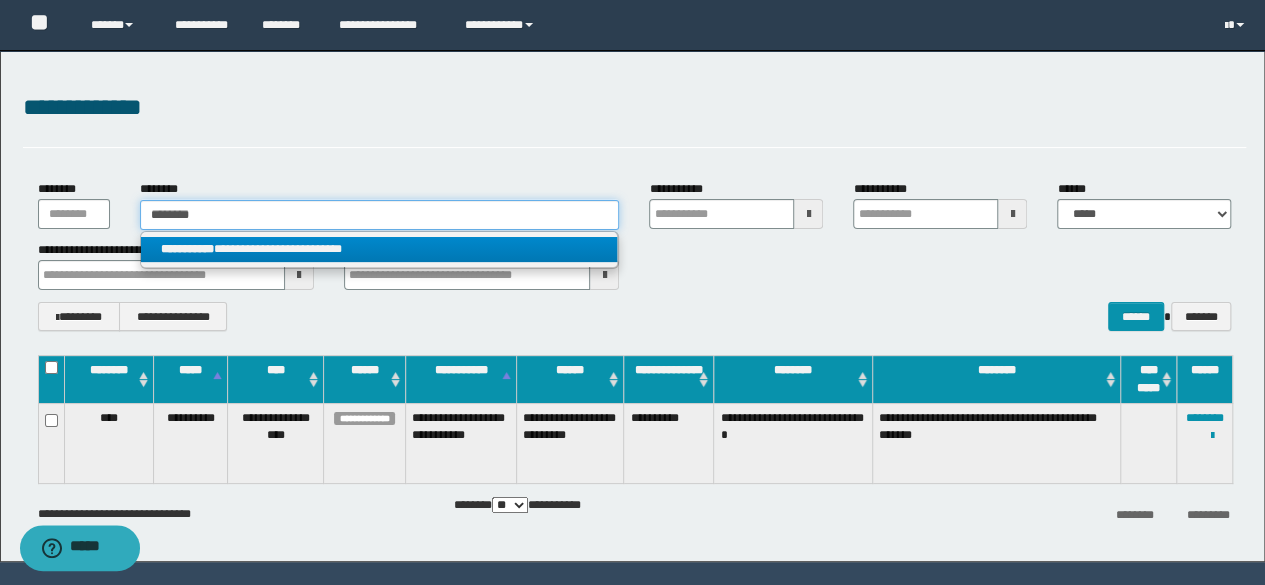 type 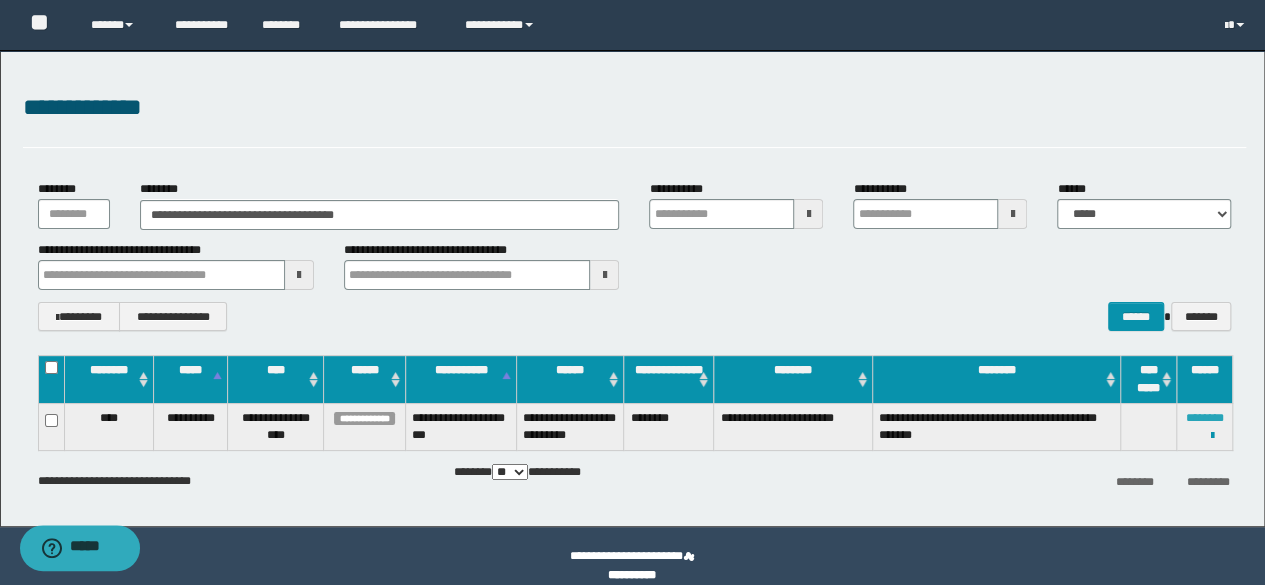 click on "********" at bounding box center (1205, 418) 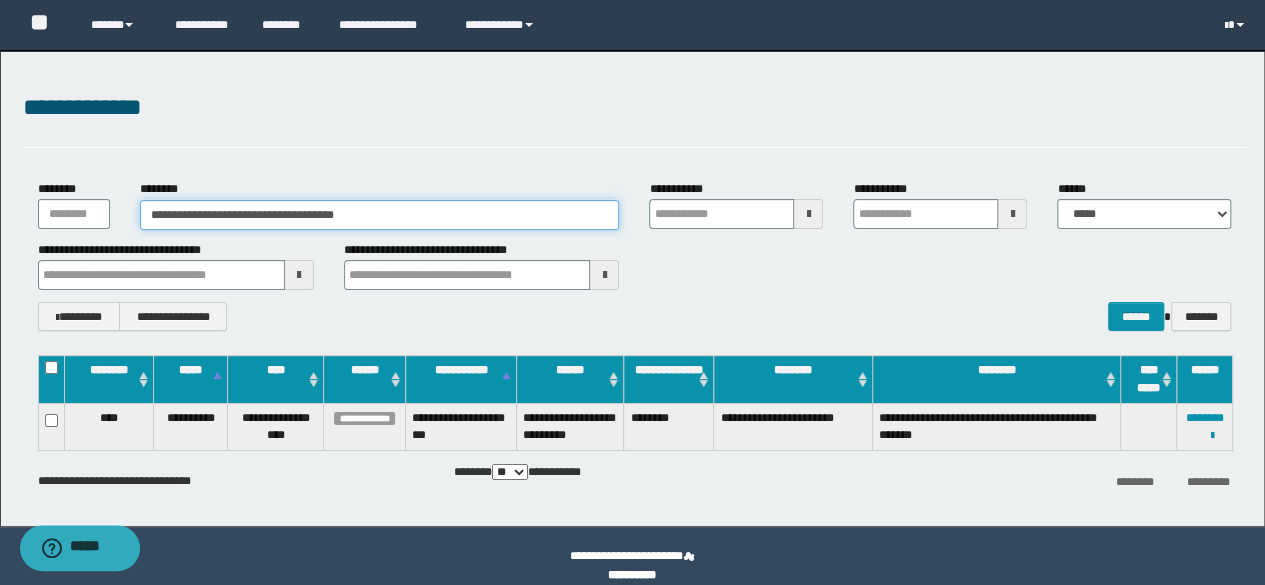 drag, startPoint x: 428, startPoint y: 212, endPoint x: 18, endPoint y: 187, distance: 410.76147 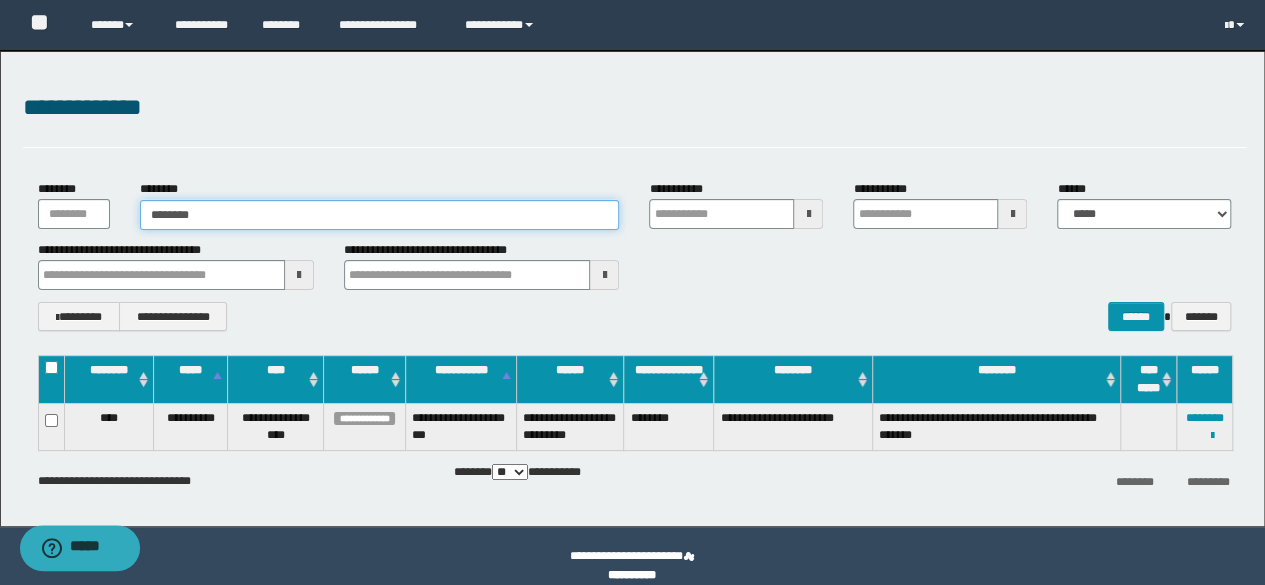 type on "********" 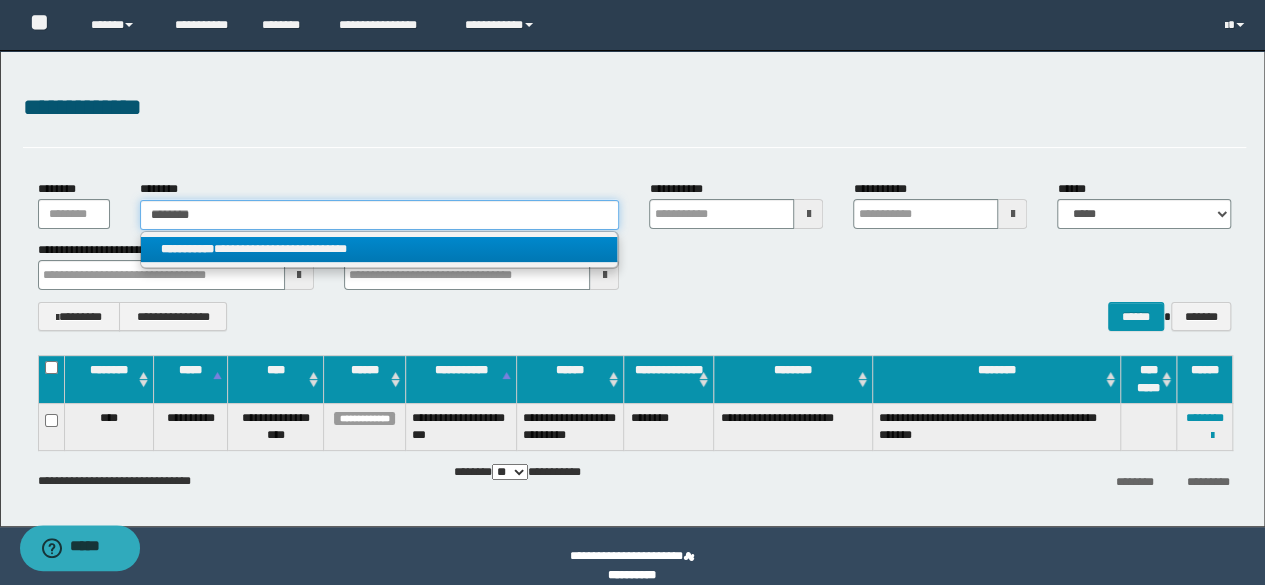 type on "********" 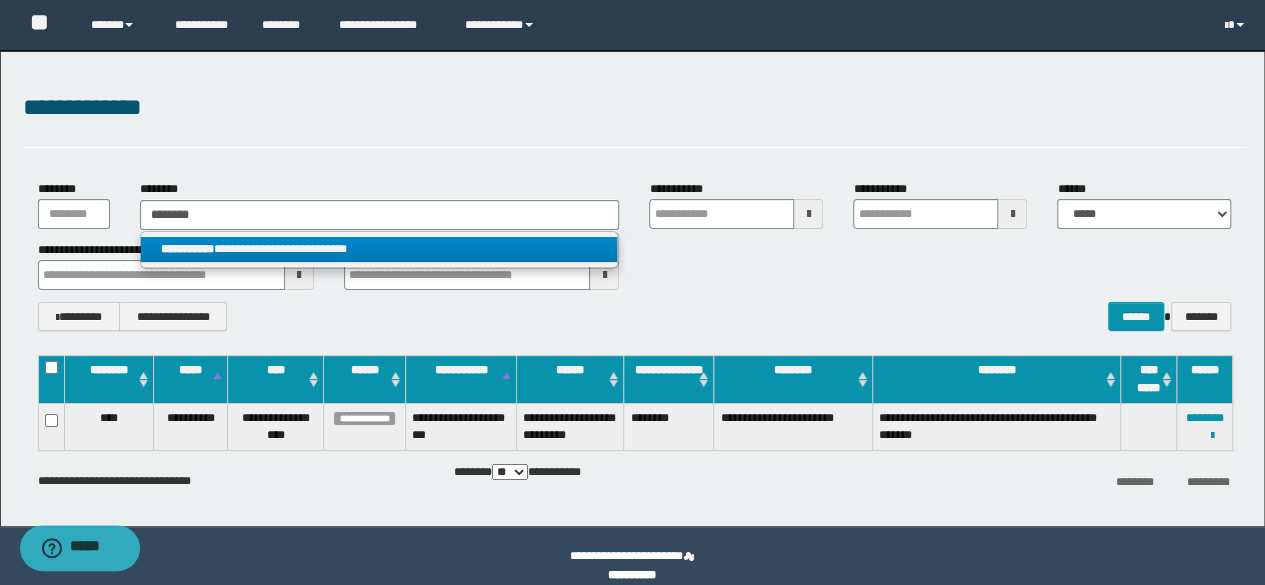 click on "**********" at bounding box center (379, 249) 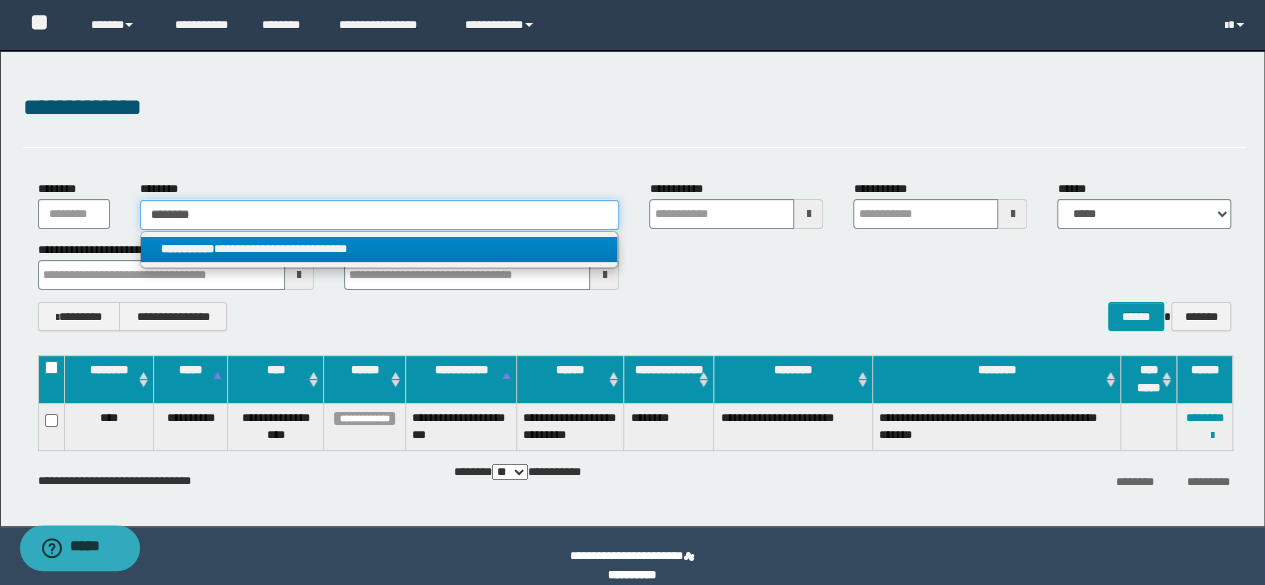 type 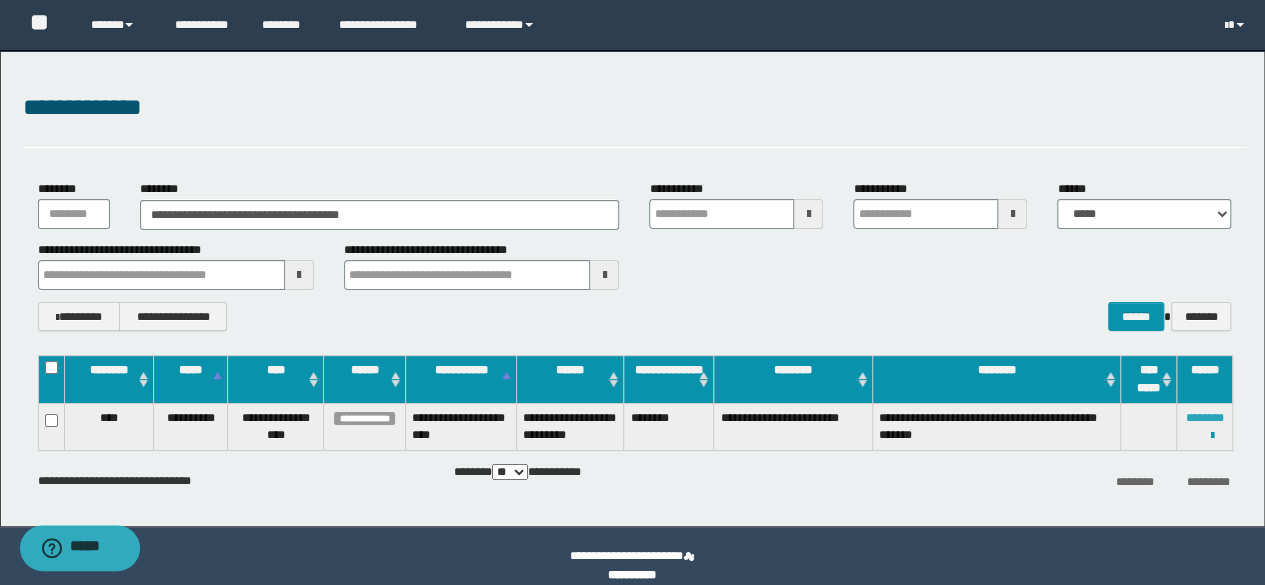 click on "********" at bounding box center (1205, 418) 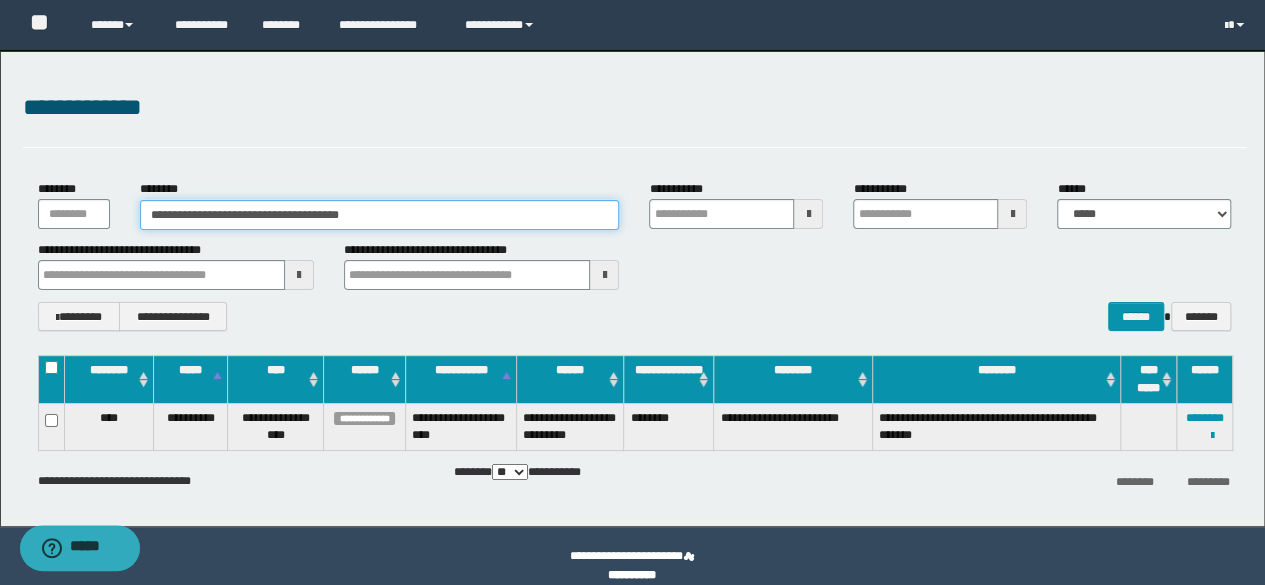 drag, startPoint x: 455, startPoint y: 215, endPoint x: 4, endPoint y: 177, distance: 452.59805 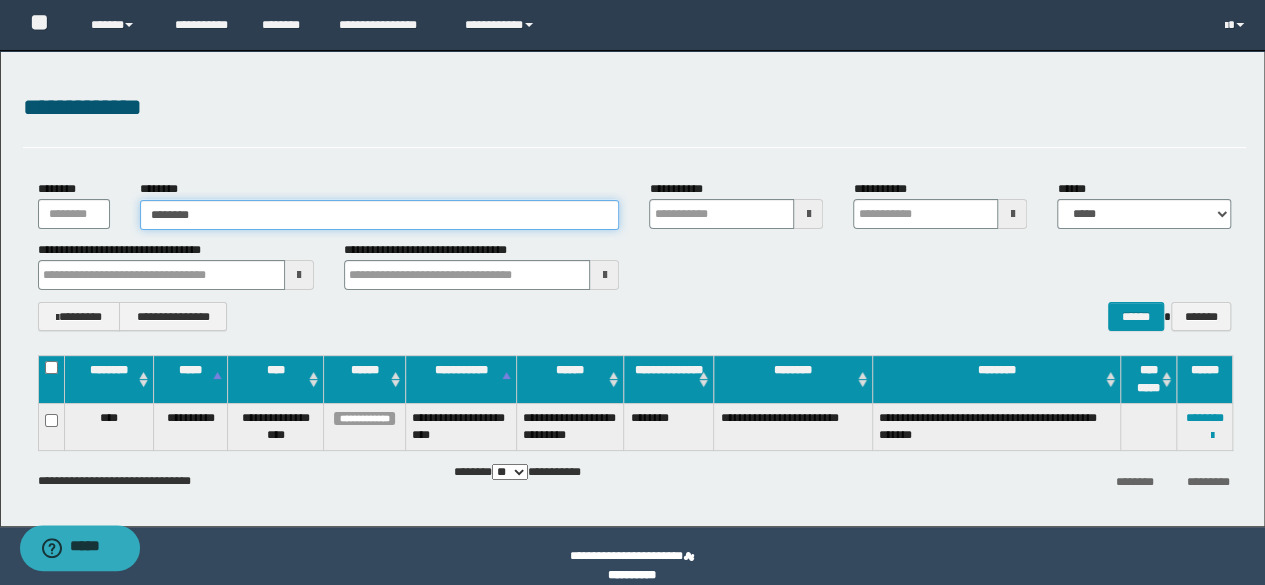 type on "********" 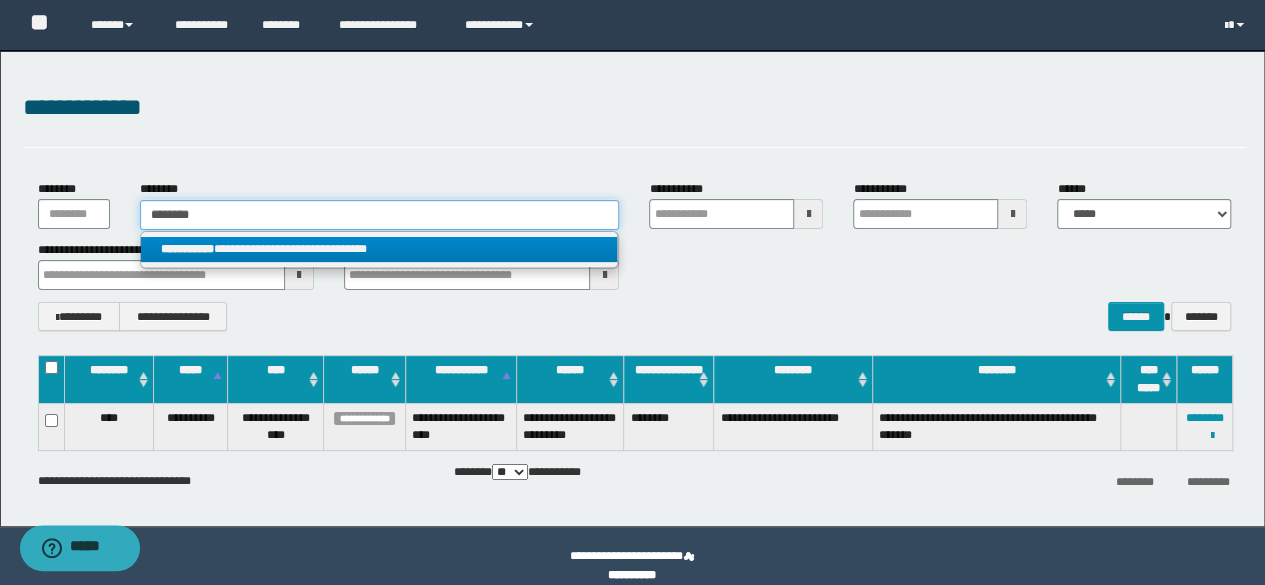 type on "********" 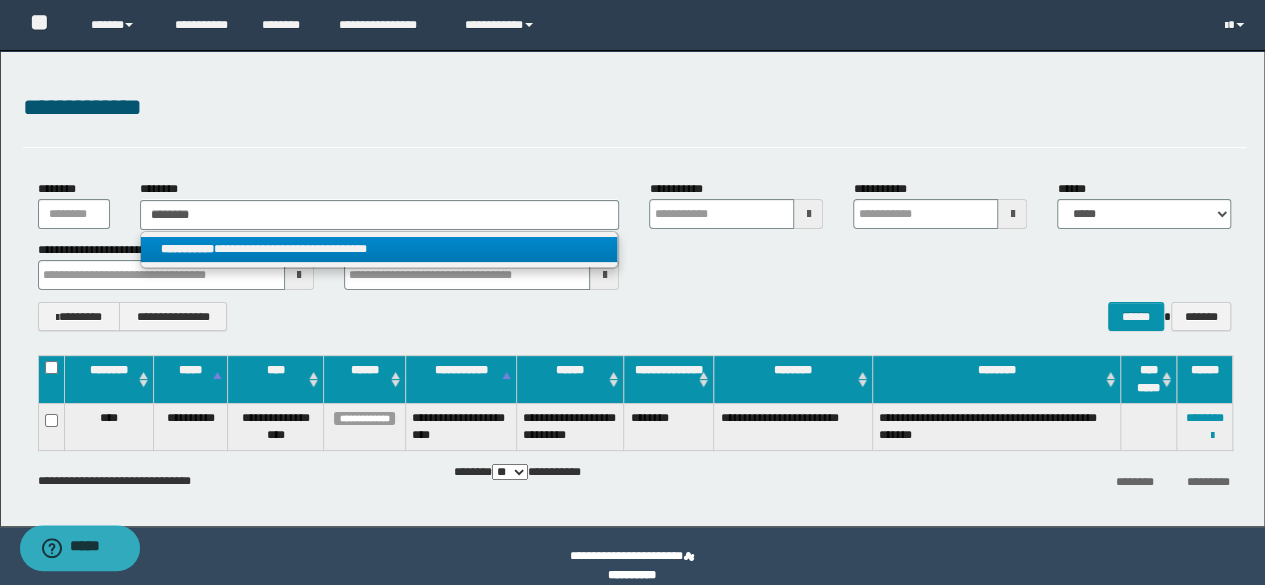 click on "**********" at bounding box center [379, 249] 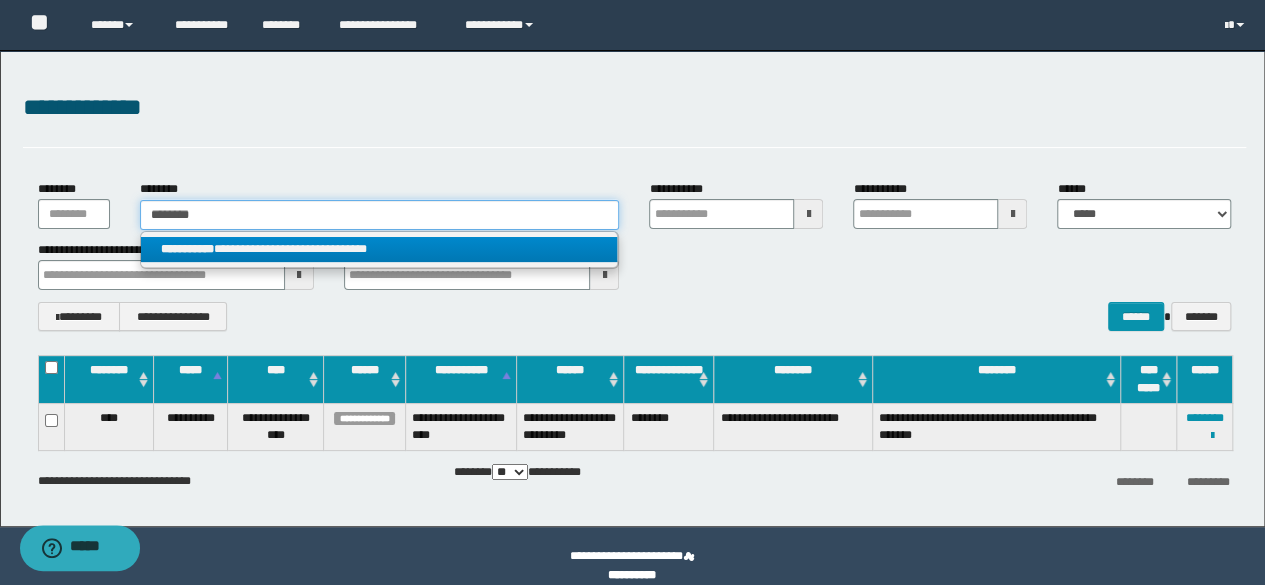 type 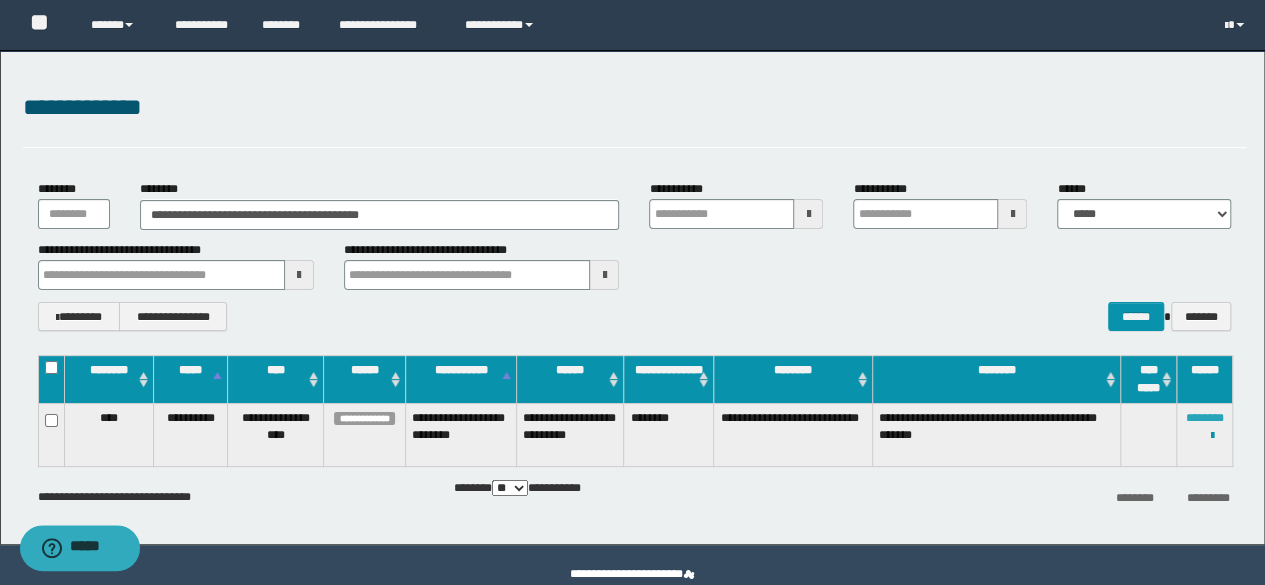click on "********" at bounding box center (1205, 418) 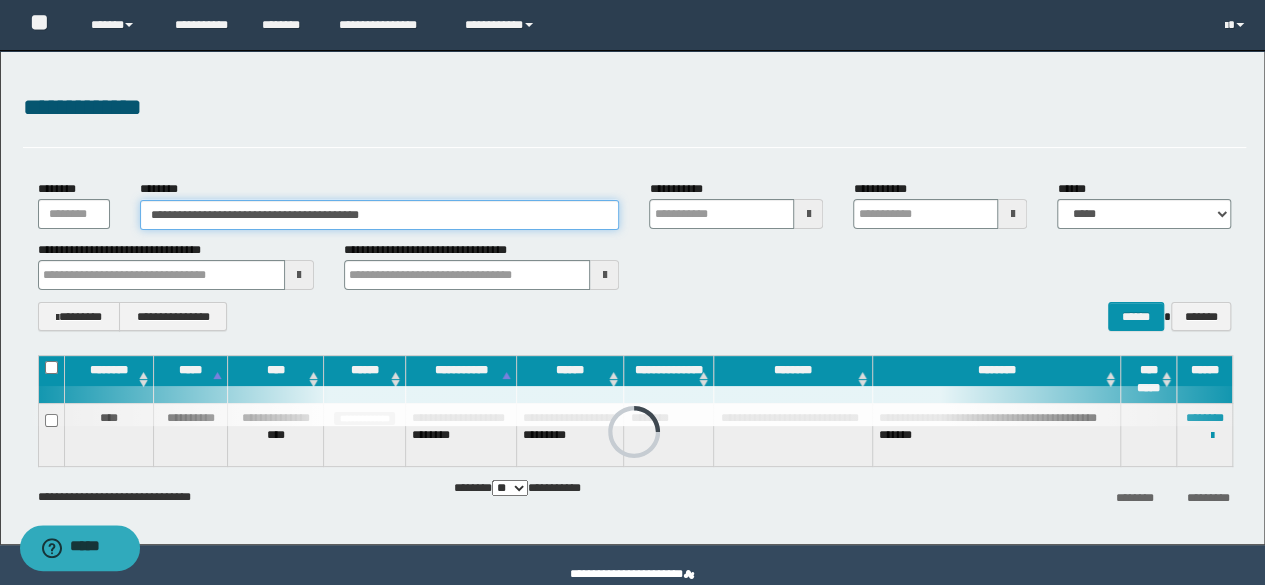 drag, startPoint x: 454, startPoint y: 215, endPoint x: 0, endPoint y: 177, distance: 455.58752 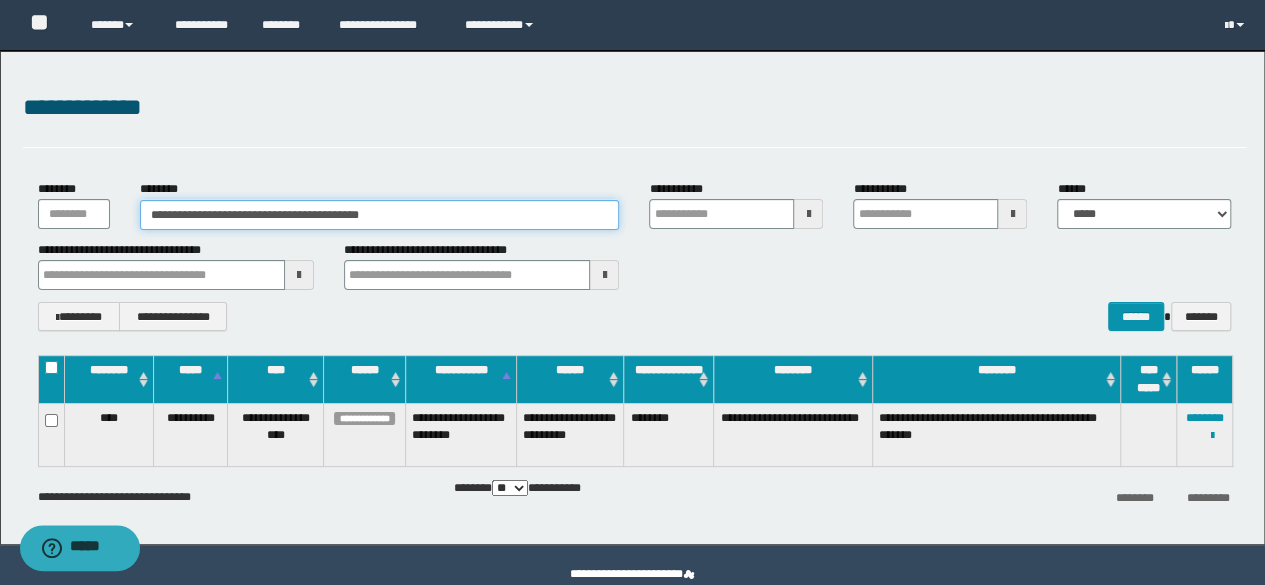 paste 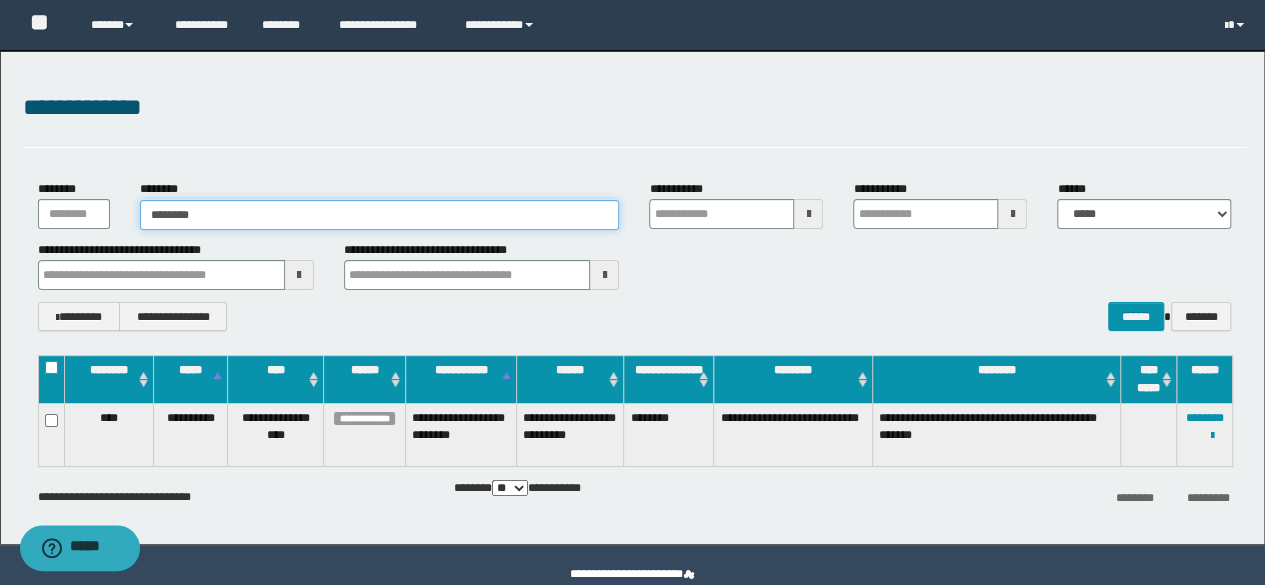 type on "********" 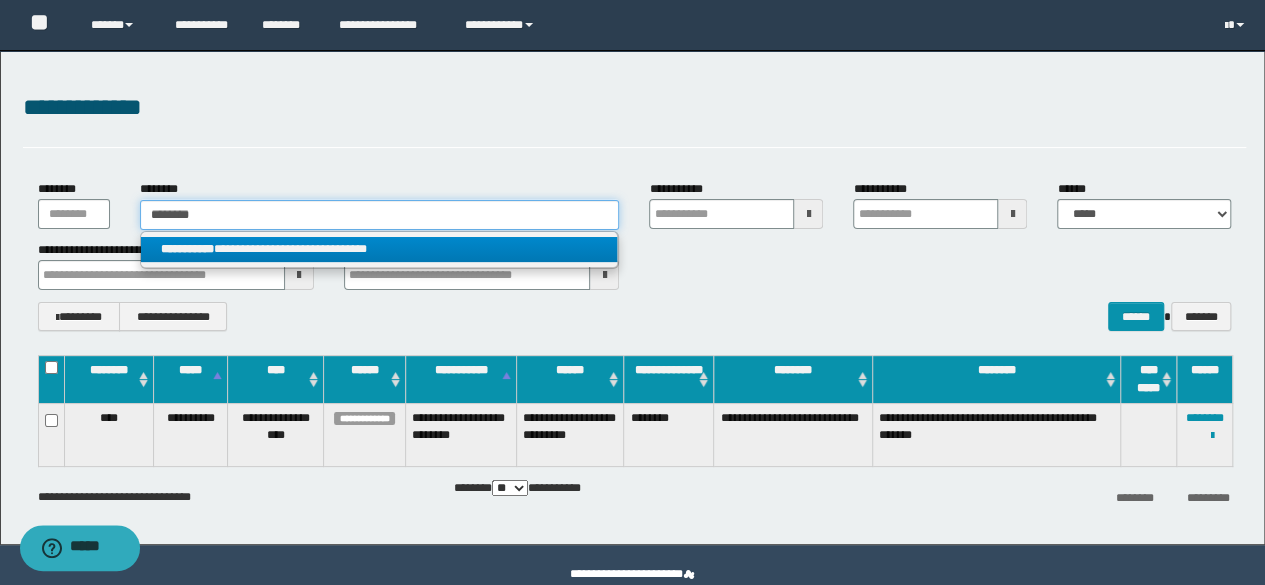 type on "********" 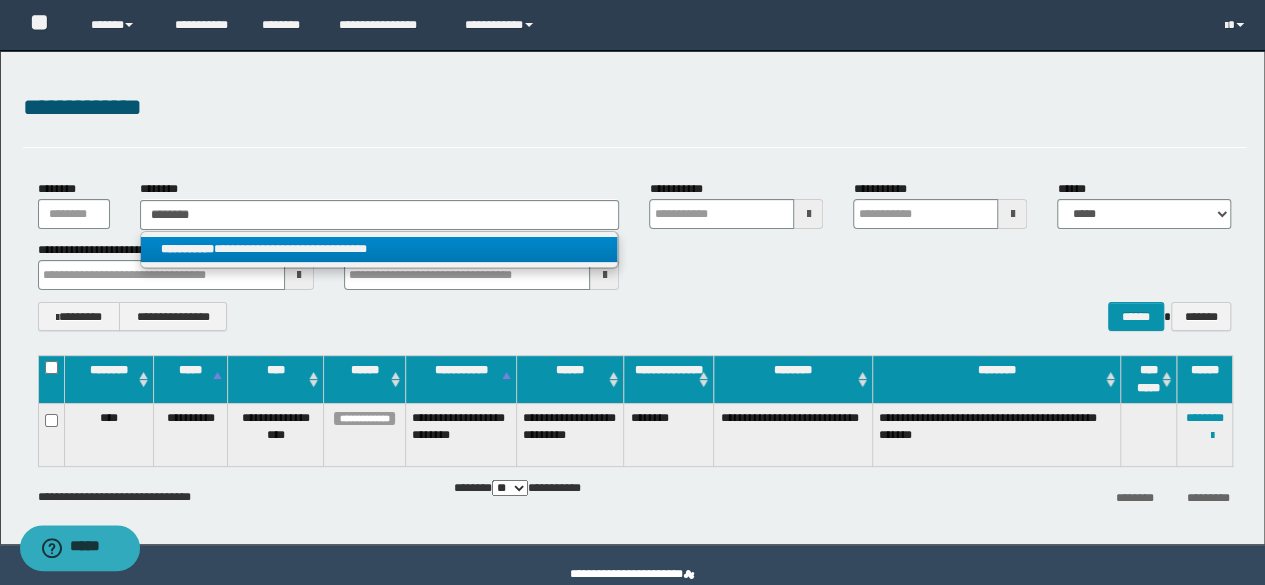 click on "**********" at bounding box center (379, 249) 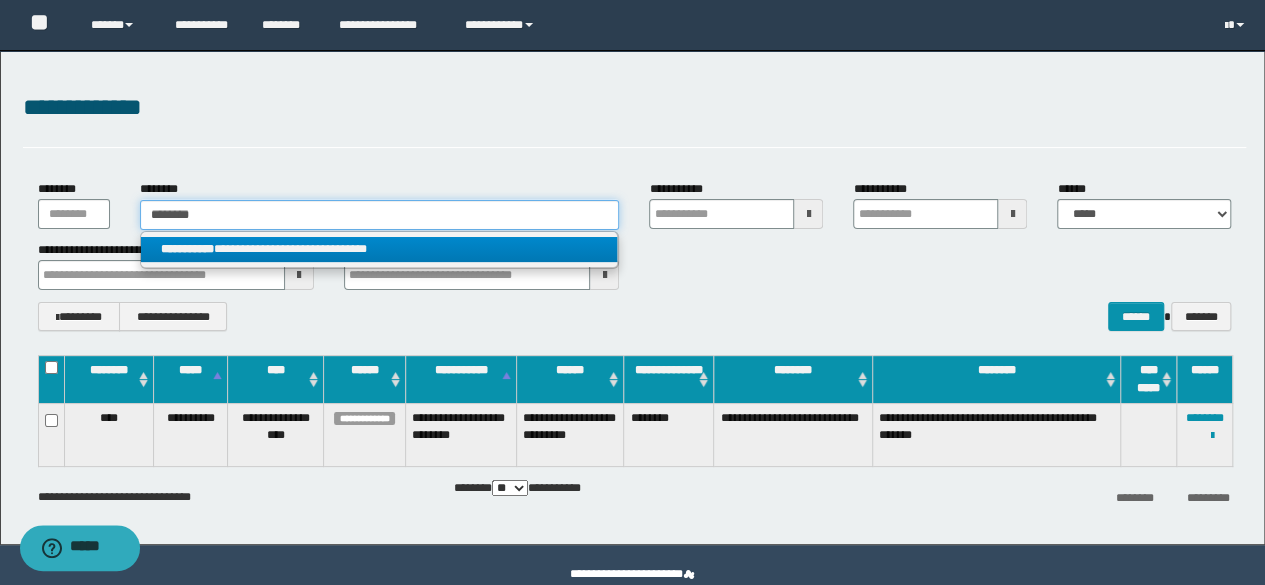 type 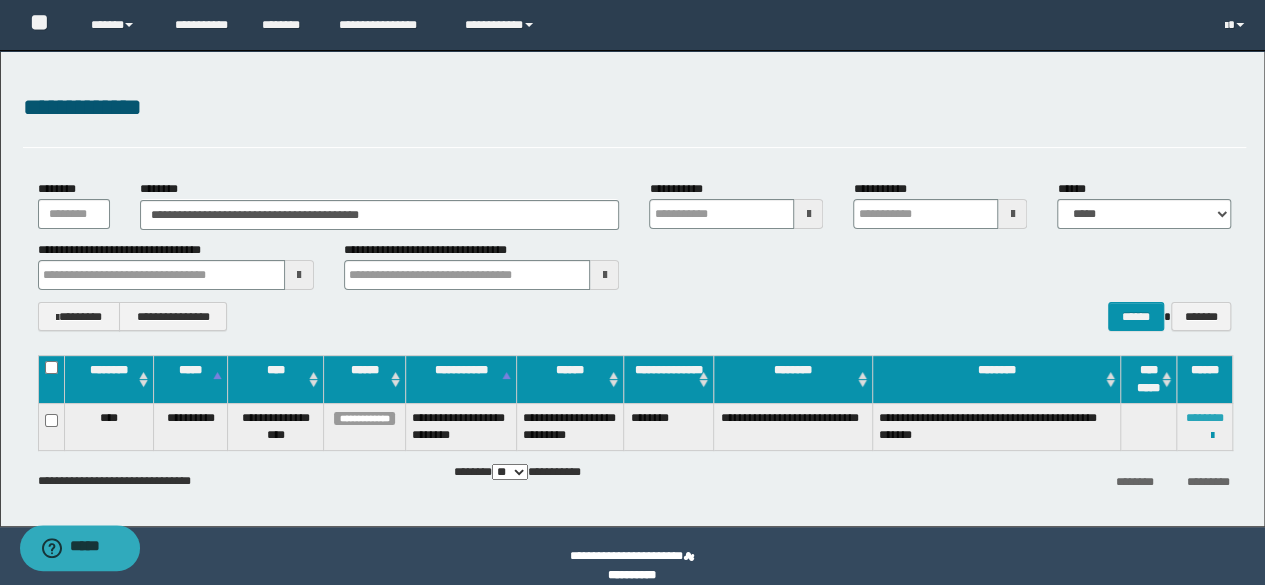 click on "********" at bounding box center [1205, 418] 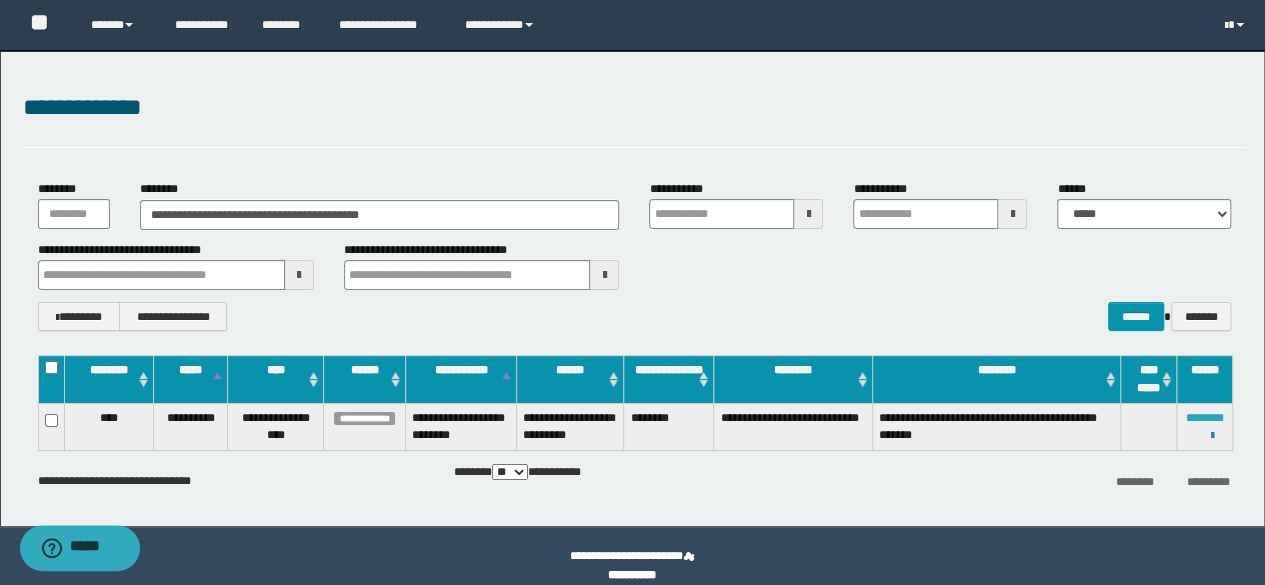click on "********" at bounding box center (1205, 418) 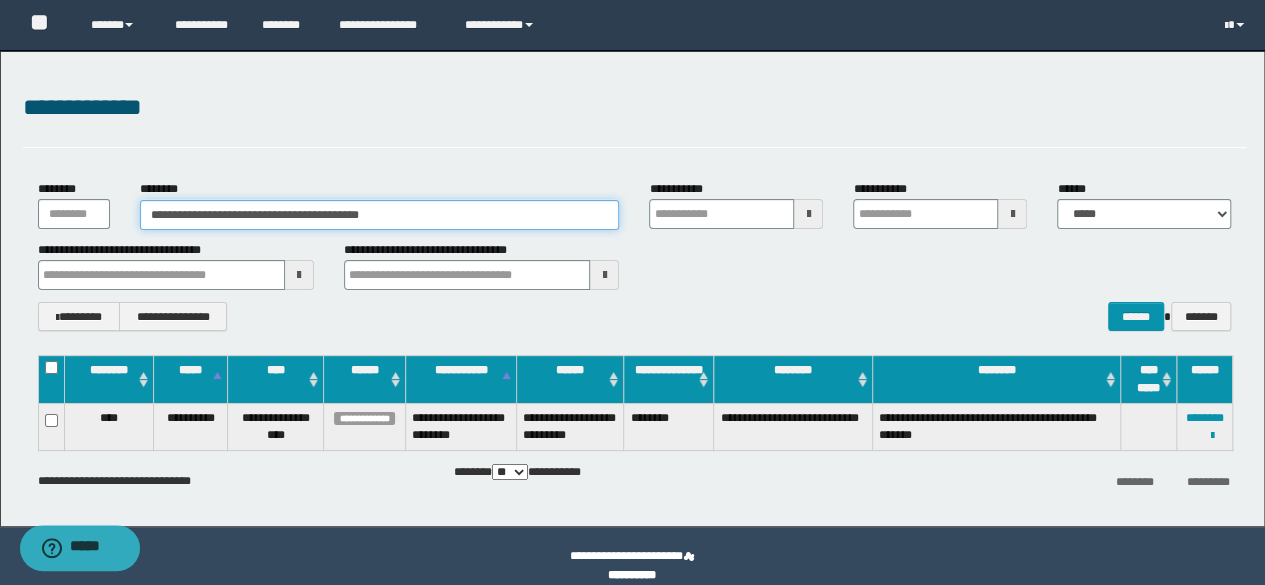 drag, startPoint x: 469, startPoint y: 217, endPoint x: 29, endPoint y: 201, distance: 440.2908 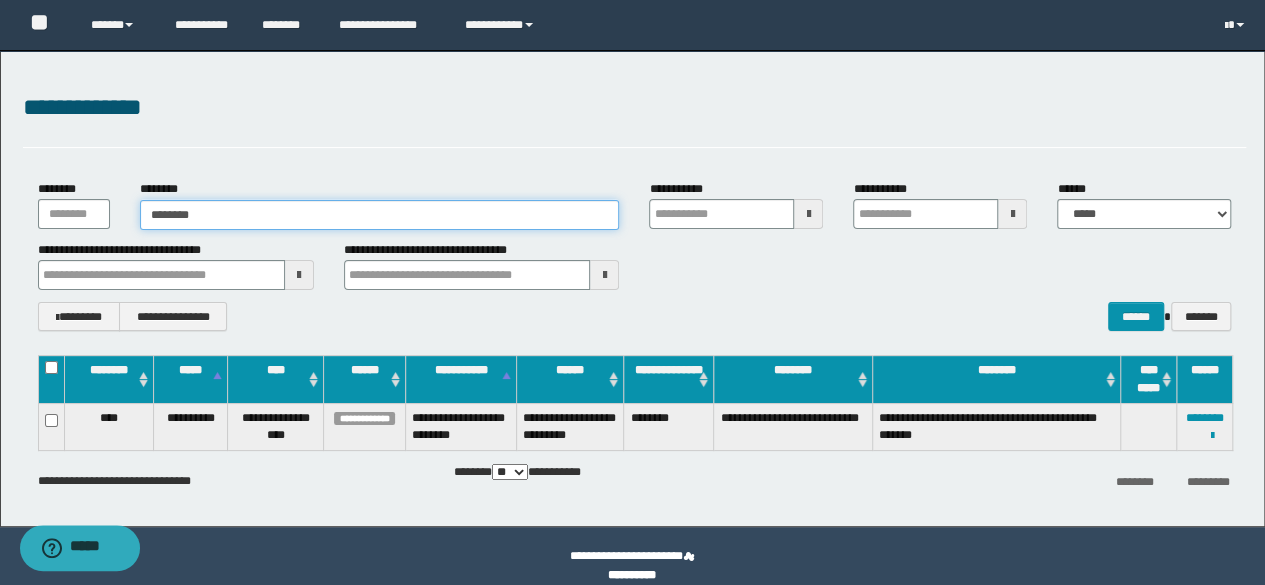 type on "********" 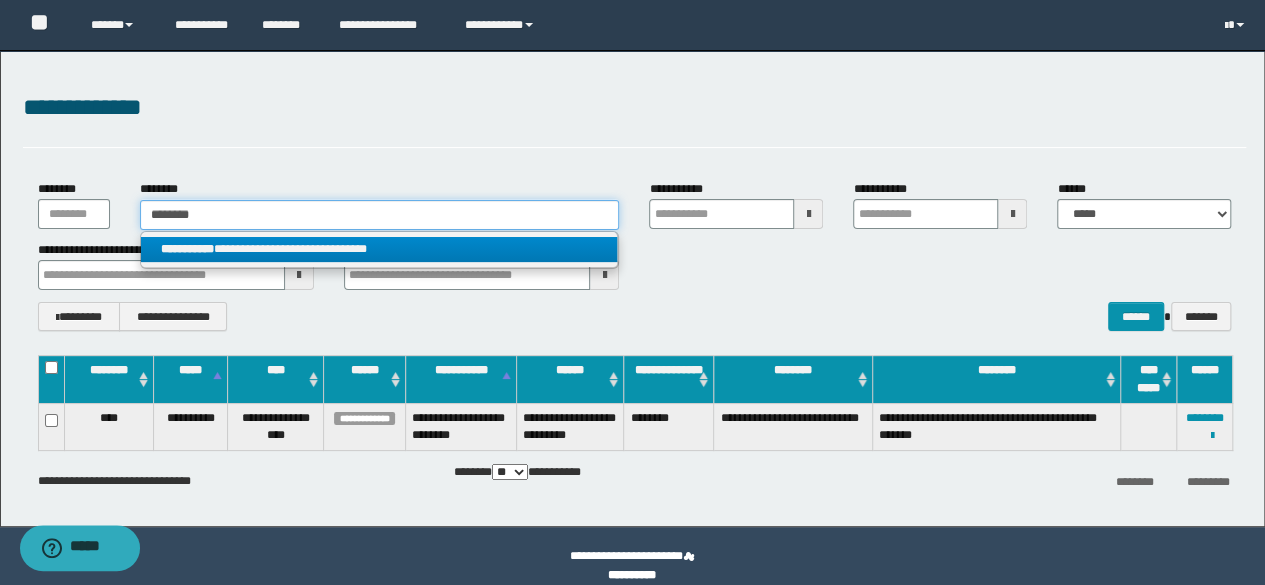 type on "********" 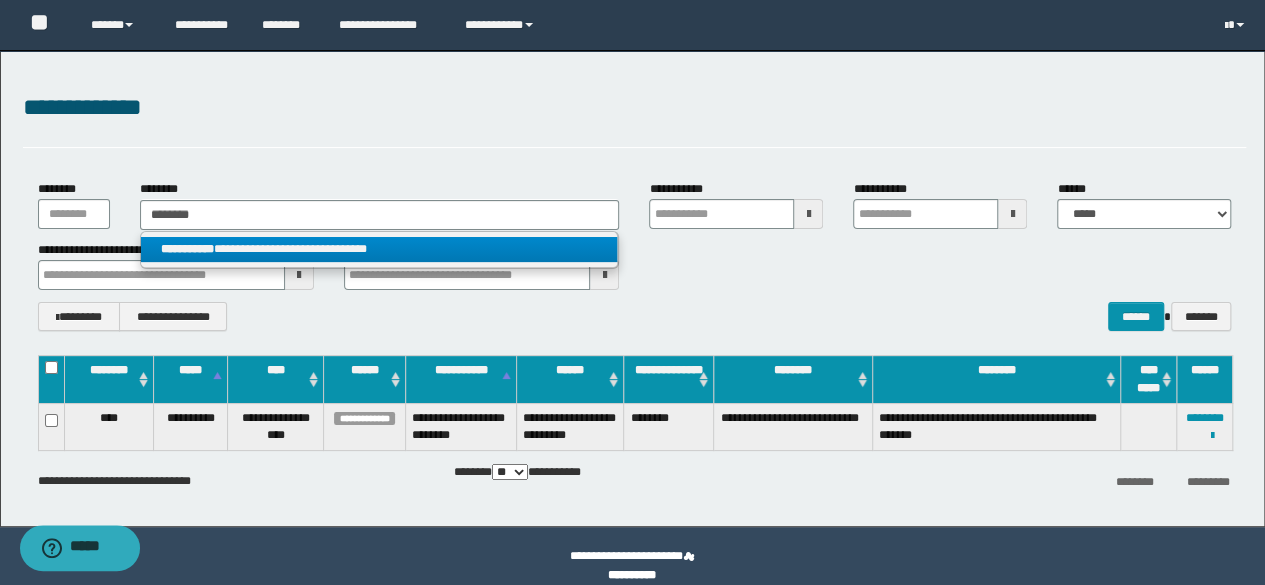 click on "**********" at bounding box center [379, 249] 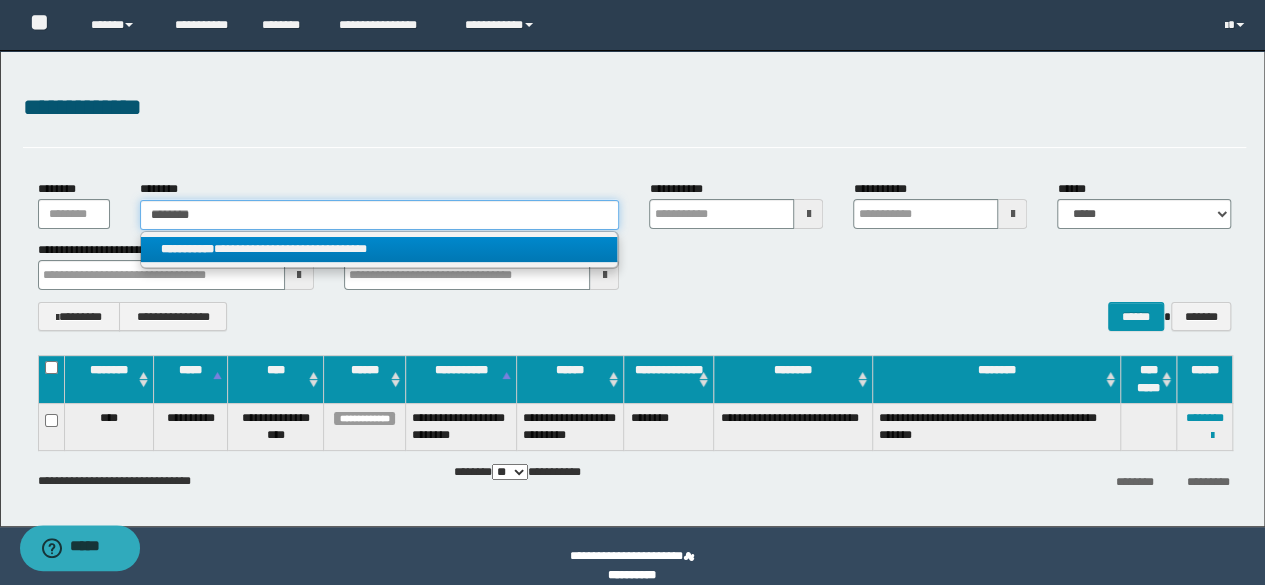 type 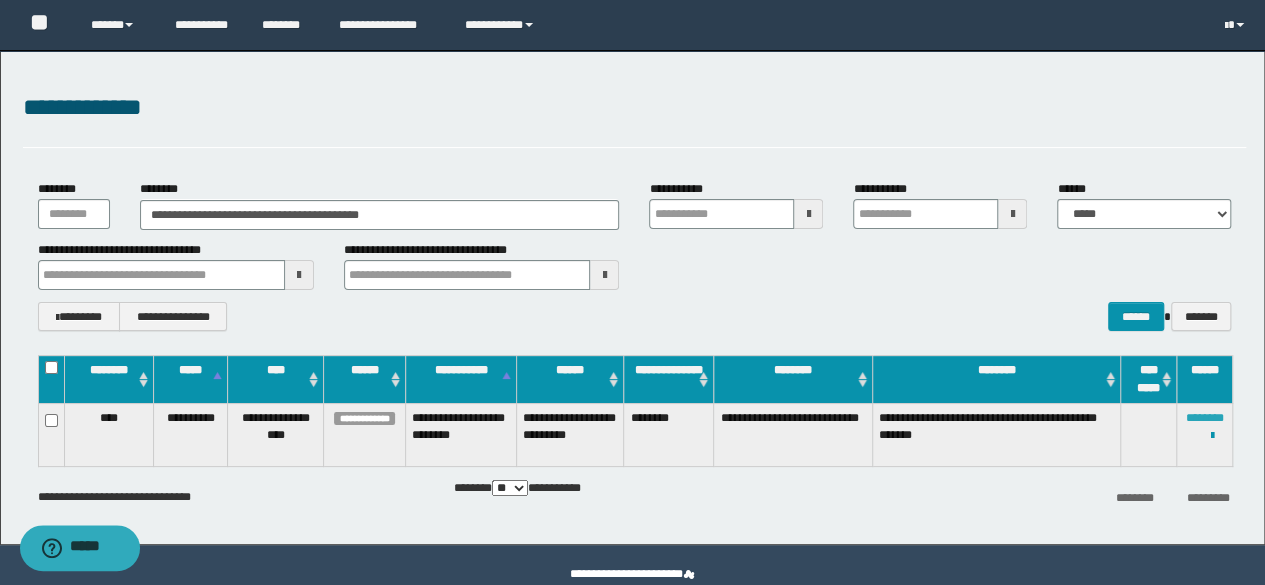 click on "********" at bounding box center [1205, 418] 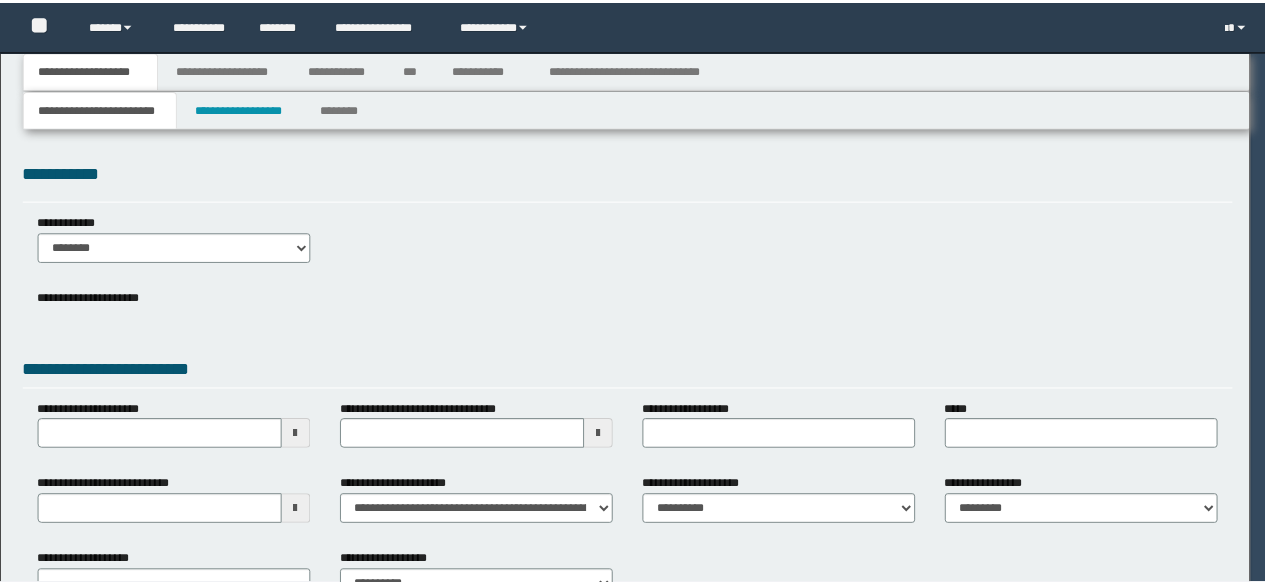 scroll, scrollTop: 0, scrollLeft: 0, axis: both 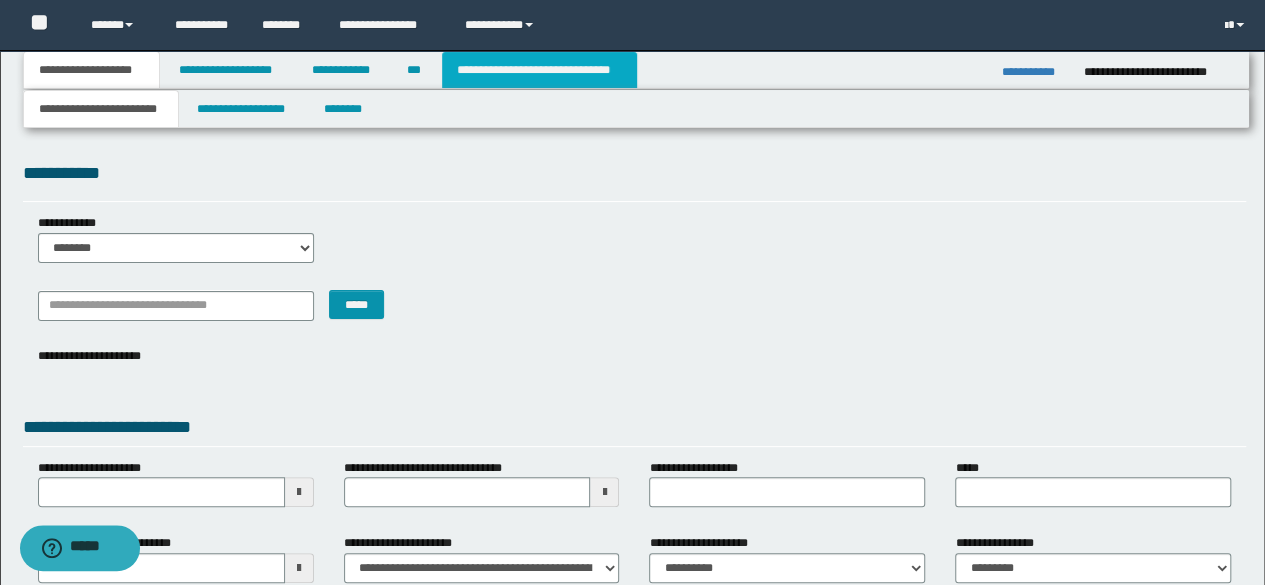 click on "**********" at bounding box center [539, 70] 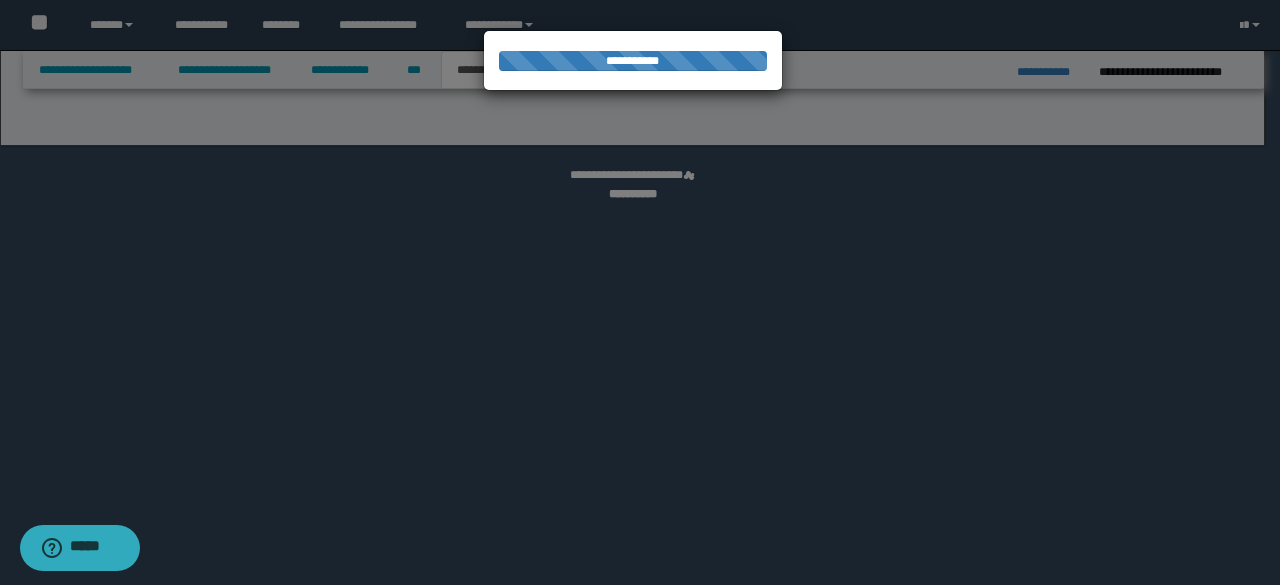 select on "*" 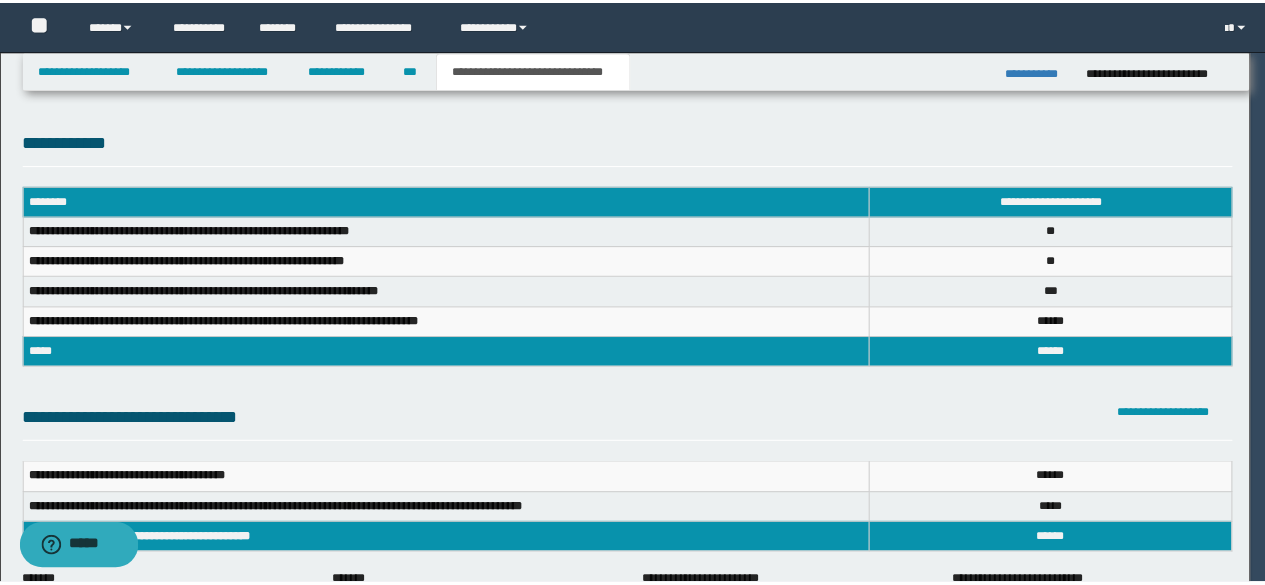 scroll, scrollTop: 0, scrollLeft: 0, axis: both 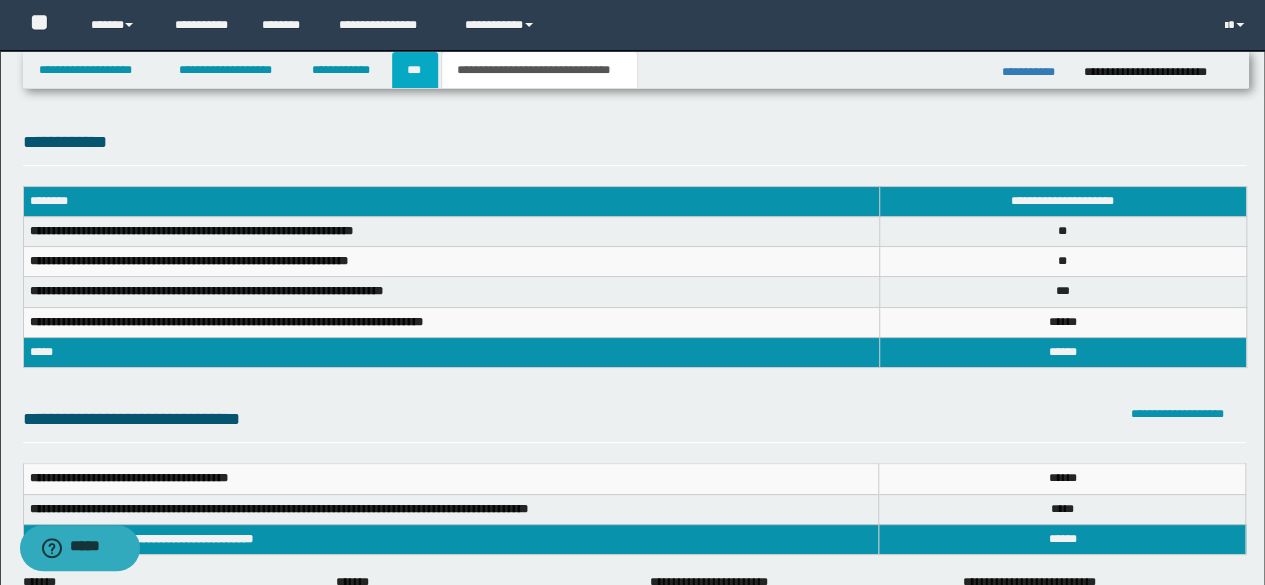 click on "***" at bounding box center [415, 70] 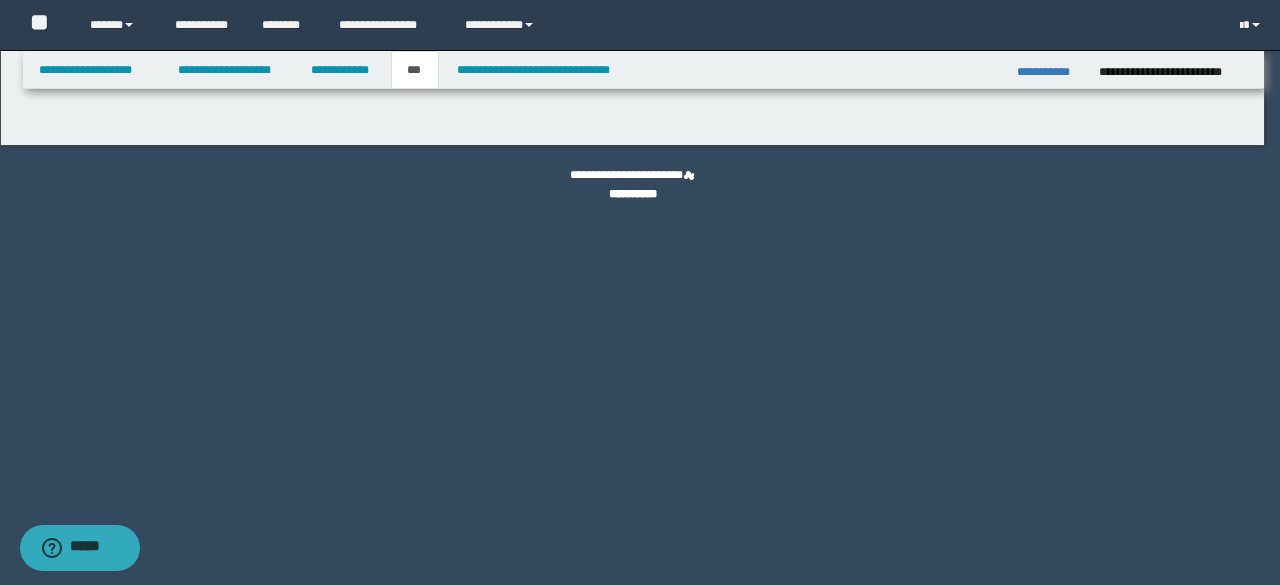 select on "*" 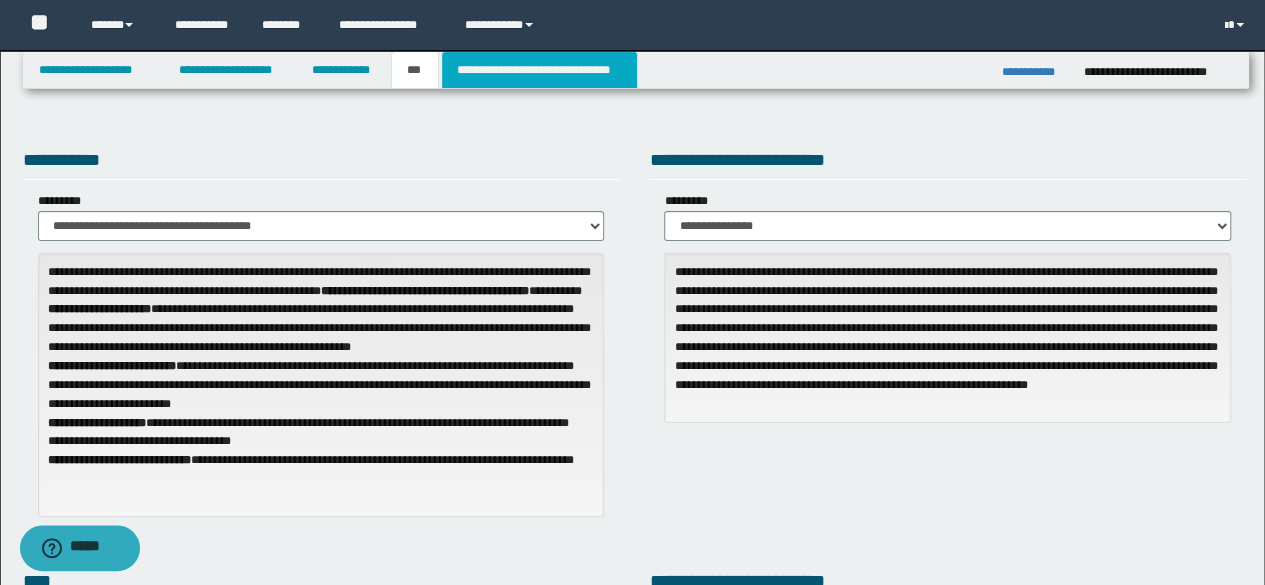 click on "**********" at bounding box center [539, 70] 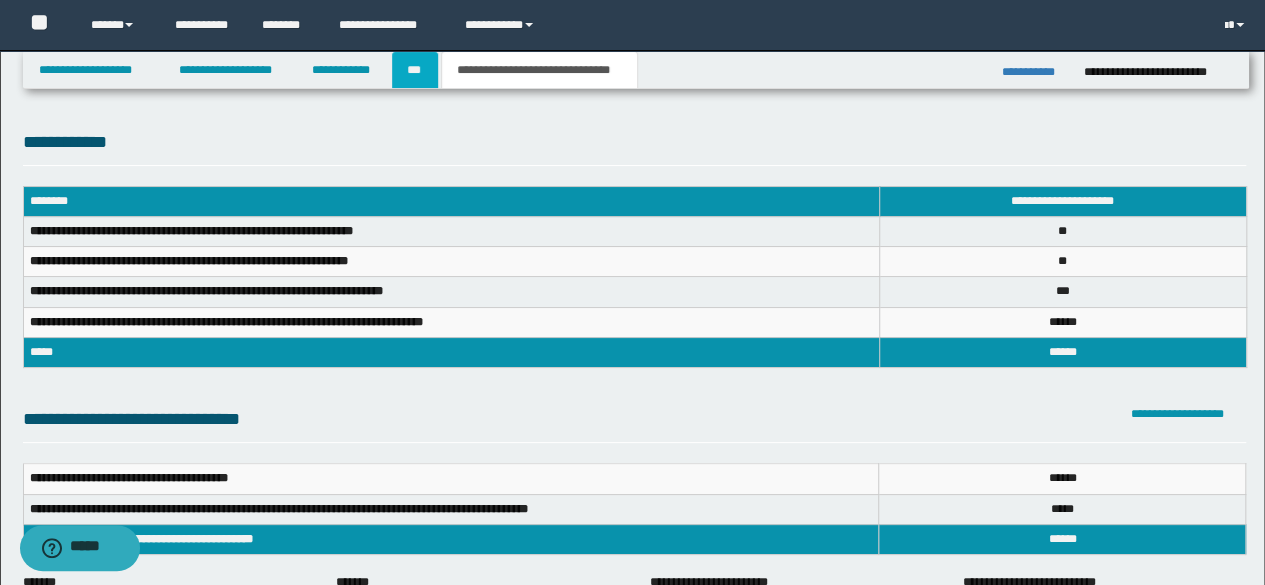 click on "***" at bounding box center [415, 70] 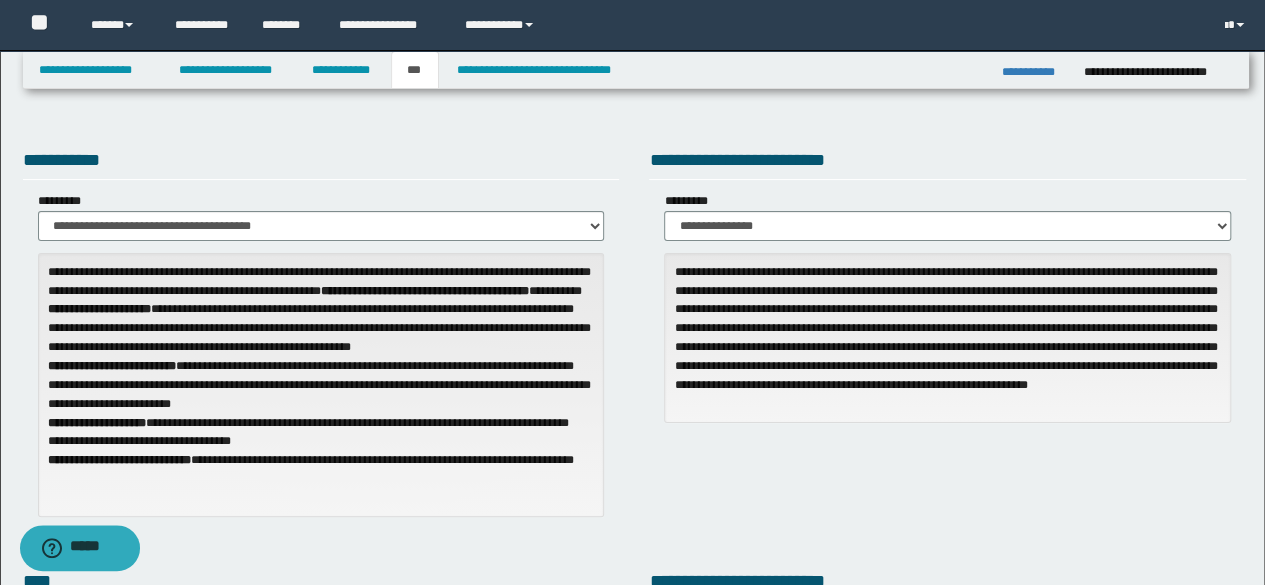 scroll, scrollTop: 512, scrollLeft: 0, axis: vertical 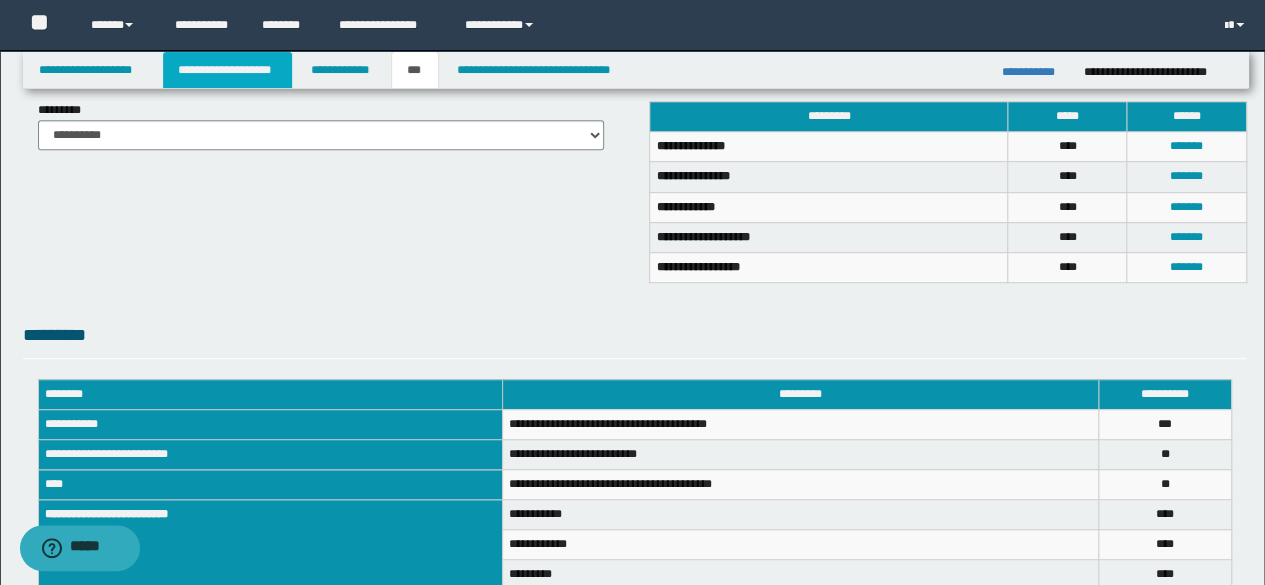 click on "**********" at bounding box center (227, 70) 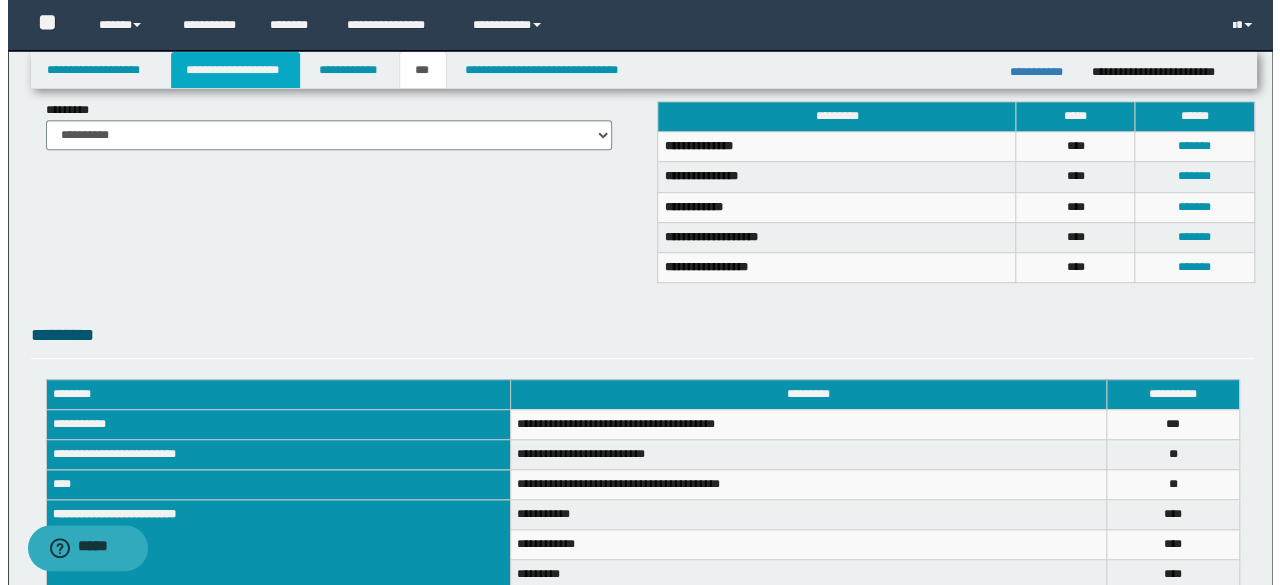 scroll, scrollTop: 0, scrollLeft: 0, axis: both 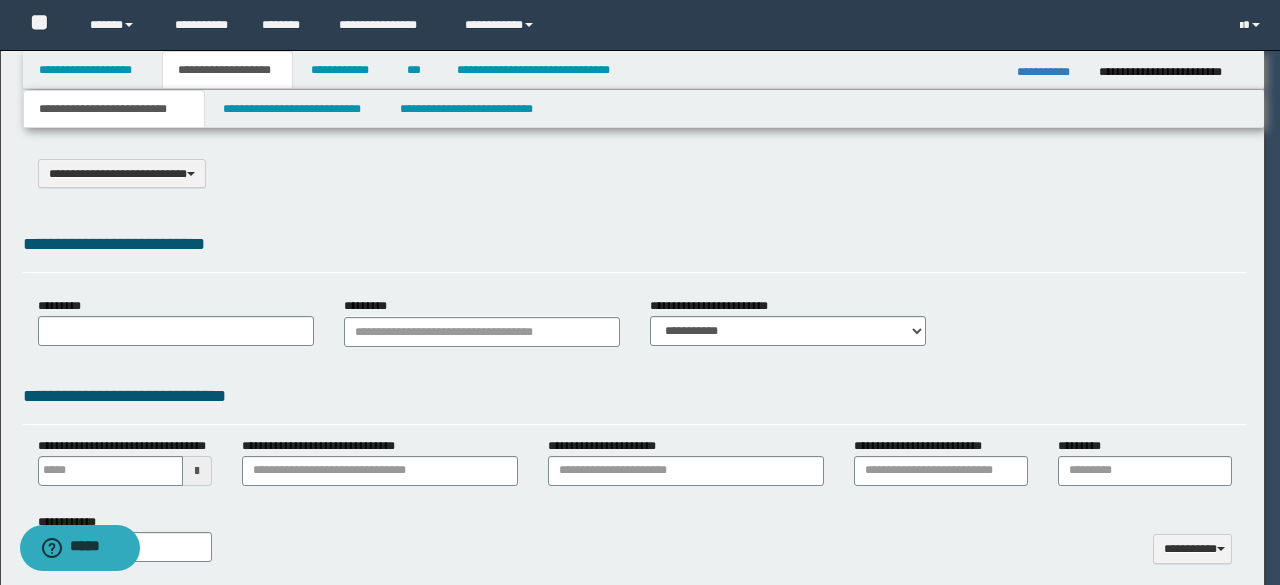 select on "*" 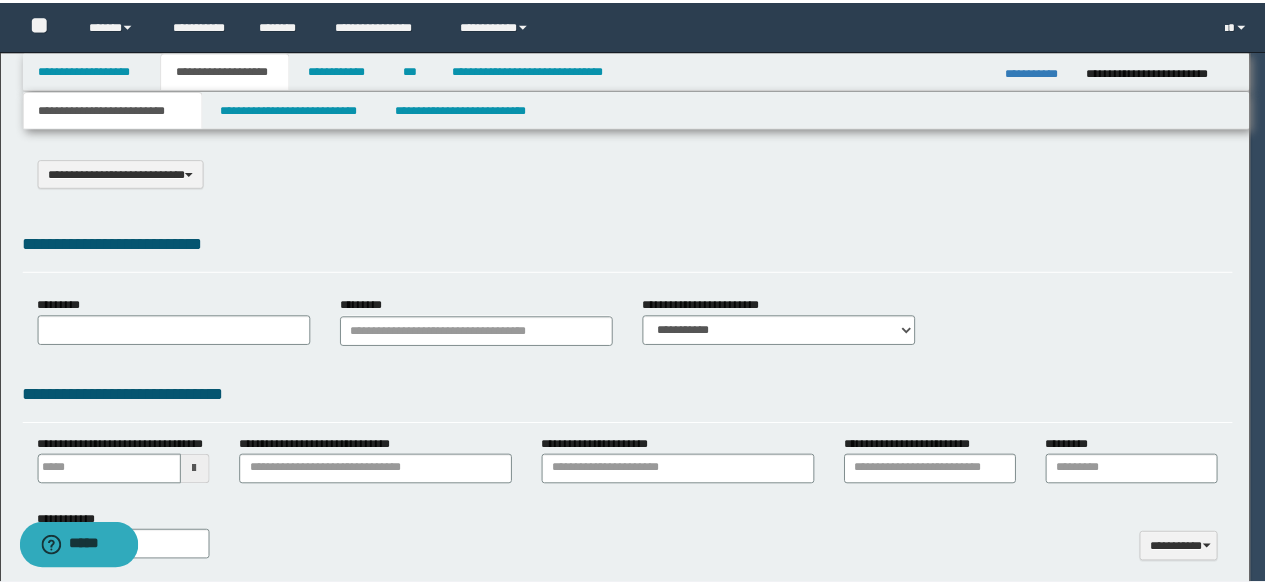 scroll, scrollTop: 0, scrollLeft: 0, axis: both 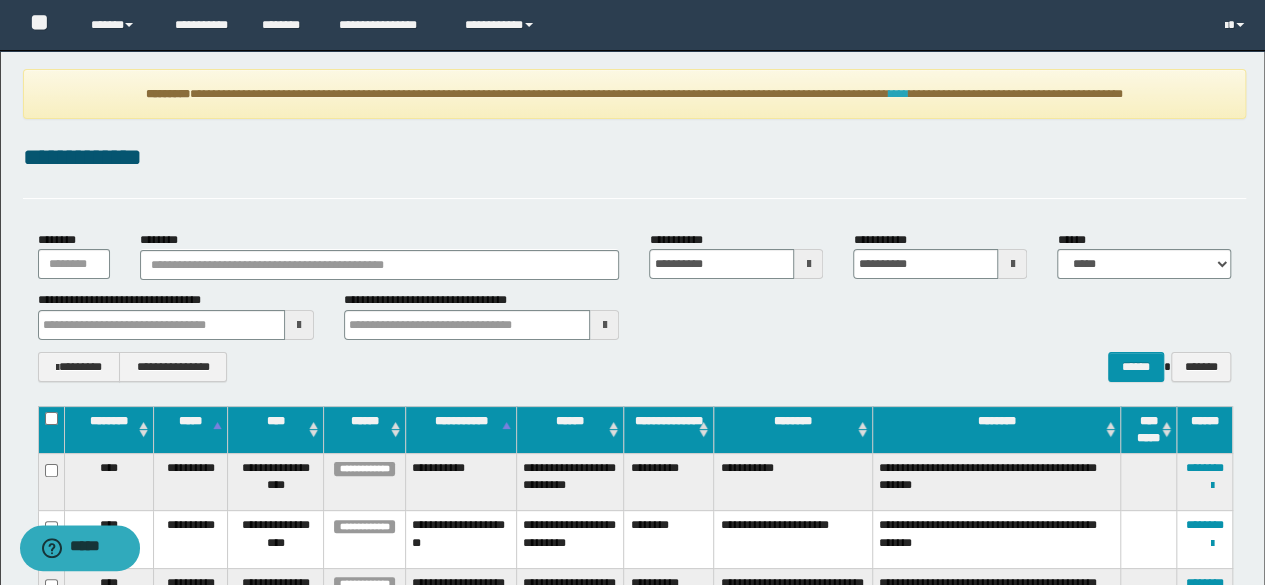 click on "****" at bounding box center [898, 94] 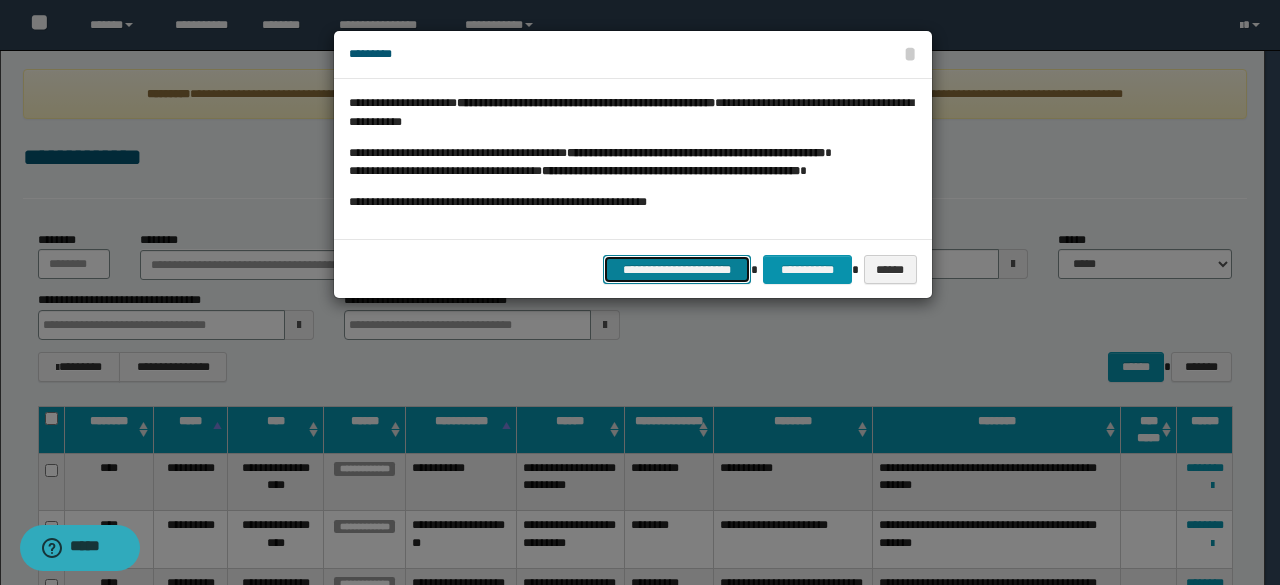 click on "**********" at bounding box center (677, 269) 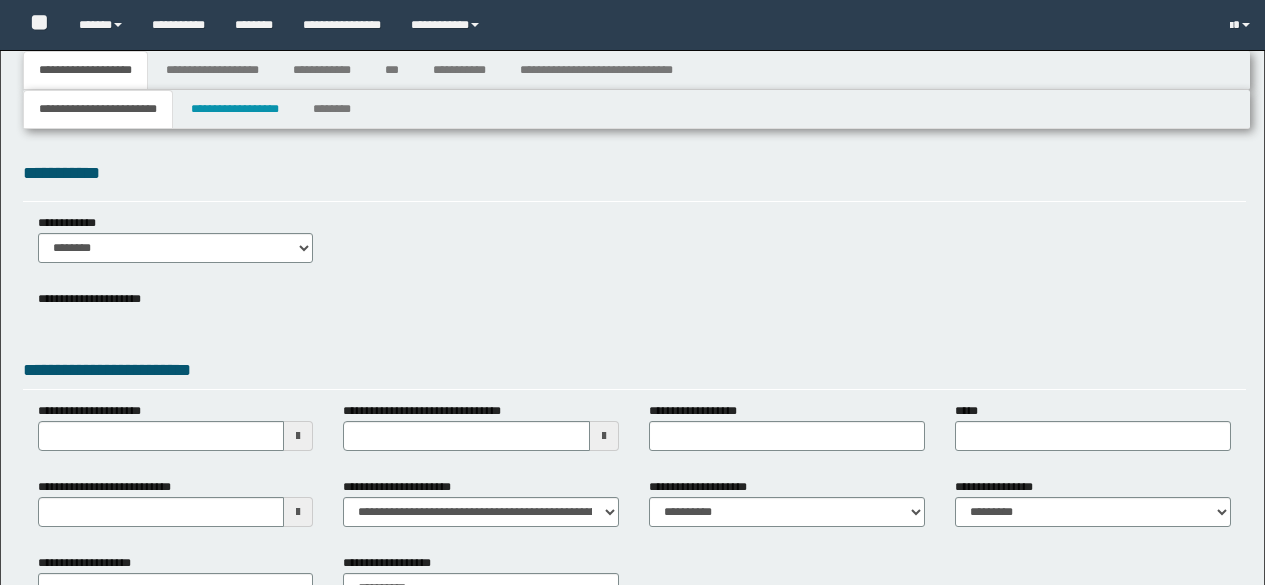 type 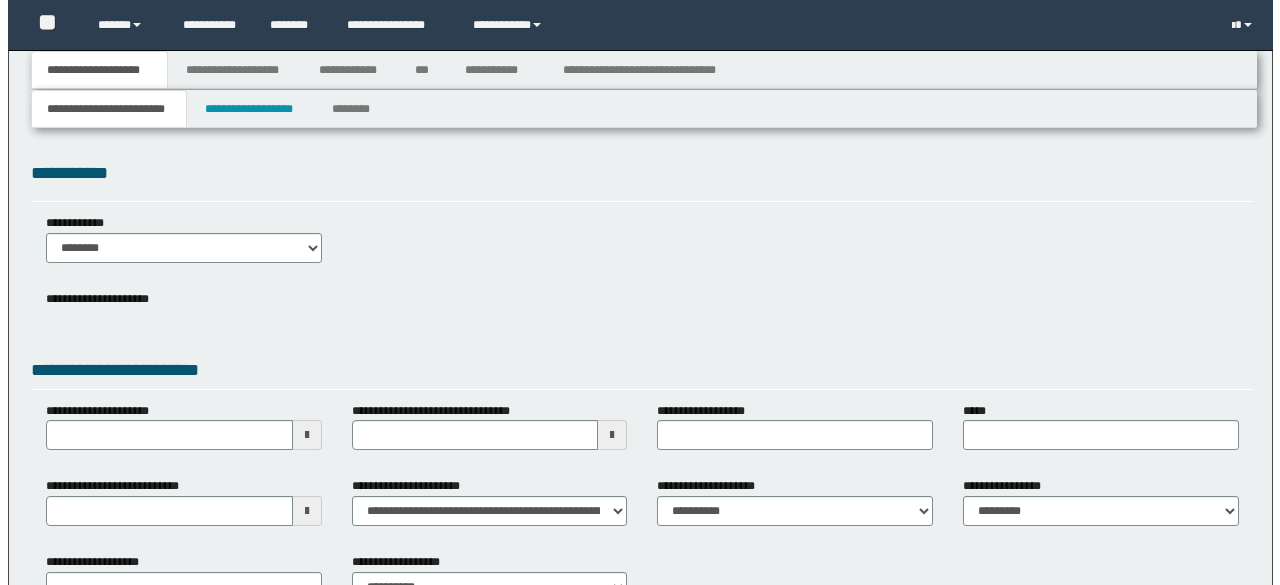 scroll, scrollTop: 0, scrollLeft: 0, axis: both 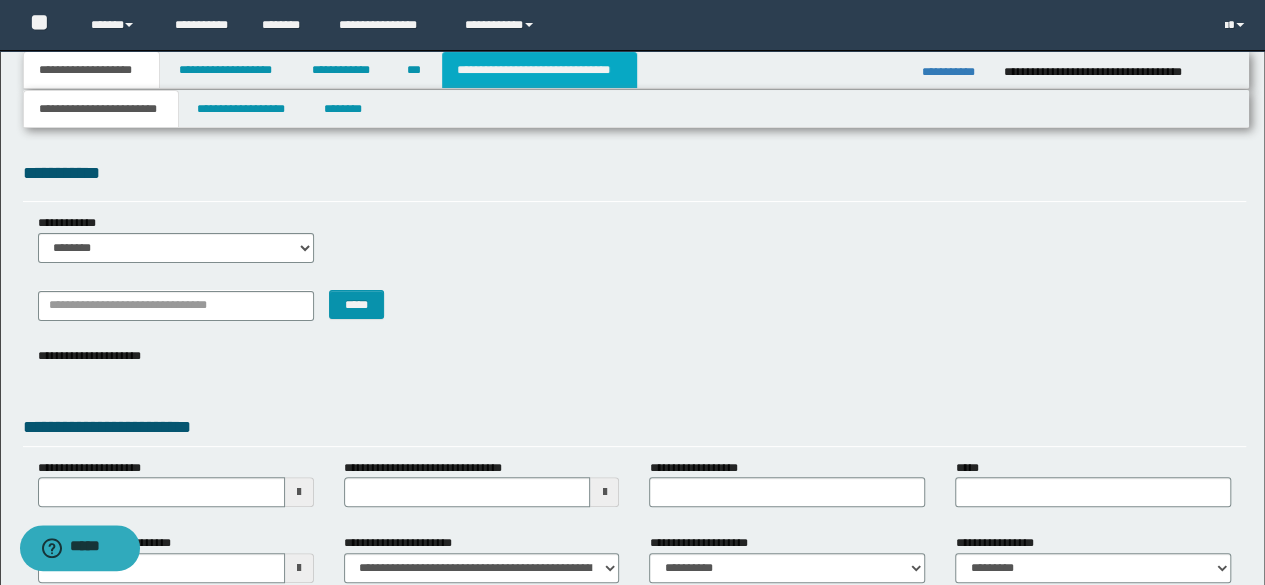 click on "**********" at bounding box center [539, 70] 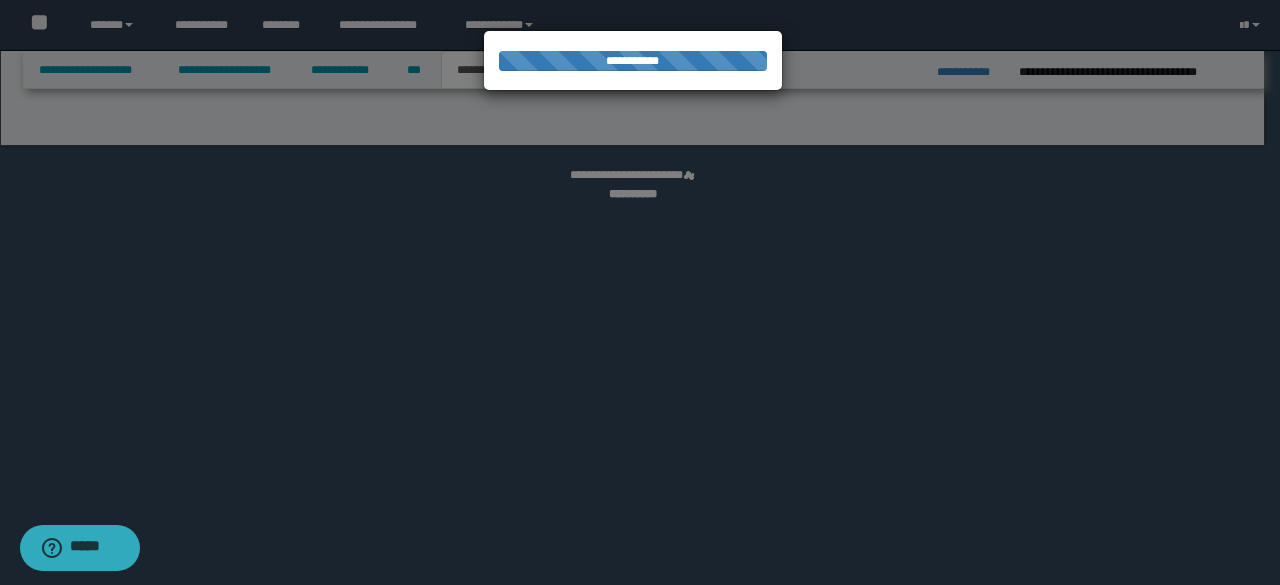 select on "*" 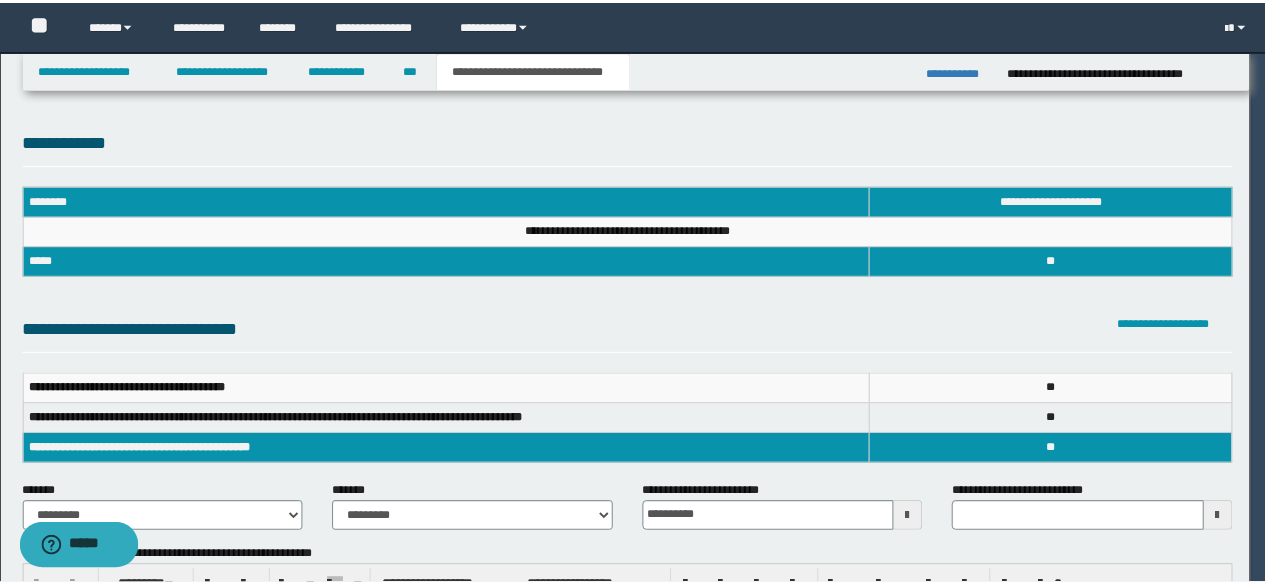 scroll, scrollTop: 0, scrollLeft: 0, axis: both 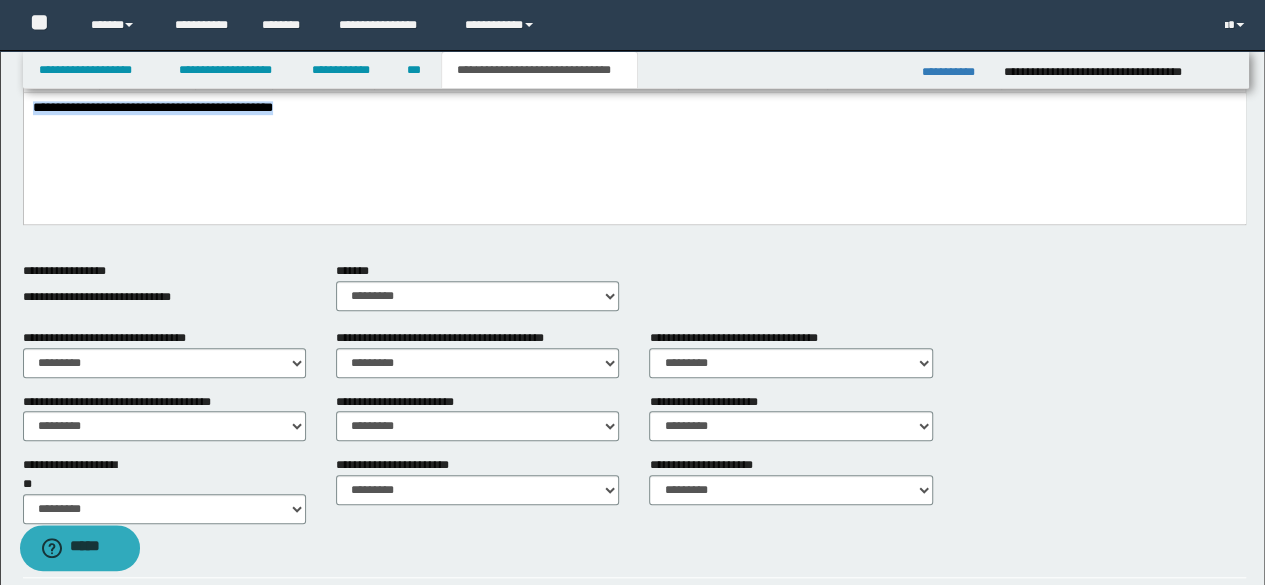 drag, startPoint x: 358, startPoint y: 114, endPoint x: 0, endPoint y: 95, distance: 358.50385 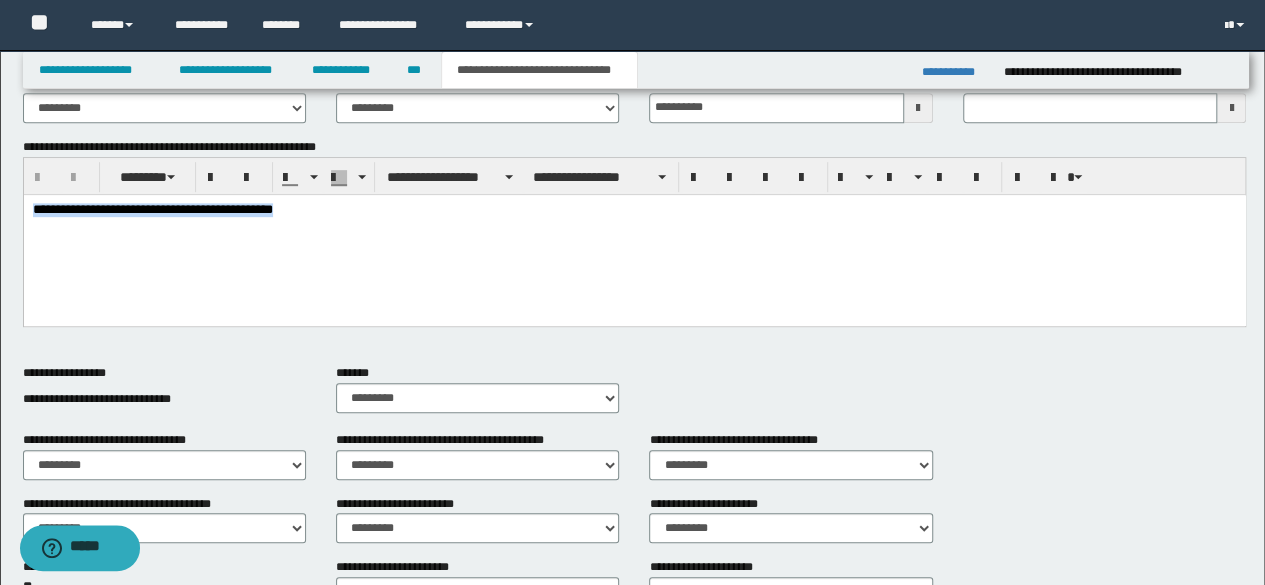 scroll, scrollTop: 392, scrollLeft: 0, axis: vertical 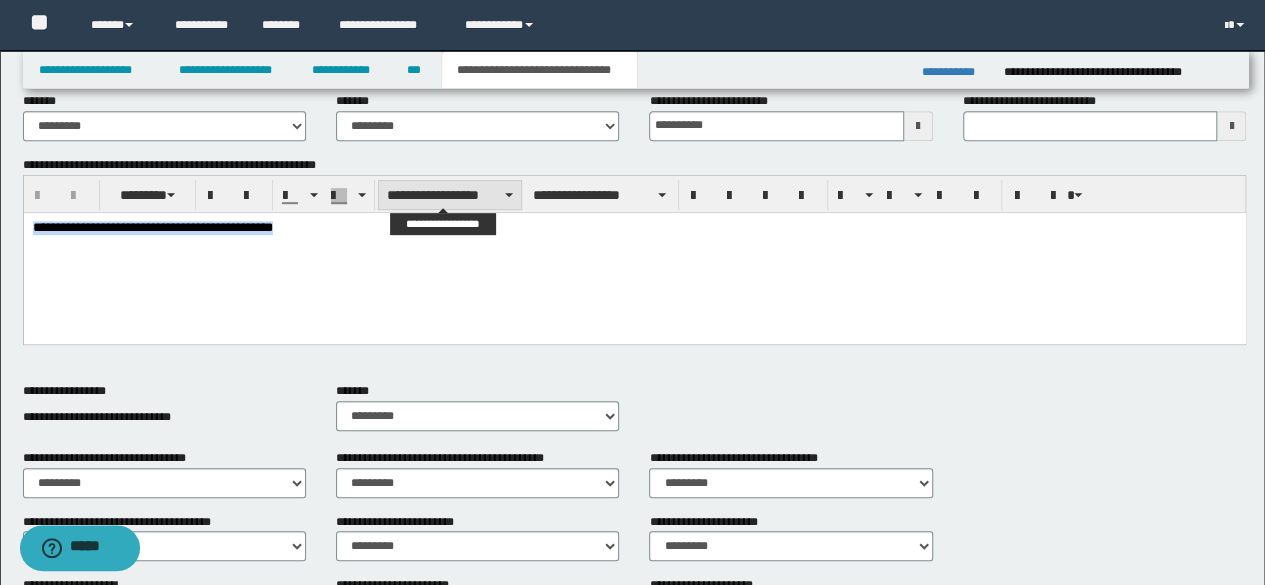 click on "**********" at bounding box center (450, 195) 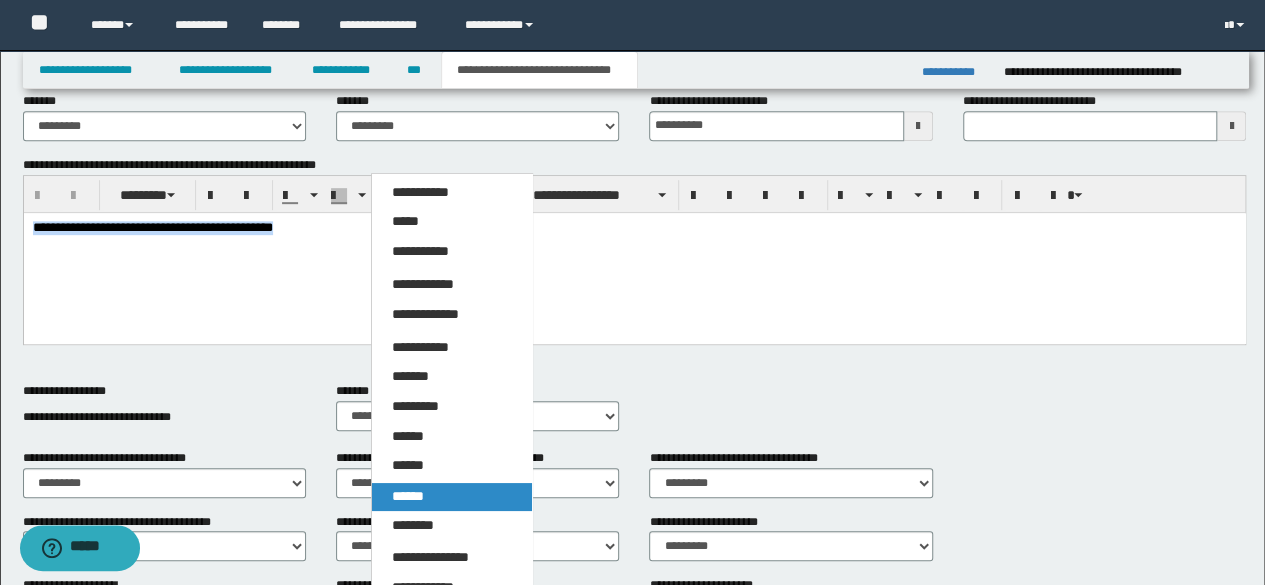 click on "******" at bounding box center (451, 497) 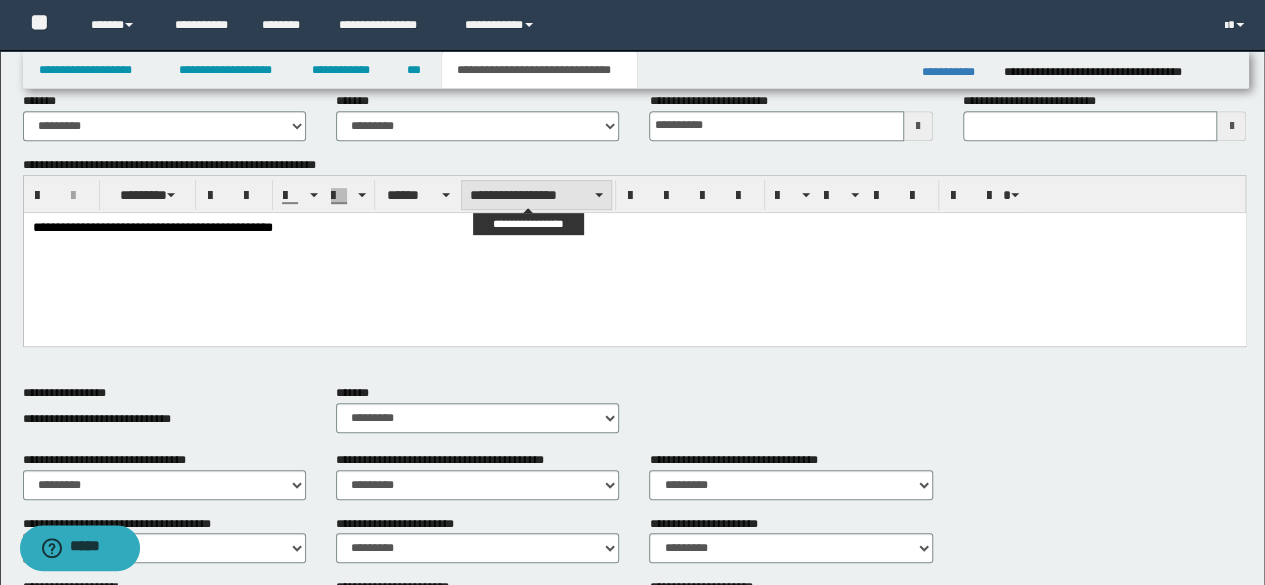 click on "**********" at bounding box center (536, 195) 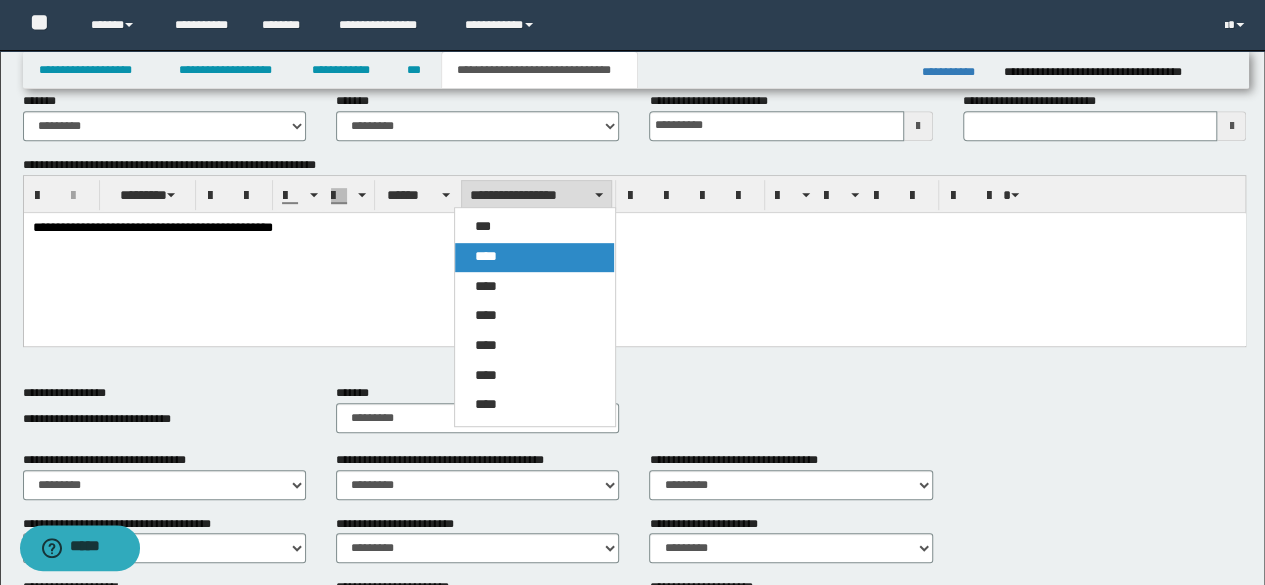 click on "****" at bounding box center [534, 257] 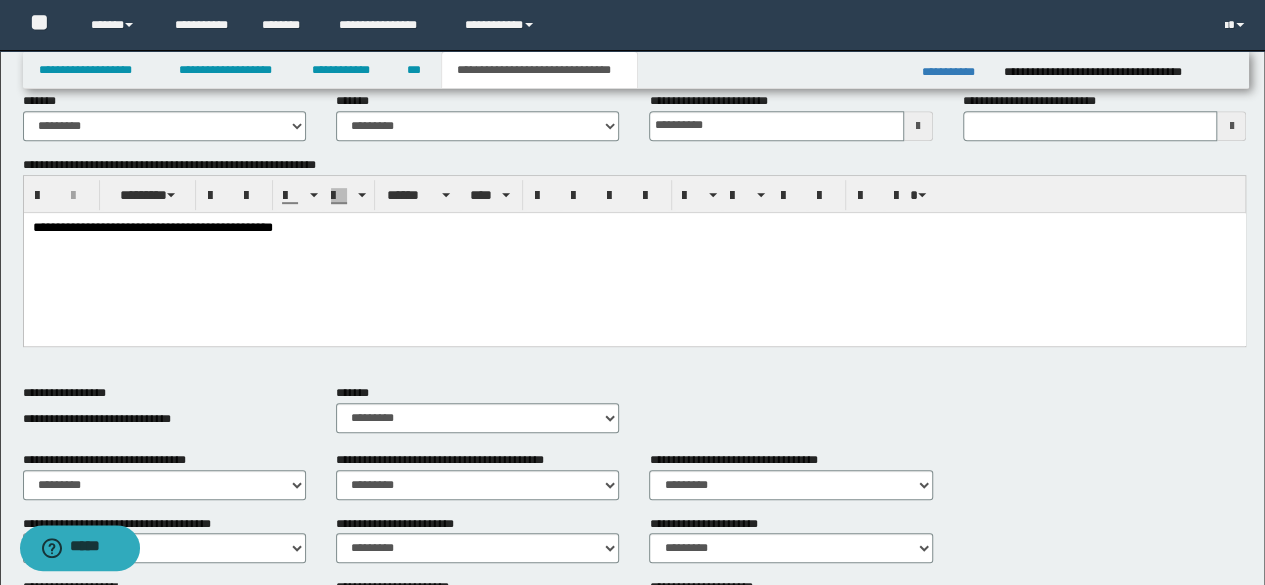 type 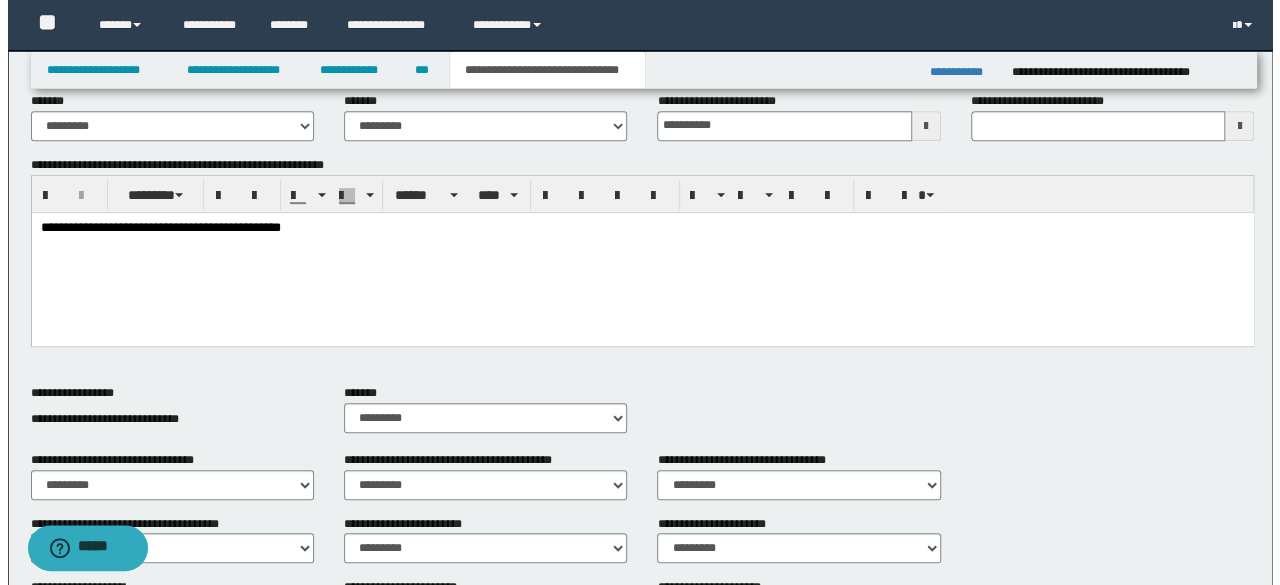 scroll, scrollTop: 0, scrollLeft: 0, axis: both 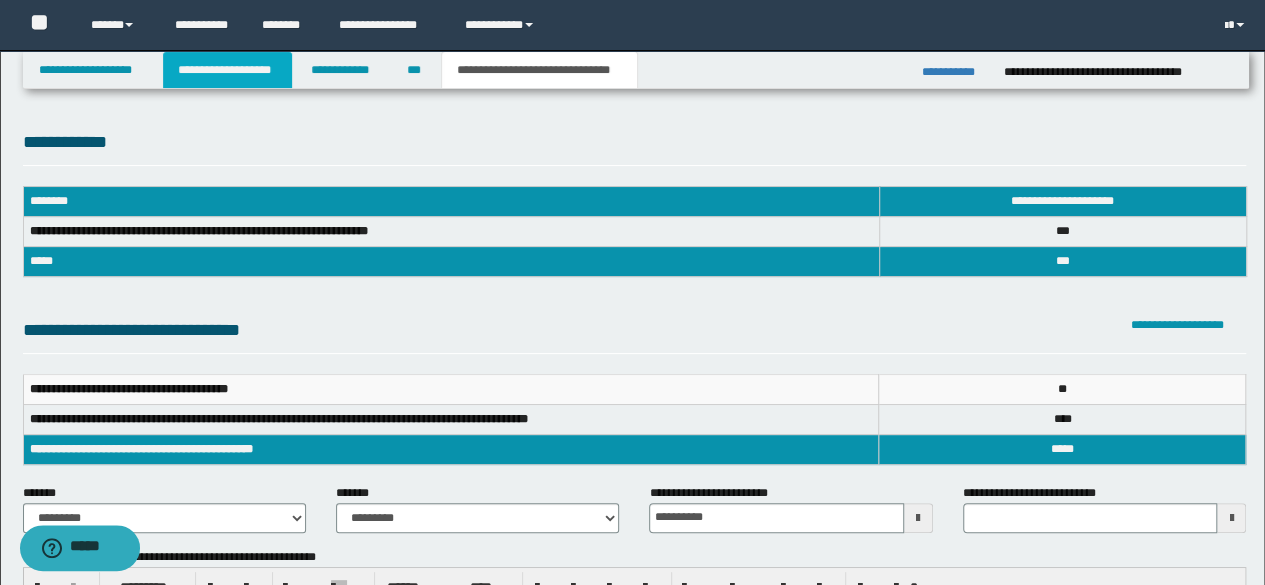 click on "**********" at bounding box center (227, 70) 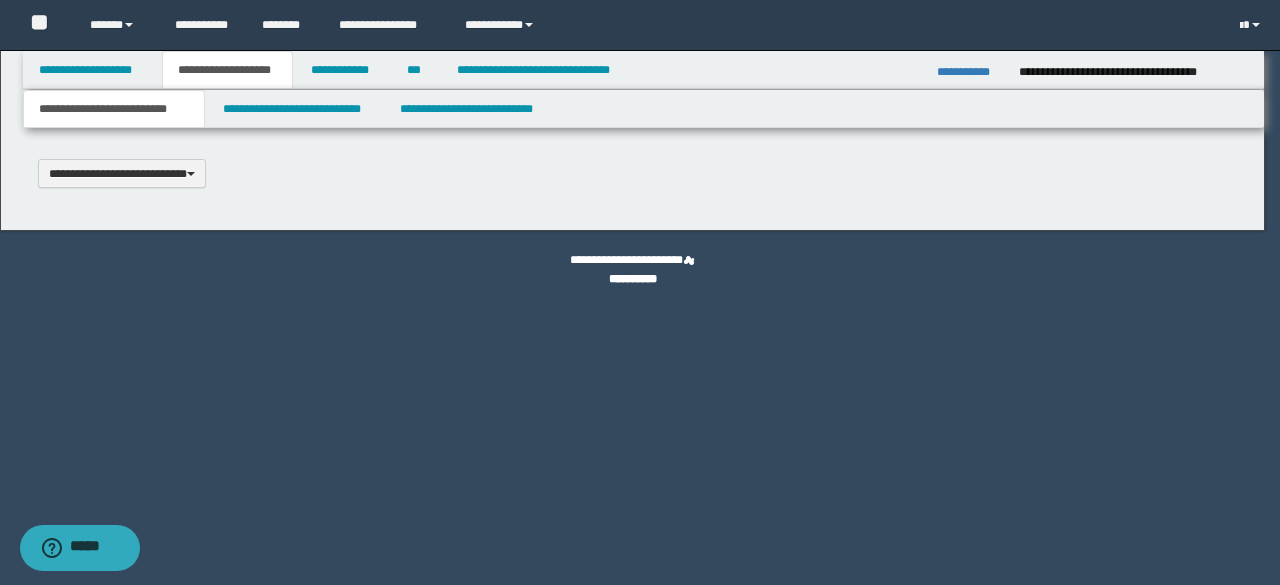 type 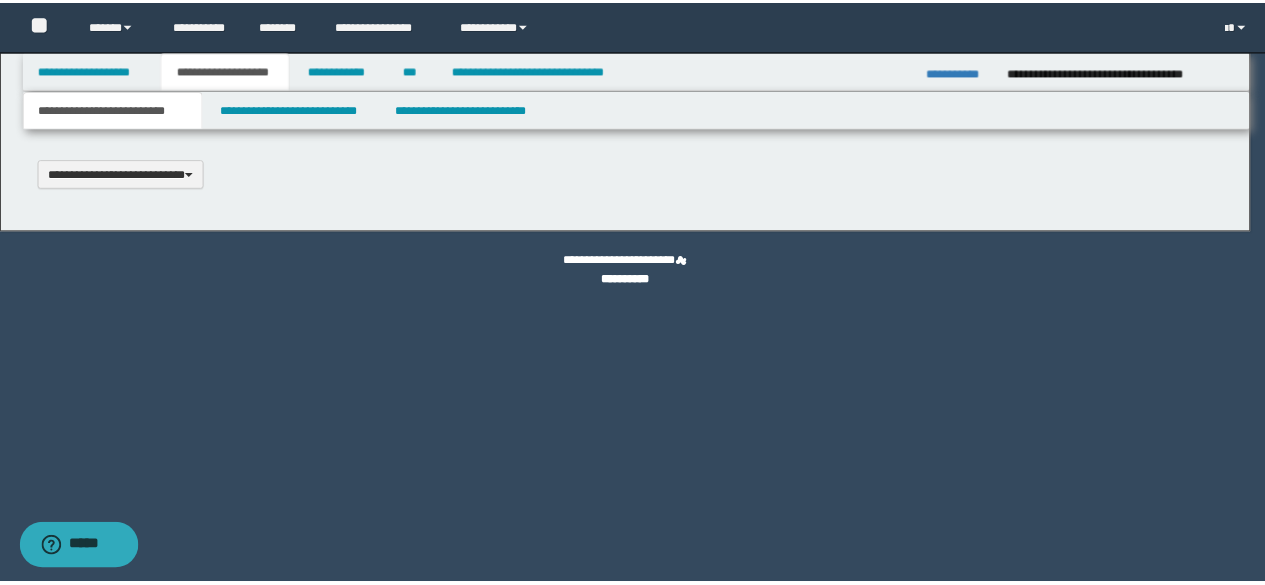scroll, scrollTop: 0, scrollLeft: 0, axis: both 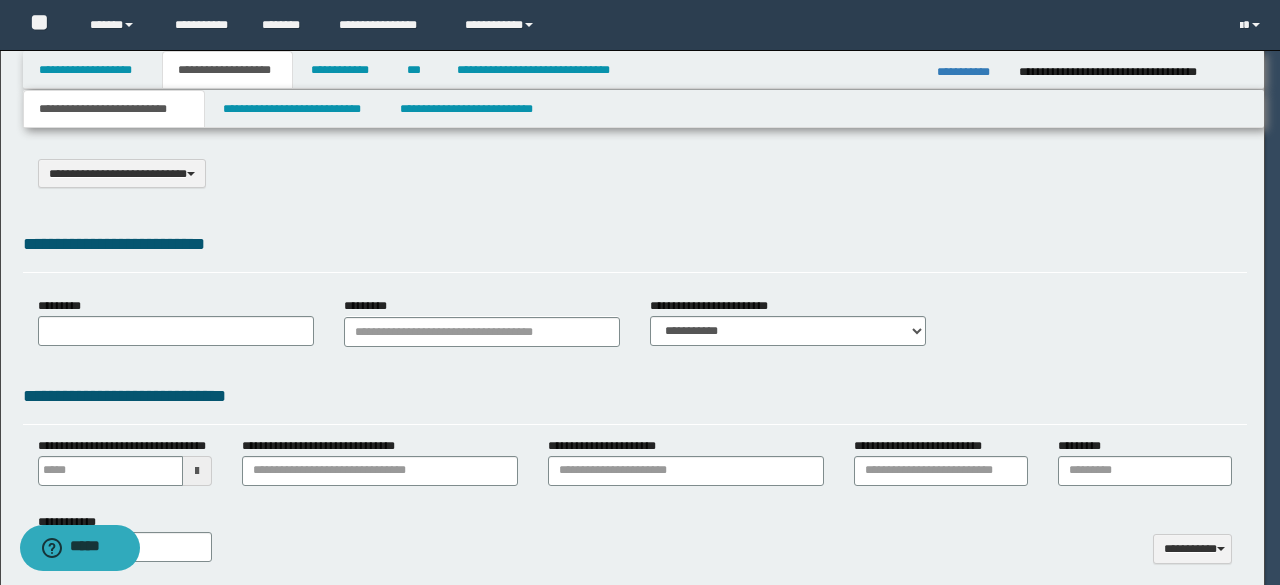select on "*" 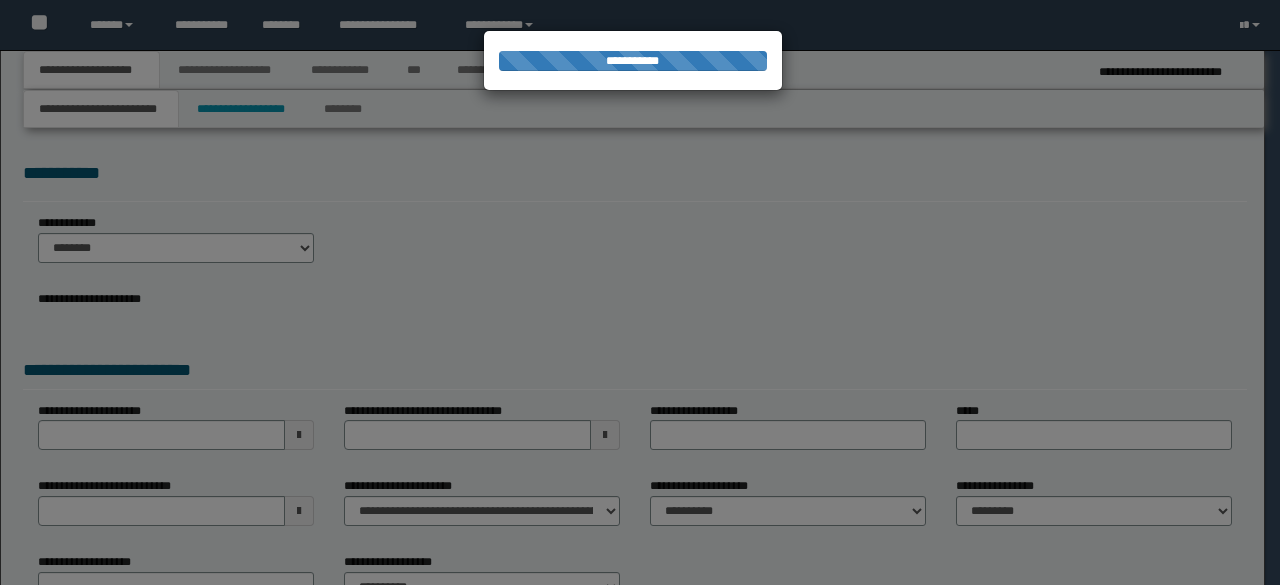 scroll, scrollTop: 0, scrollLeft: 0, axis: both 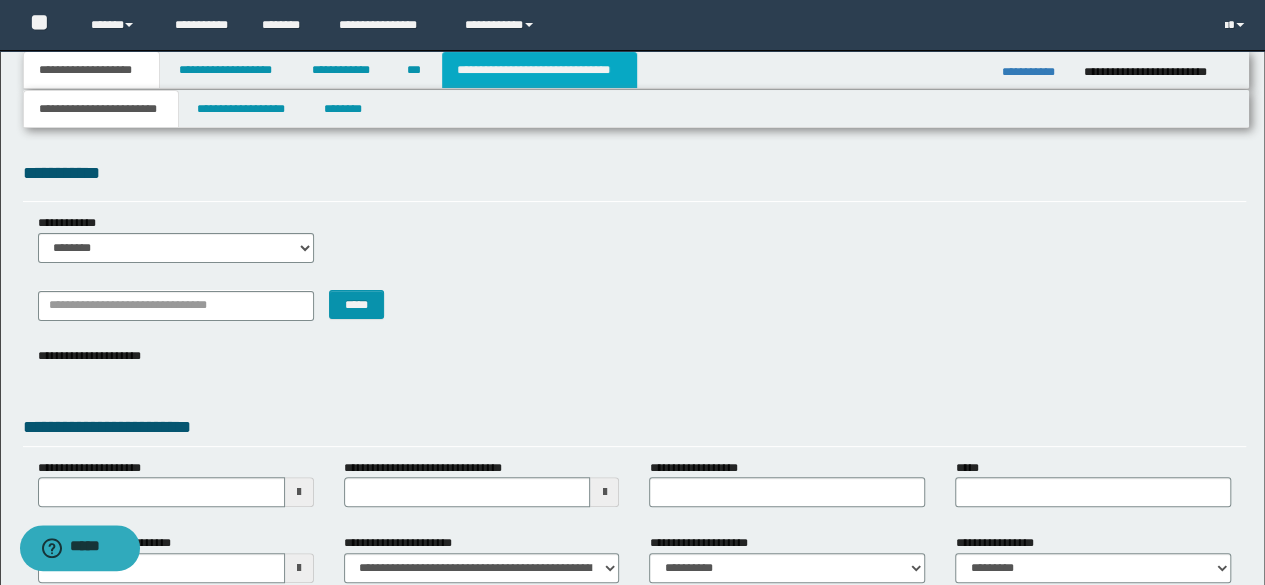 click on "**********" at bounding box center [539, 70] 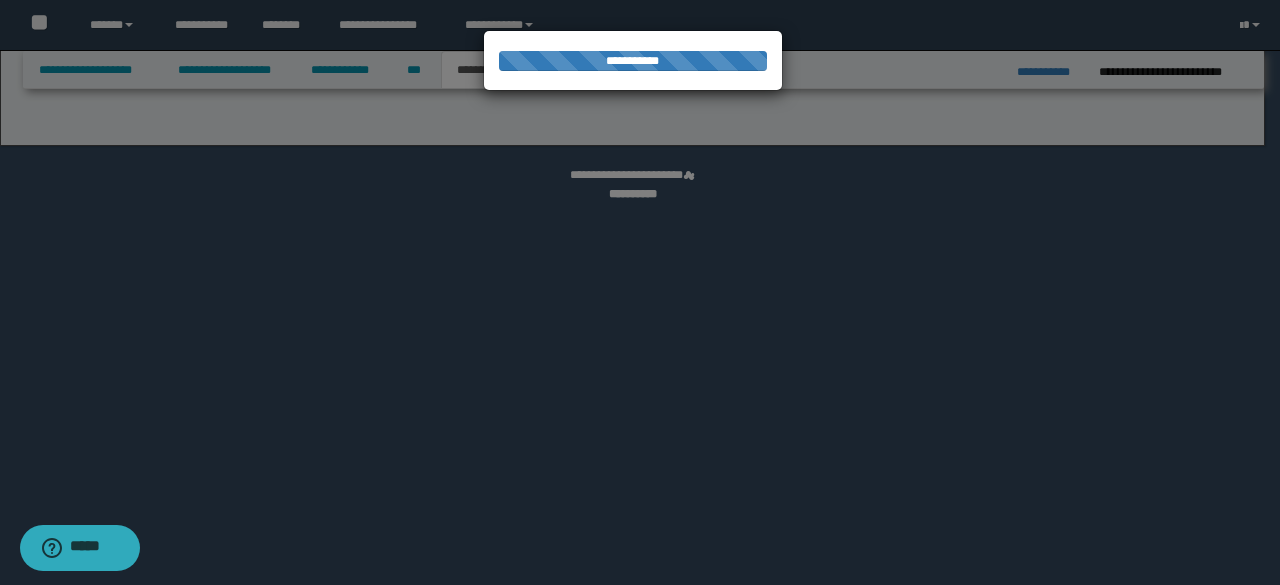 select on "*" 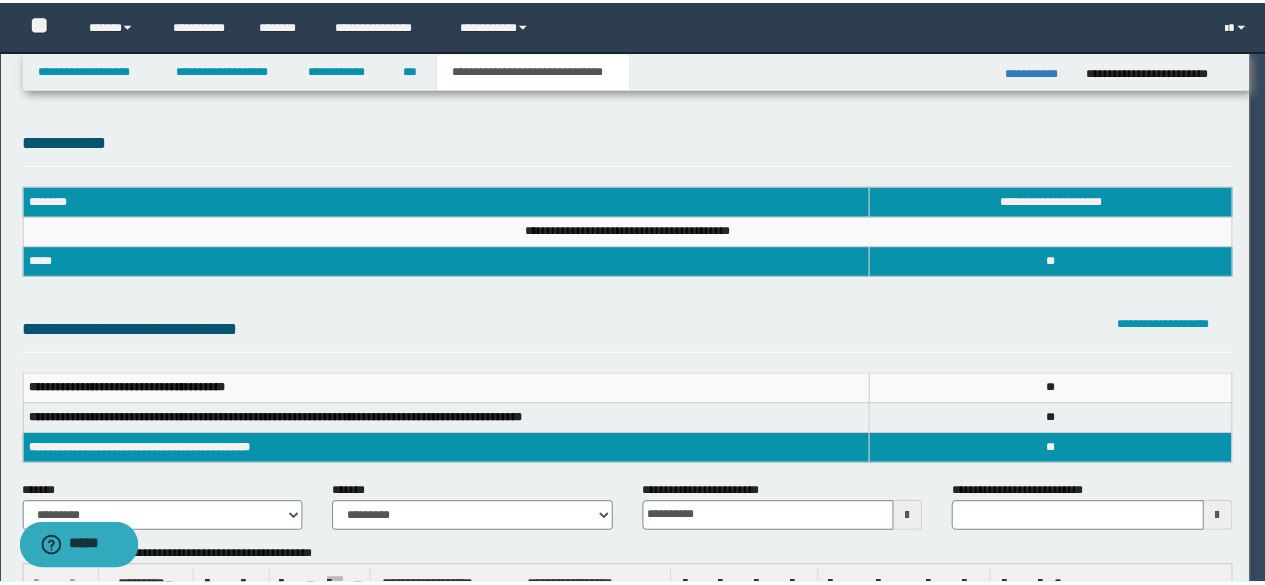 scroll, scrollTop: 0, scrollLeft: 0, axis: both 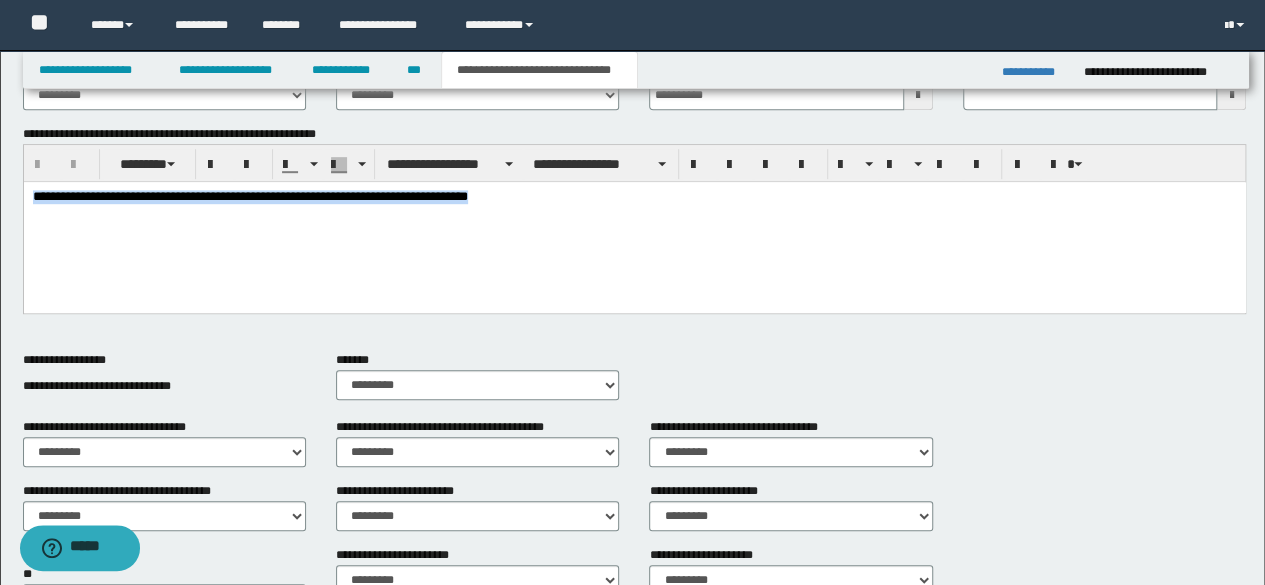 drag, startPoint x: 529, startPoint y: 202, endPoint x: 4, endPoint y: 206, distance: 525.01526 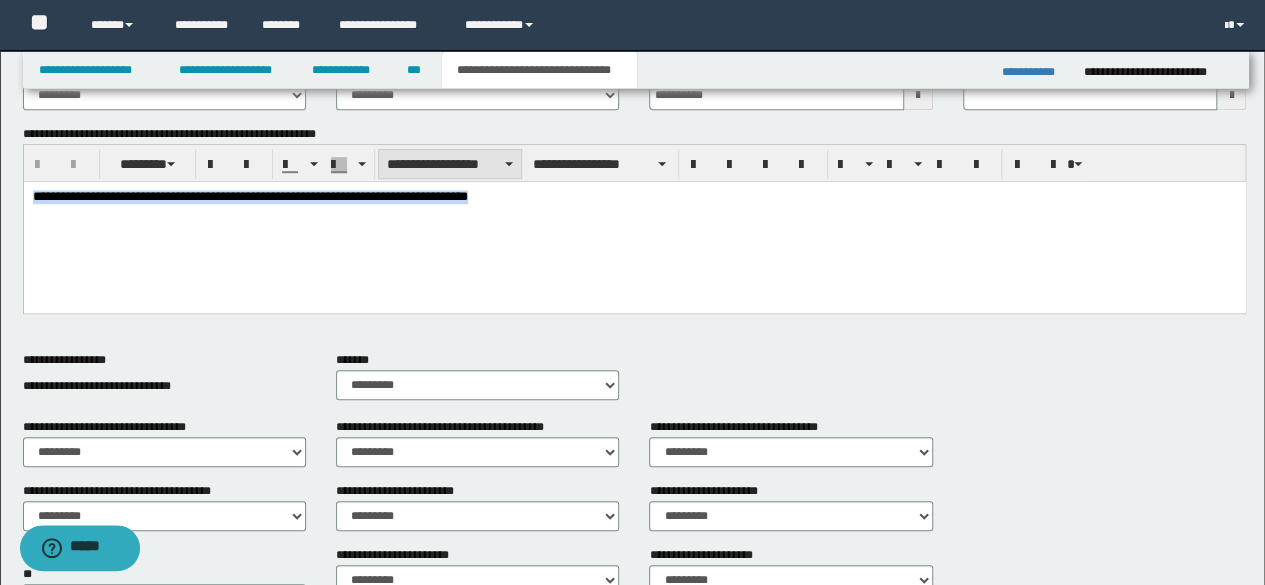 click on "**********" at bounding box center (450, 164) 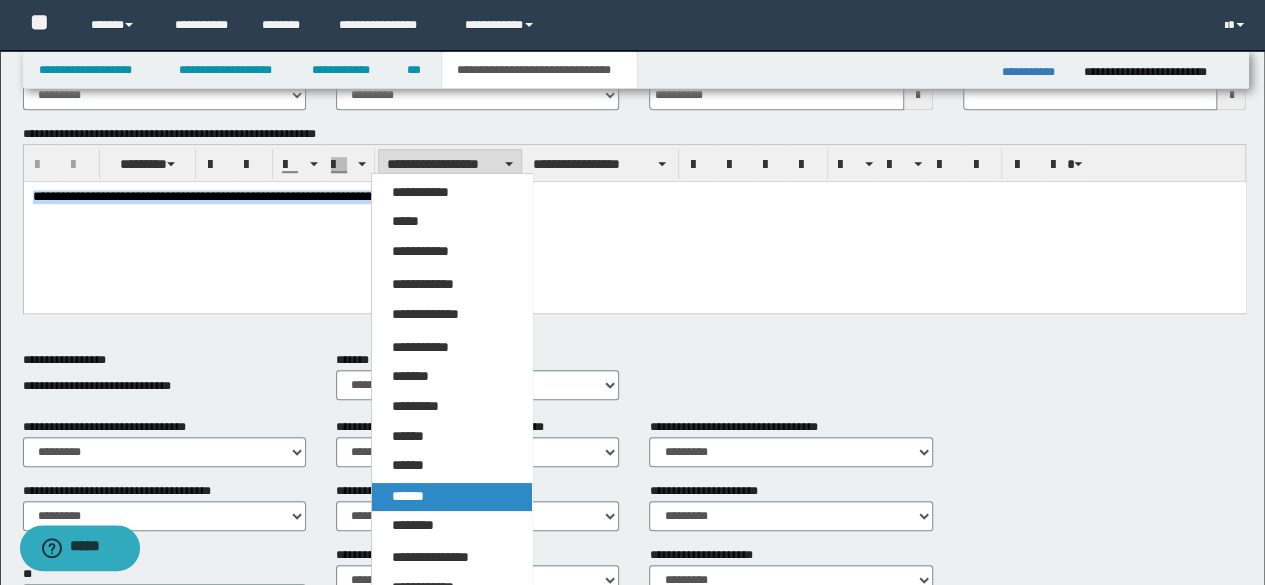 click on "******" at bounding box center (451, 497) 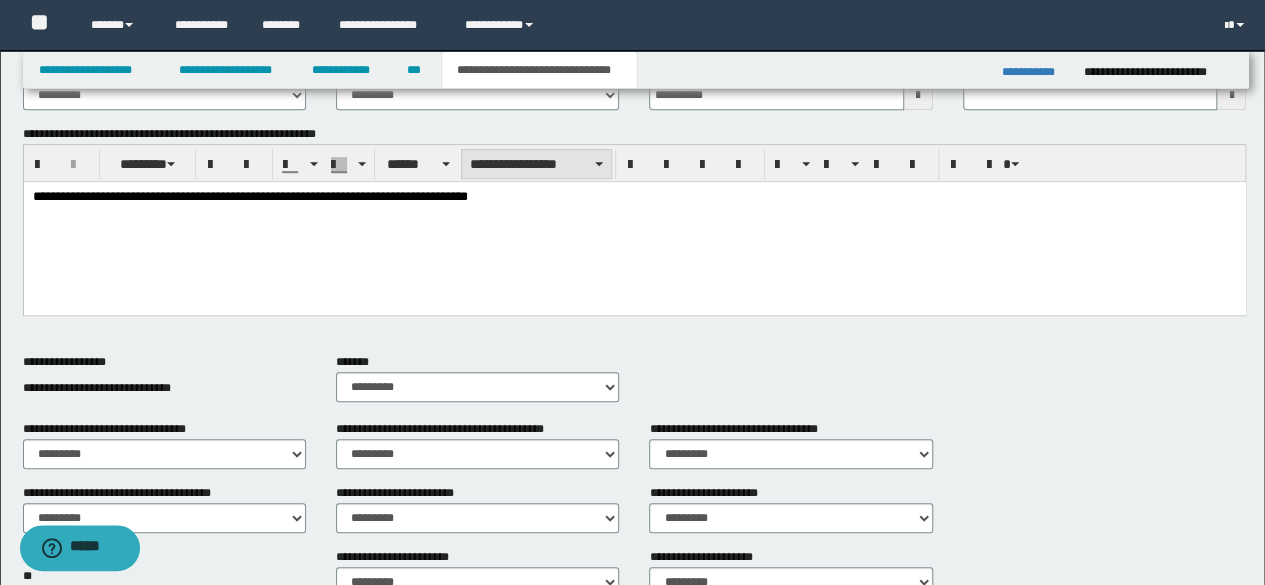 click on "**********" at bounding box center [536, 164] 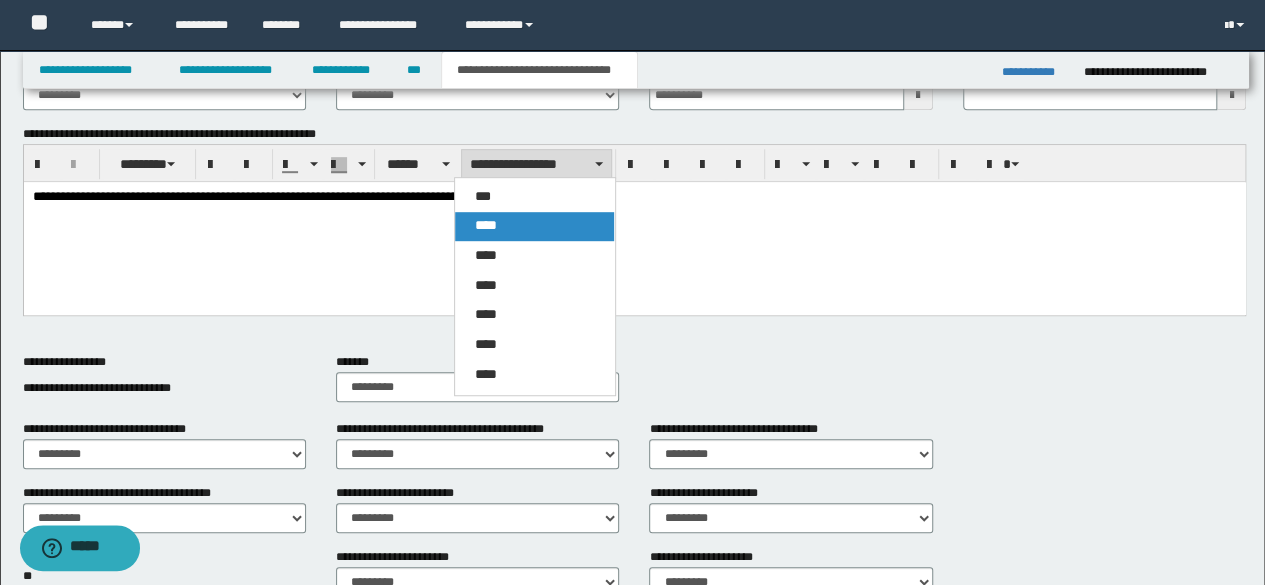 click on "****" at bounding box center (534, 226) 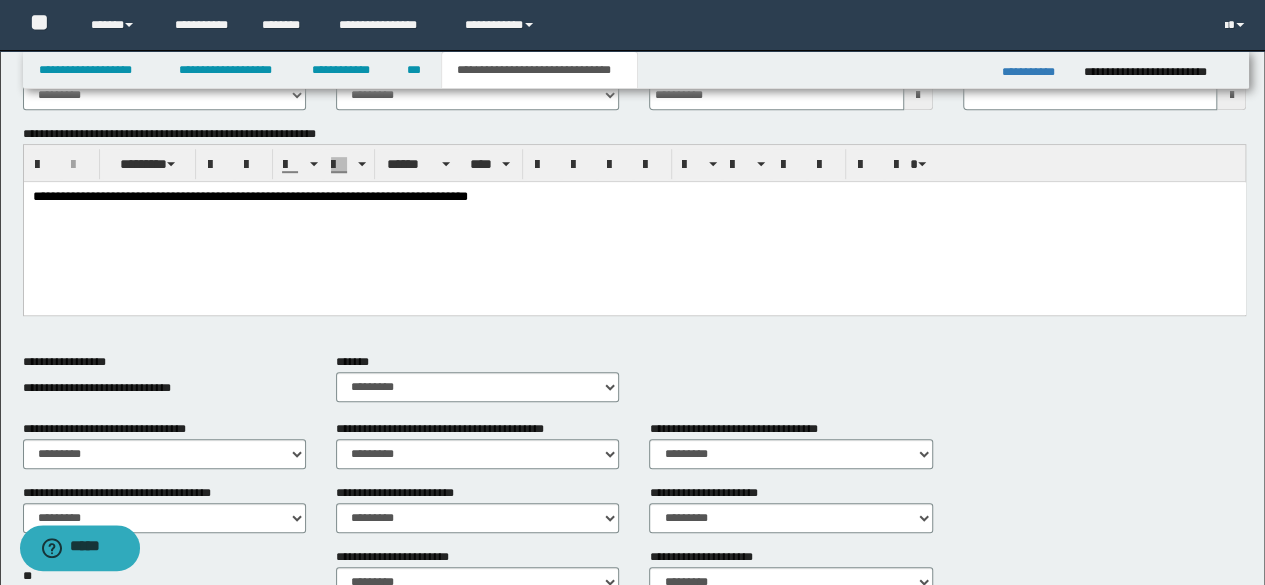 click on "**********" at bounding box center (249, 196) 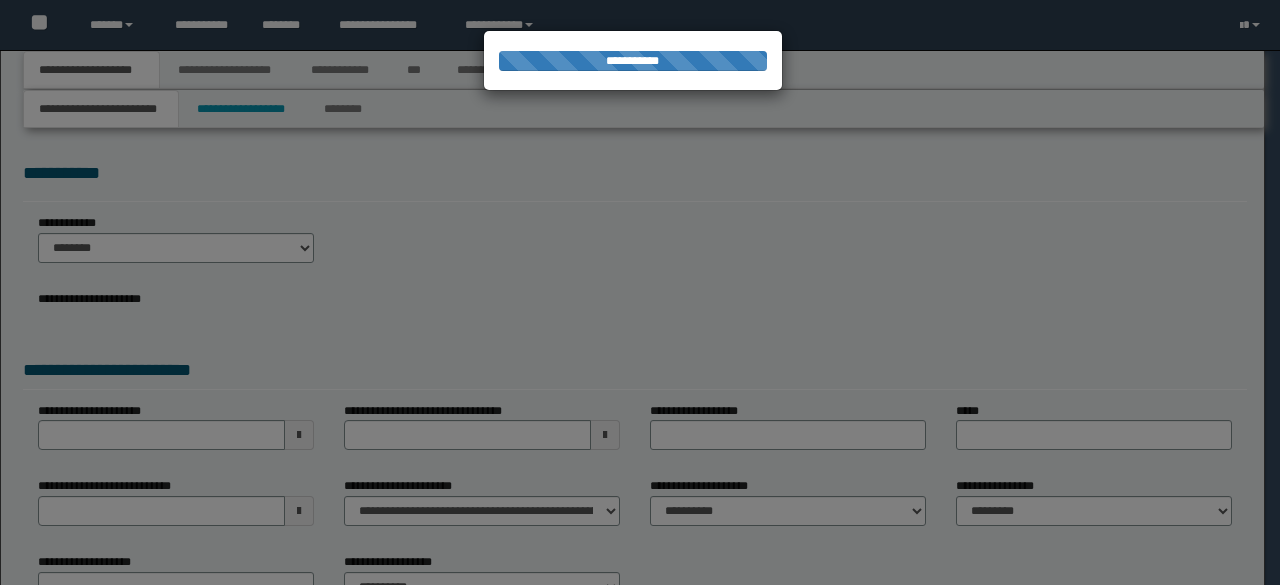 scroll, scrollTop: 0, scrollLeft: 0, axis: both 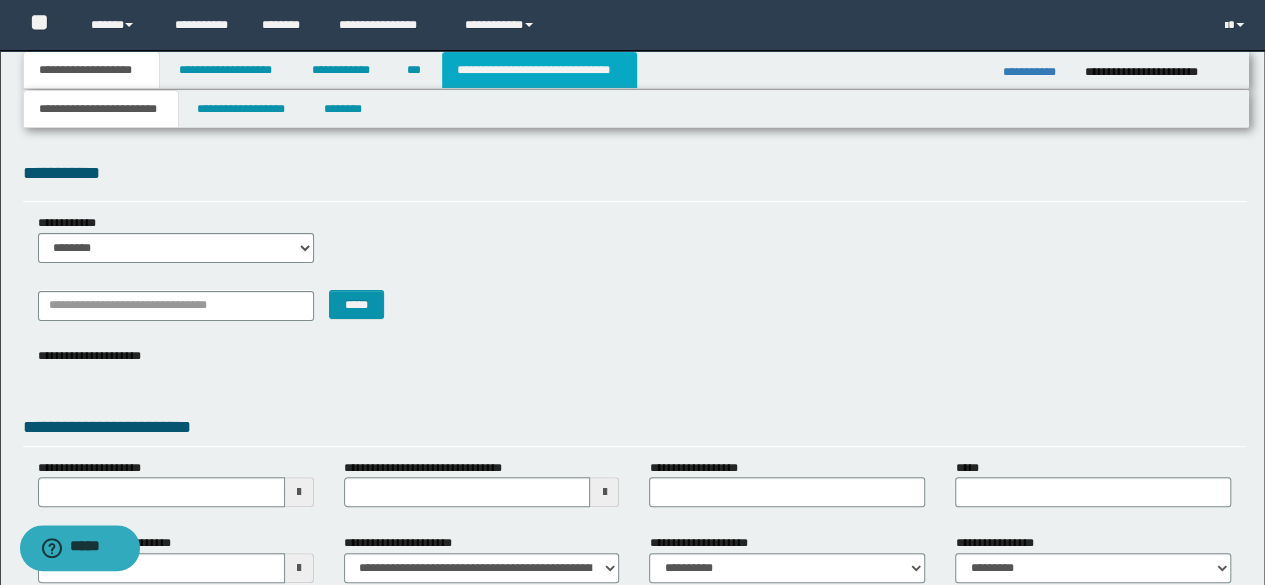 click on "**********" at bounding box center [539, 70] 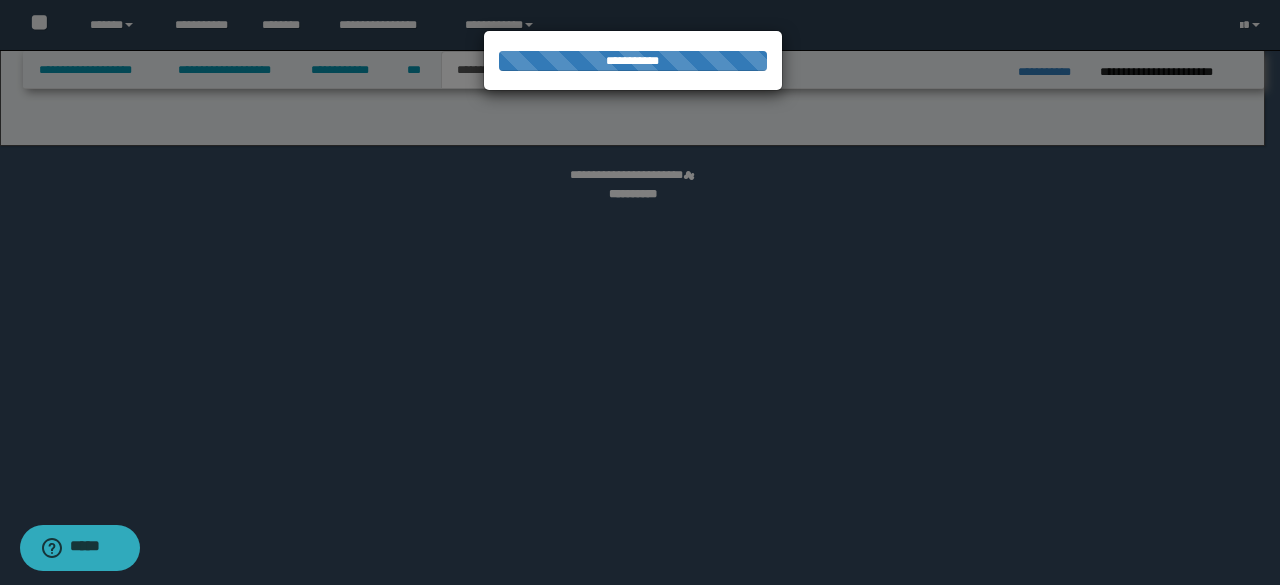 select on "*" 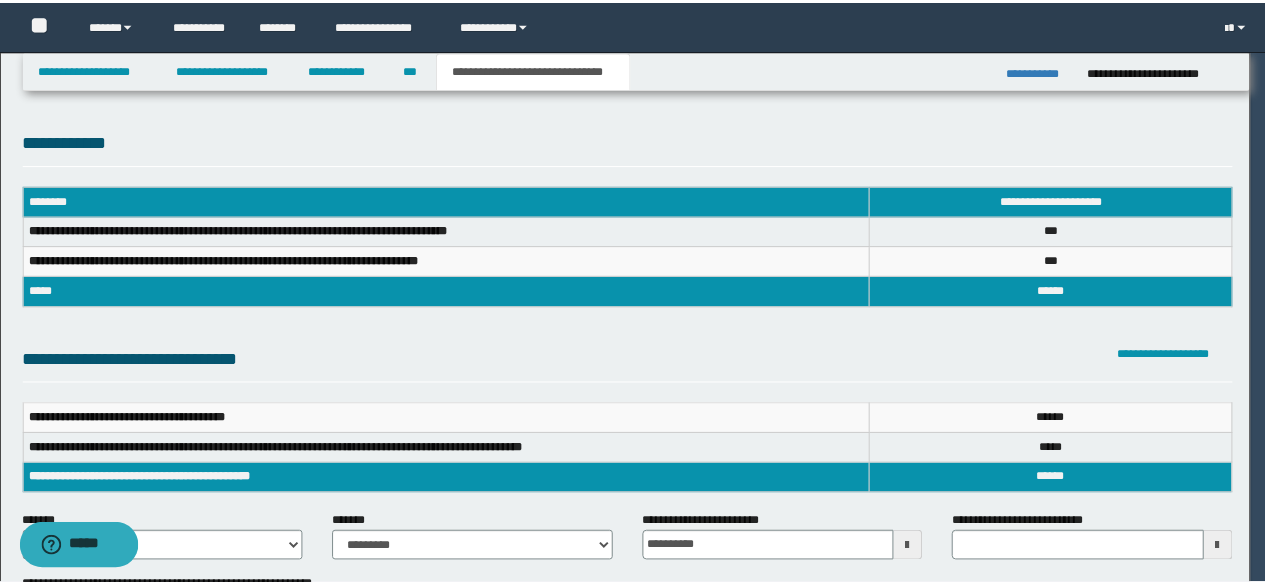 scroll, scrollTop: 0, scrollLeft: 0, axis: both 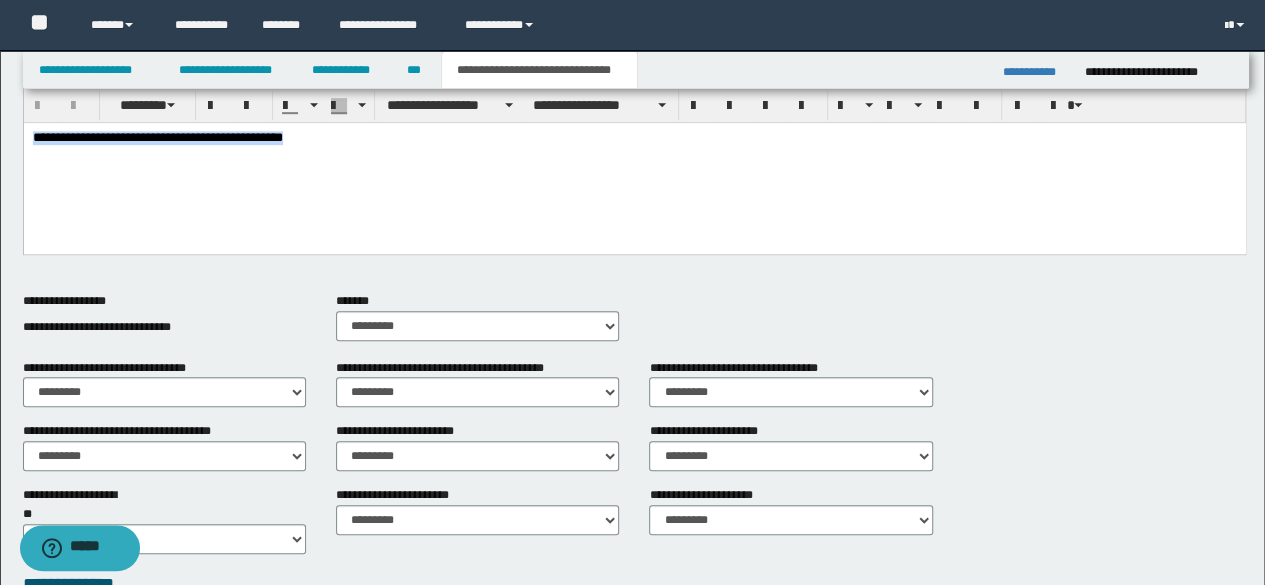 drag, startPoint x: 365, startPoint y: 134, endPoint x: 0, endPoint y: 120, distance: 365.2684 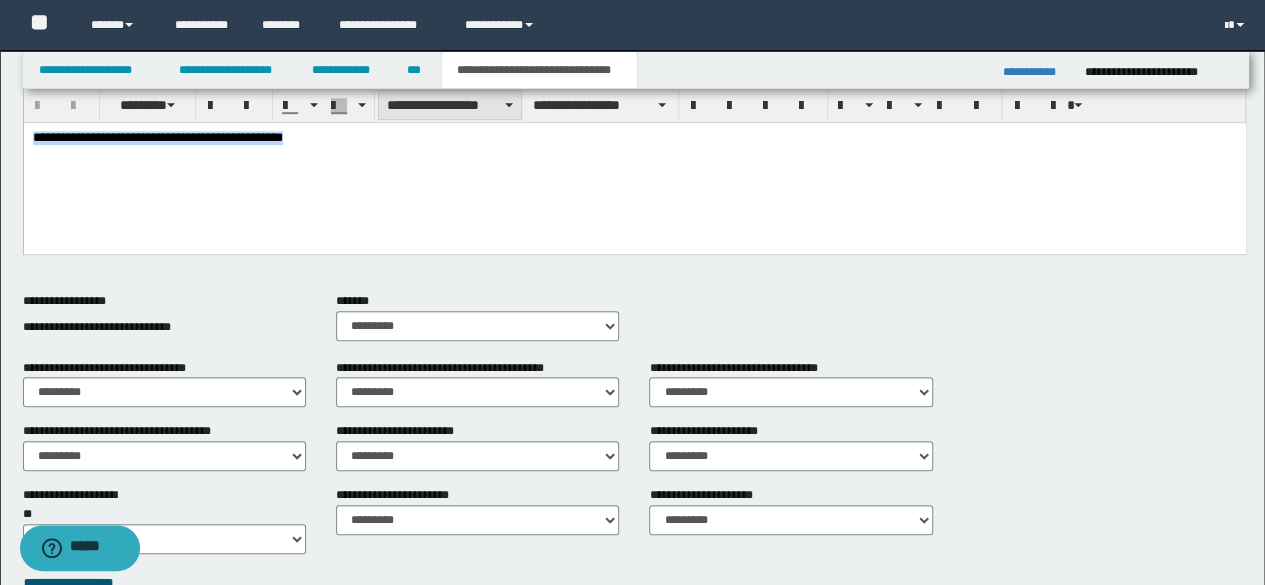 click on "**********" at bounding box center [450, 105] 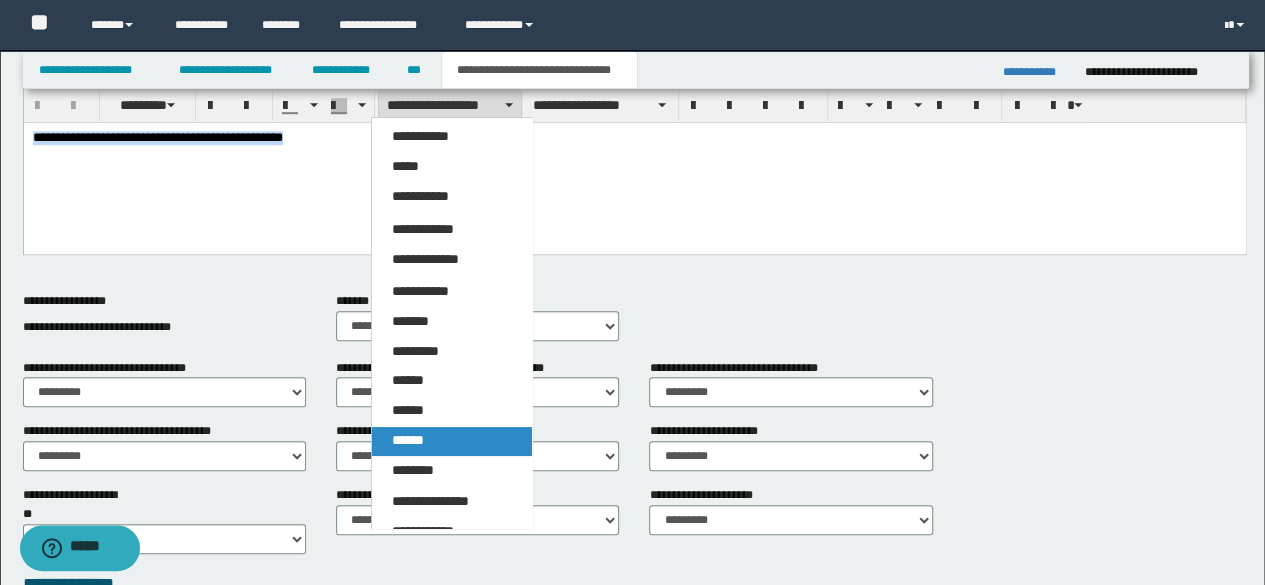 click on "******" at bounding box center (451, 441) 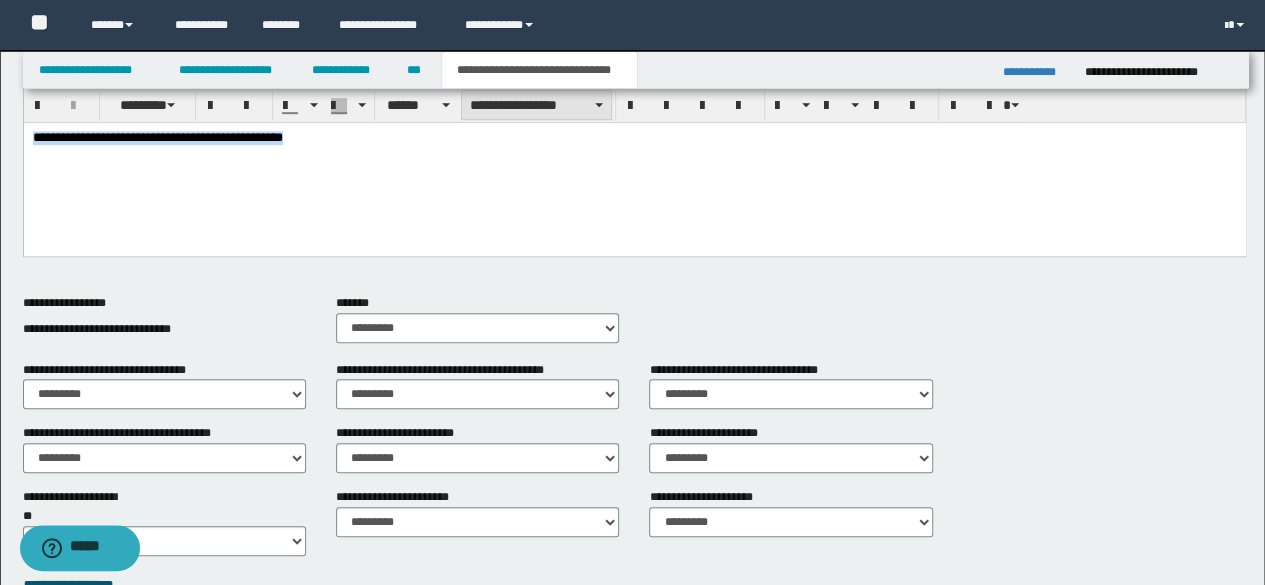 click on "**********" at bounding box center (536, 105) 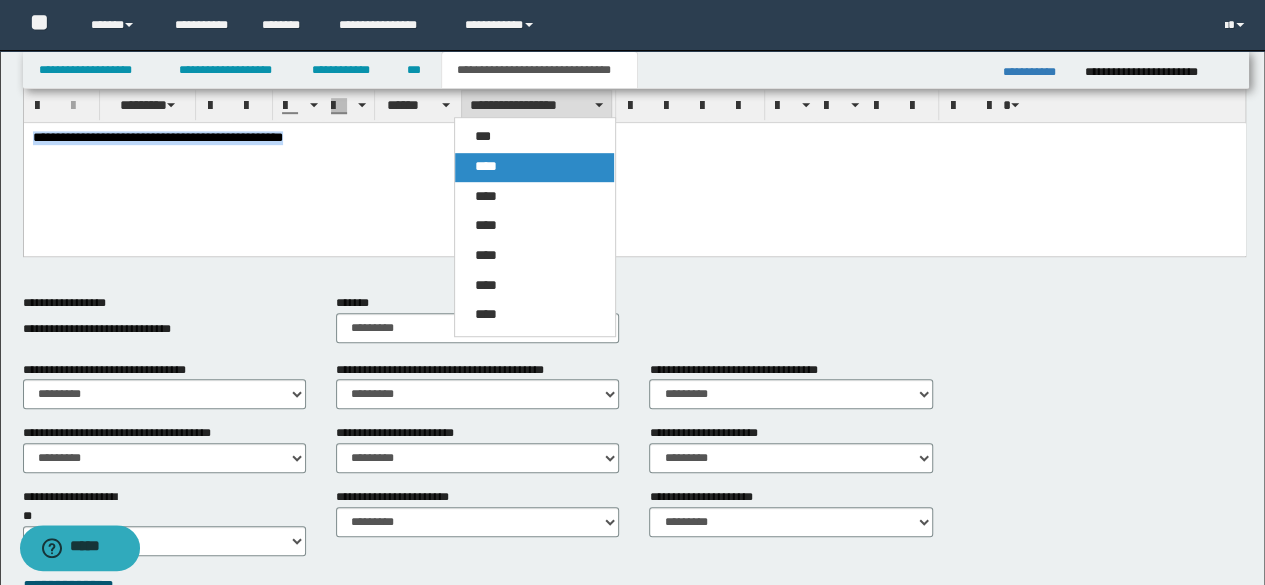 click on "****" at bounding box center [534, 167] 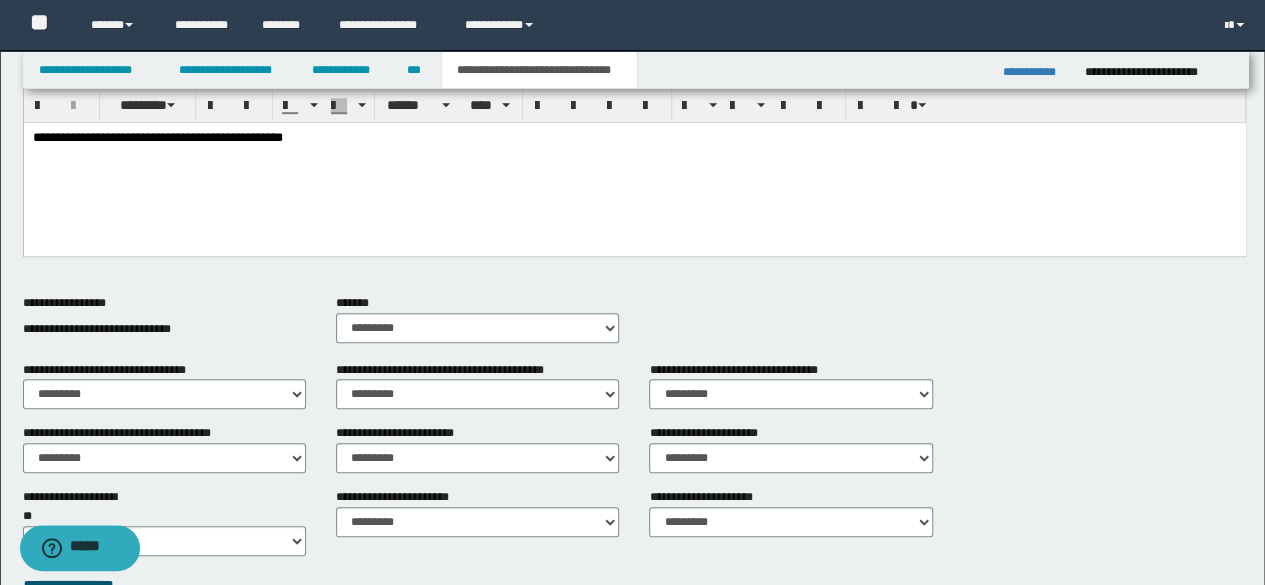 scroll, scrollTop: 0, scrollLeft: 0, axis: both 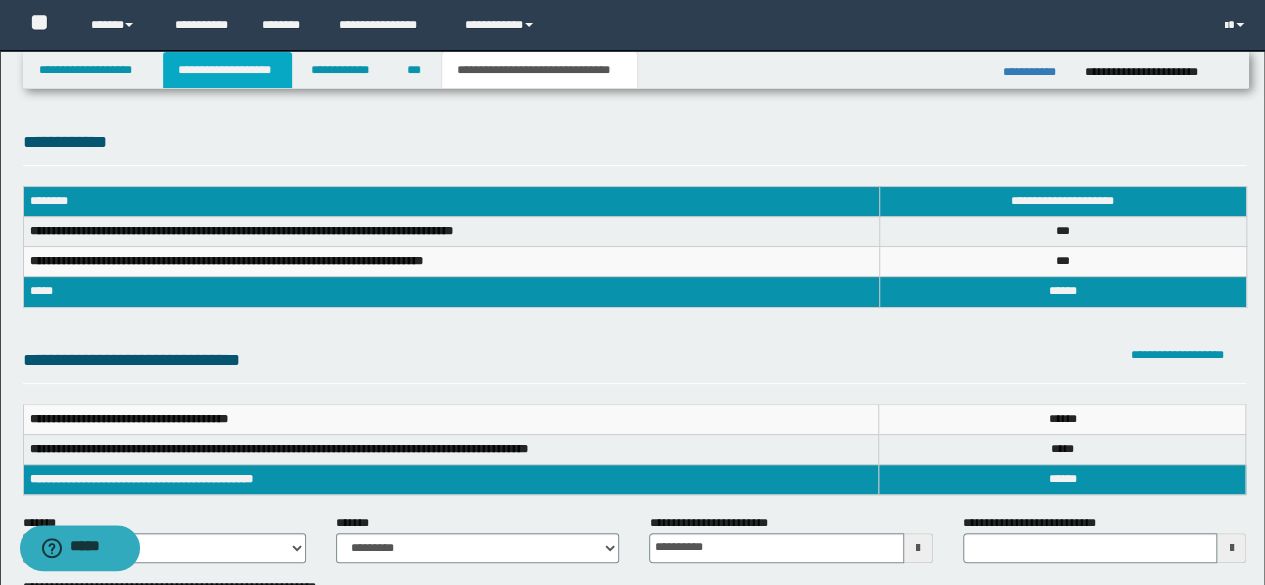click on "**********" at bounding box center [227, 70] 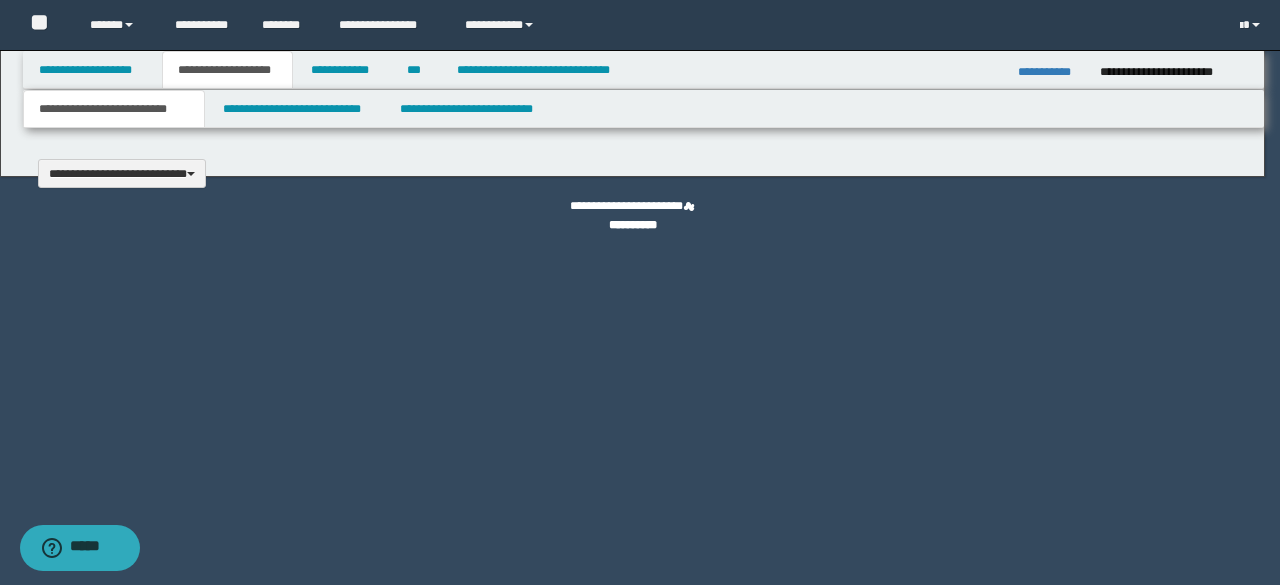 type 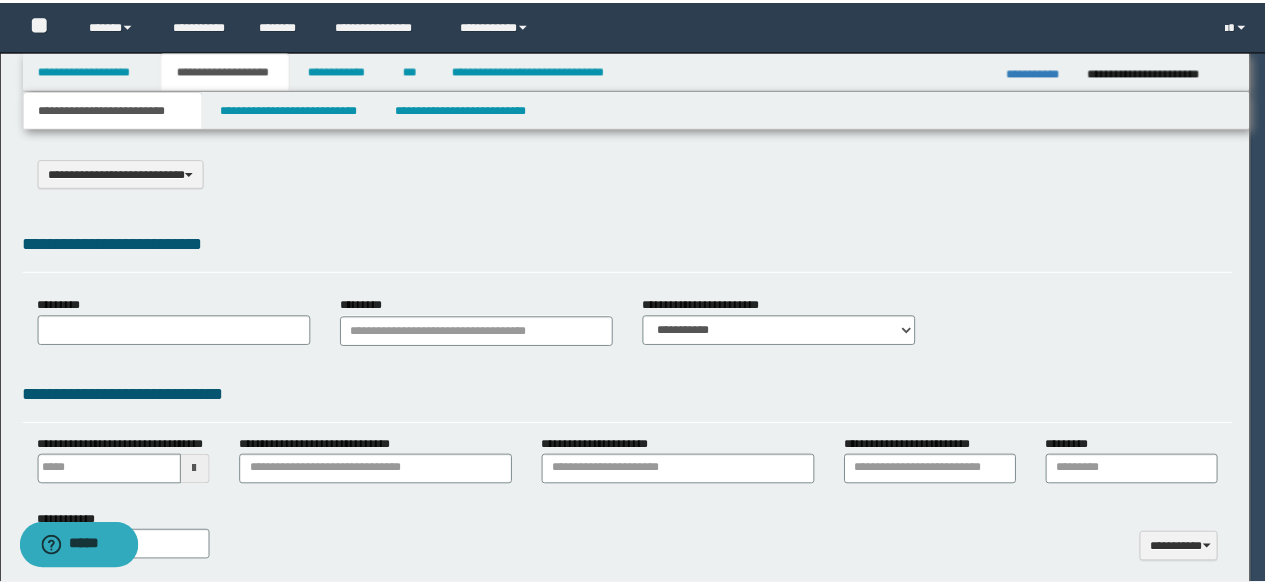 scroll, scrollTop: 0, scrollLeft: 0, axis: both 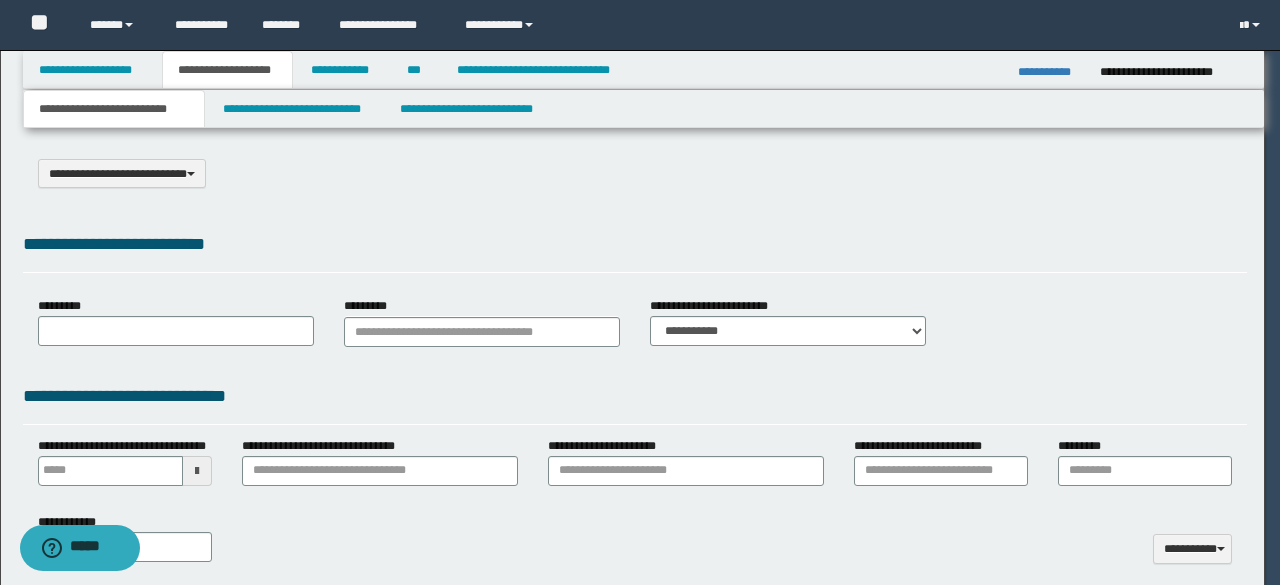 select on "*" 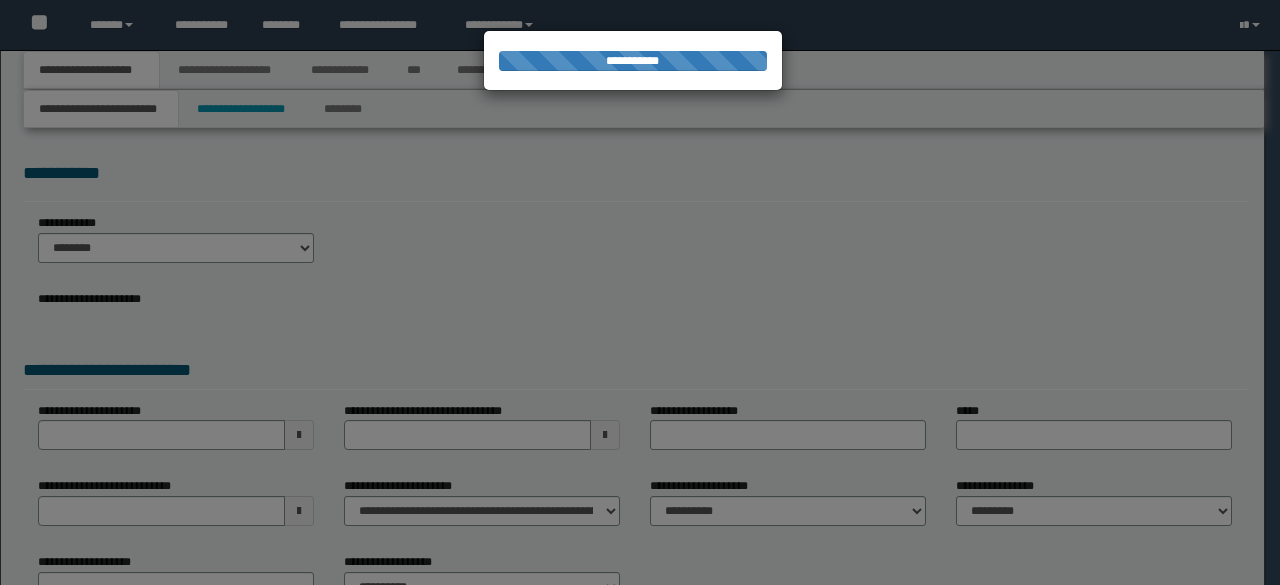 scroll, scrollTop: 0, scrollLeft: 0, axis: both 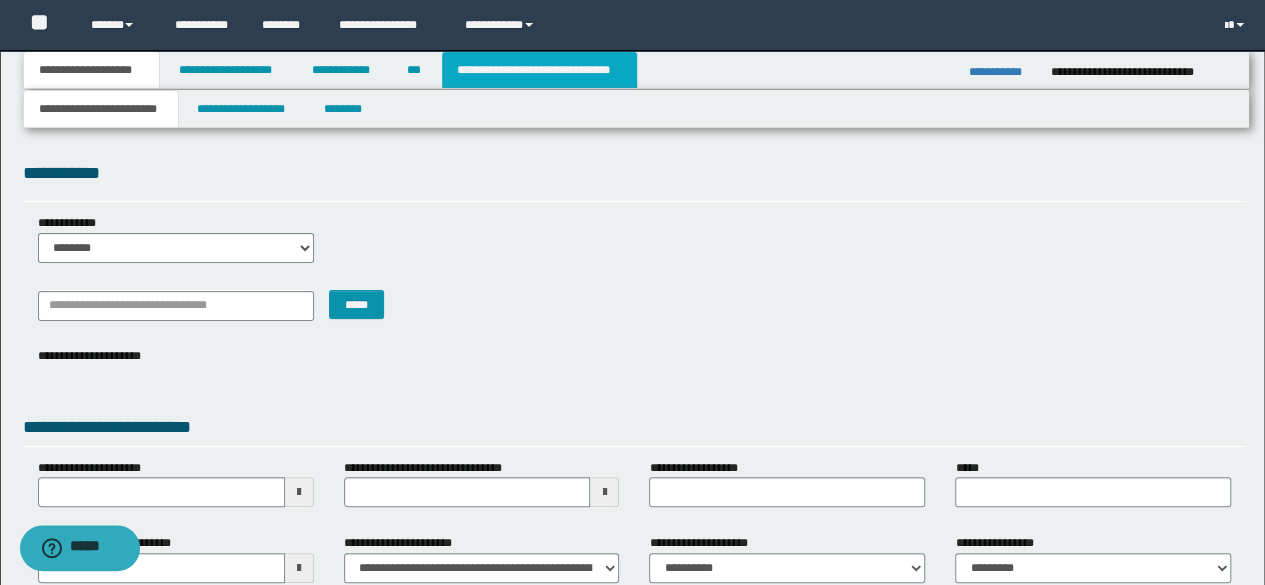 click on "**********" at bounding box center (539, 70) 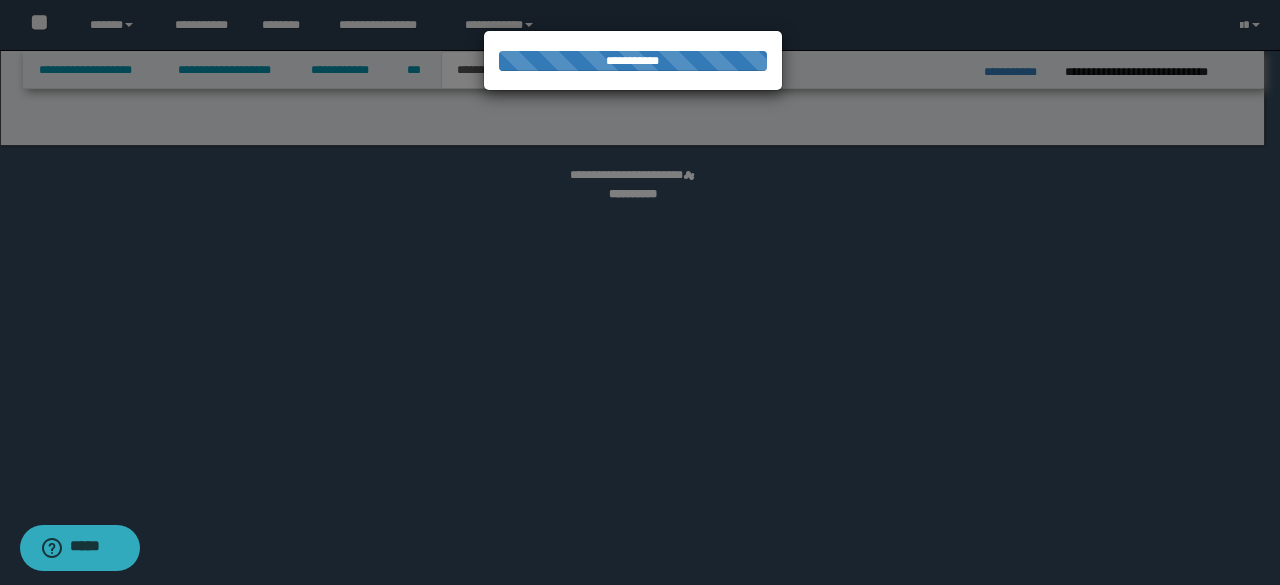 select on "*" 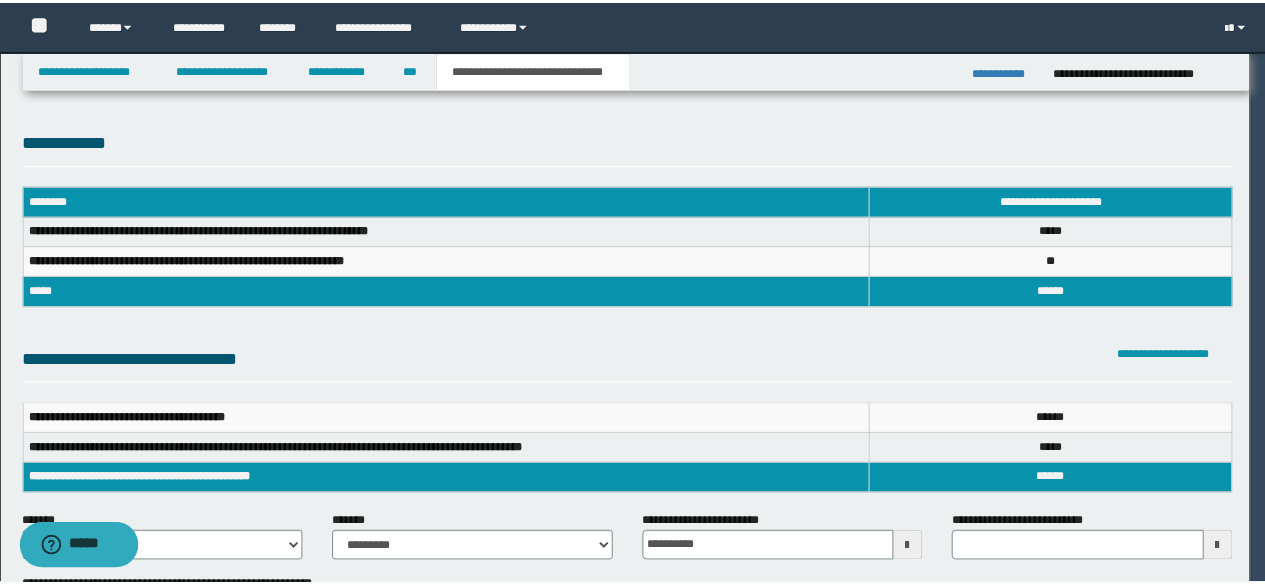 scroll, scrollTop: 0, scrollLeft: 0, axis: both 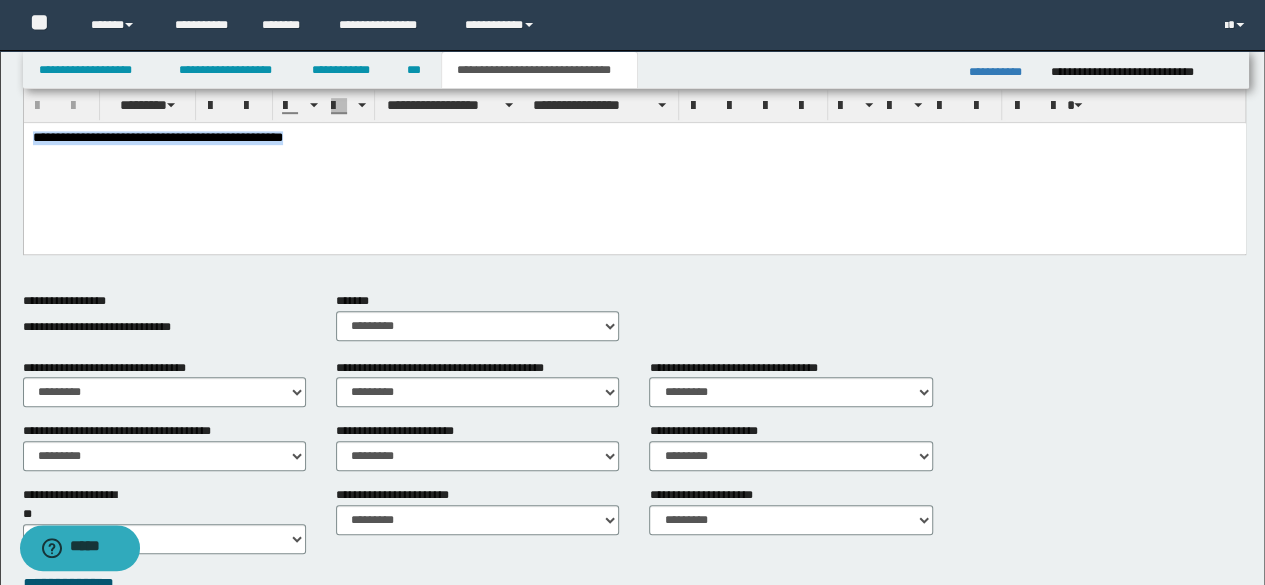 drag, startPoint x: 341, startPoint y: 158, endPoint x: 23, endPoint y: 301, distance: 348.6732 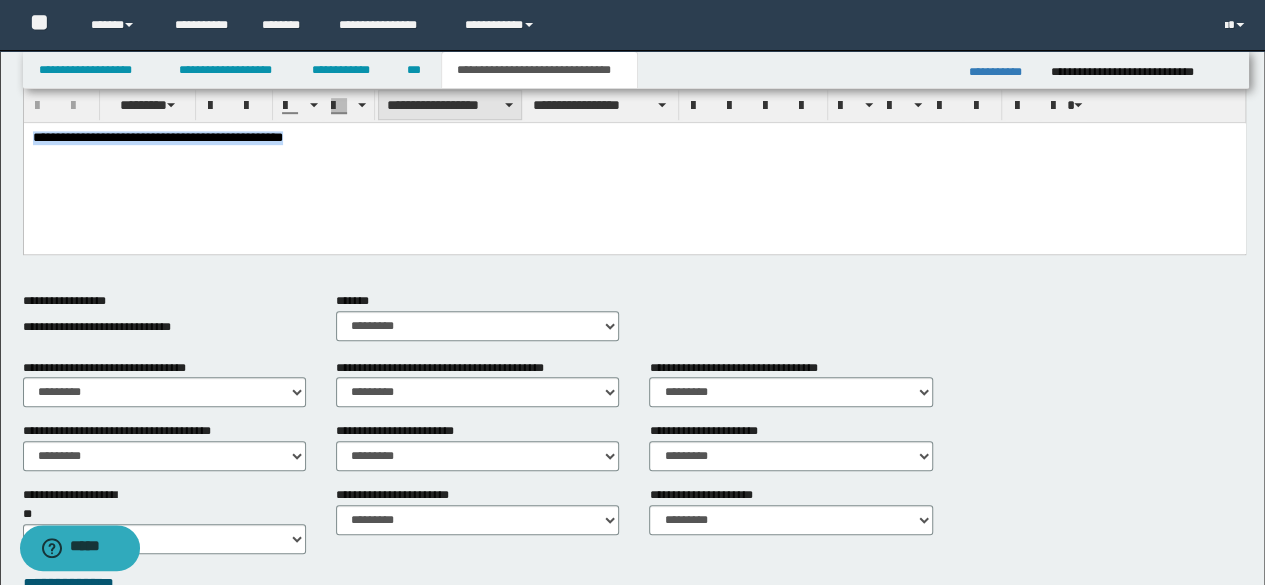 click on "**********" at bounding box center [450, 105] 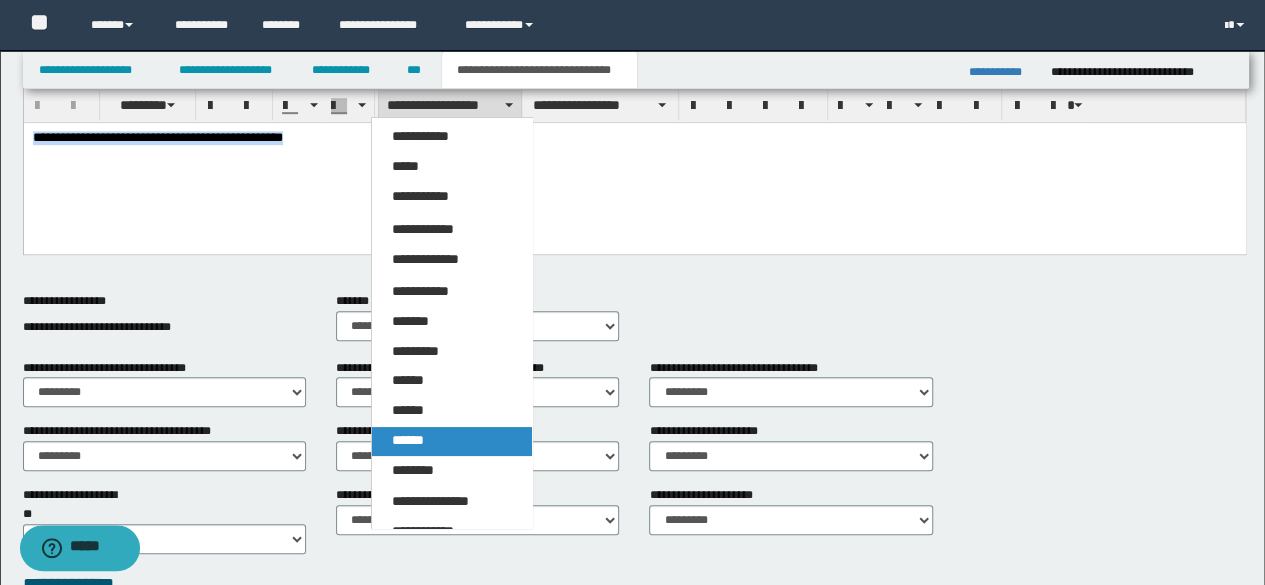 click on "******" at bounding box center (451, 441) 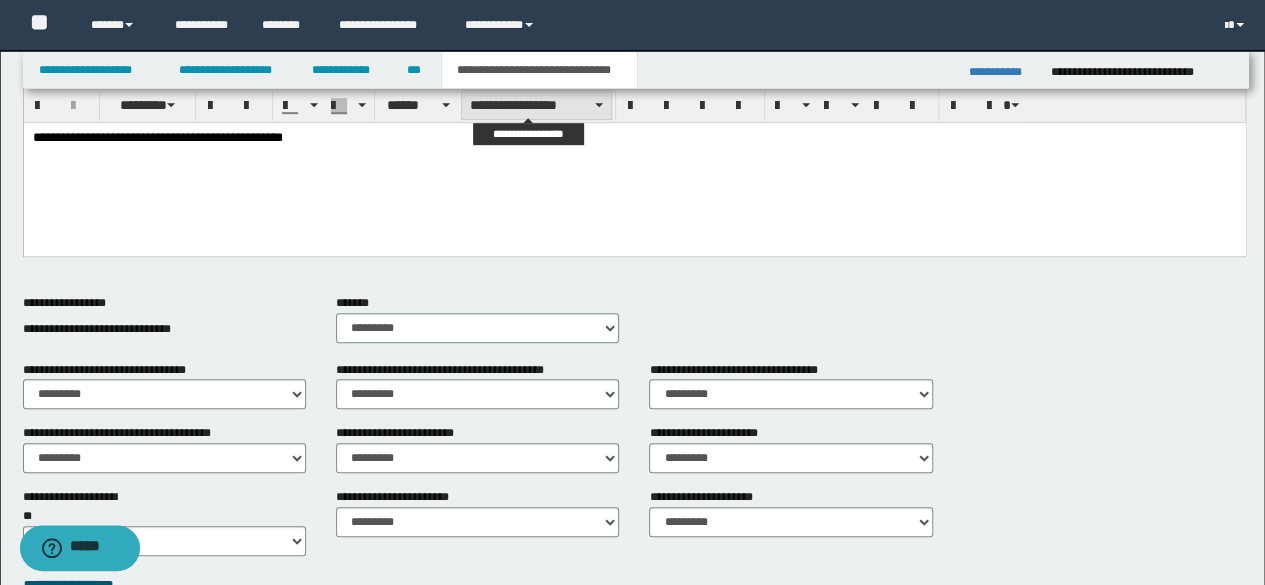 click on "**********" at bounding box center [536, 105] 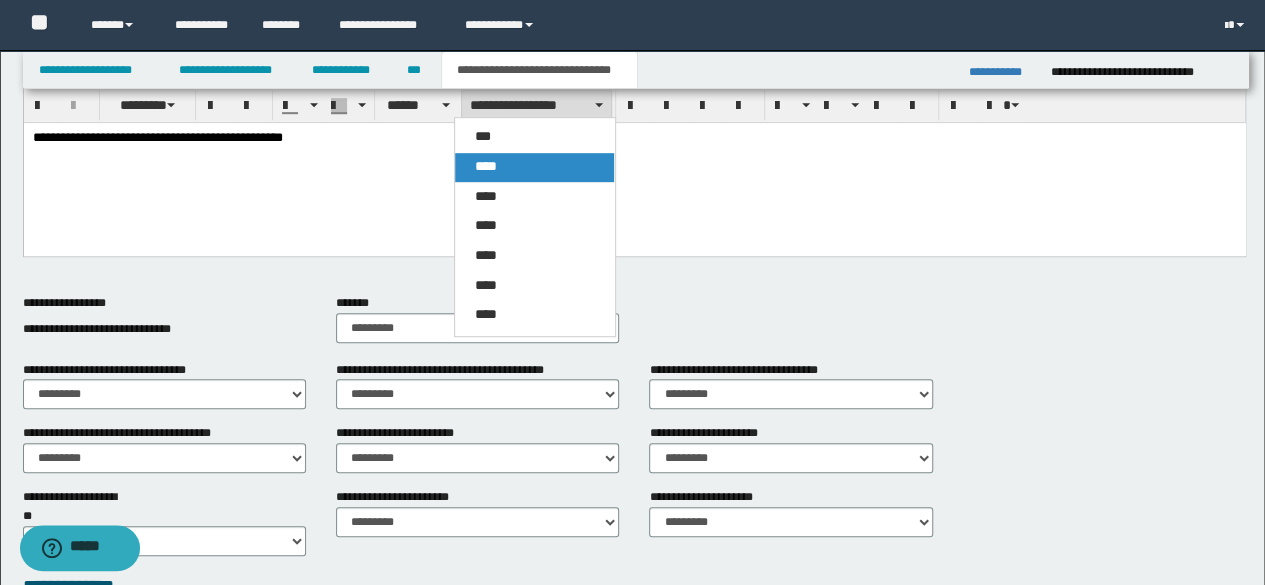 click on "****" at bounding box center [534, 167] 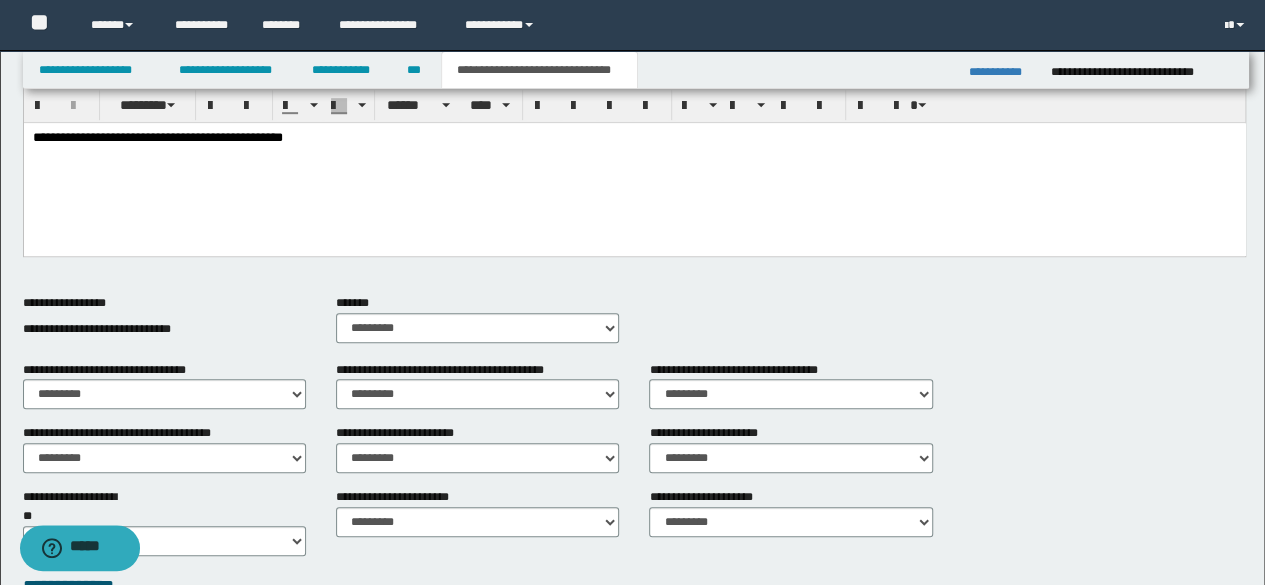 click on "**********" at bounding box center [157, 136] 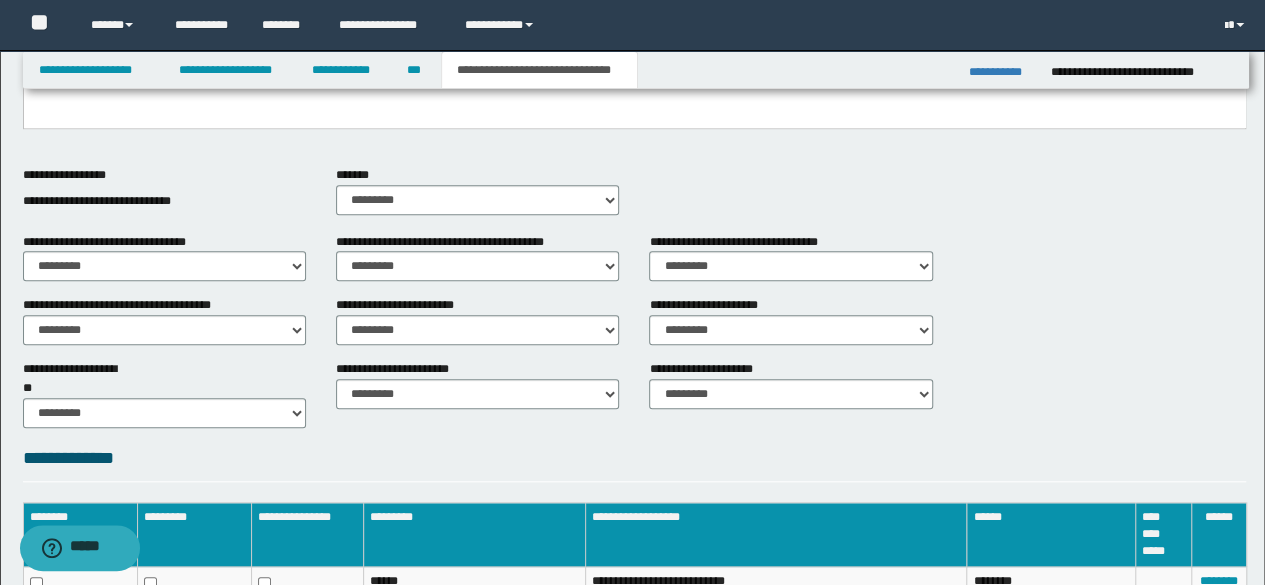 scroll, scrollTop: 128, scrollLeft: 0, axis: vertical 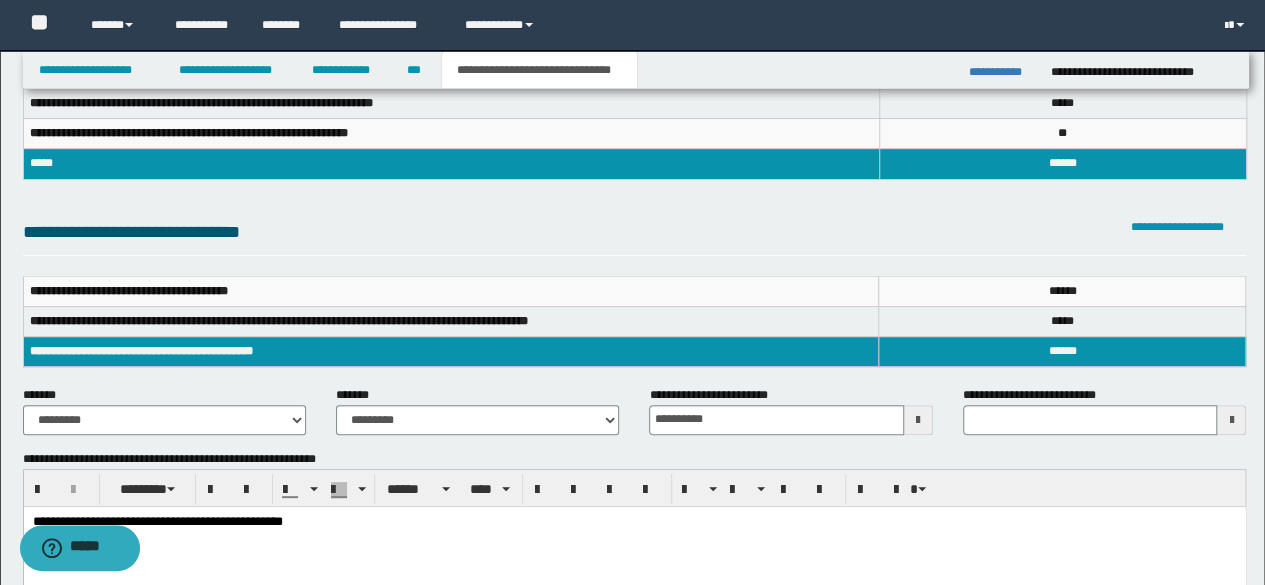 click on "**********" at bounding box center (157, 520) 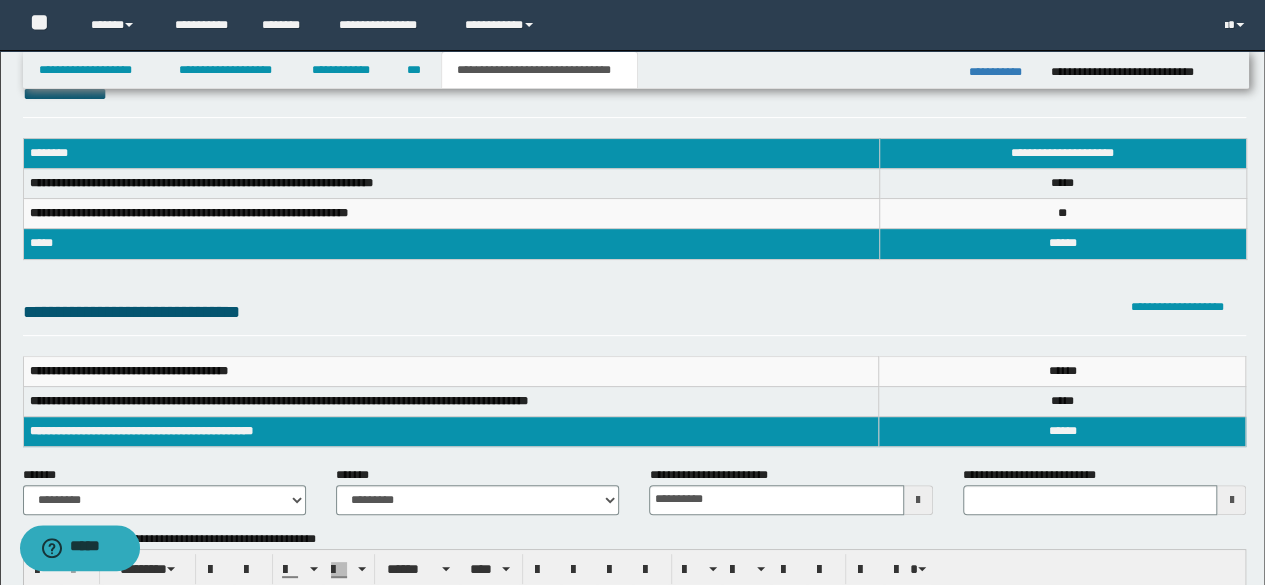 scroll, scrollTop: 0, scrollLeft: 0, axis: both 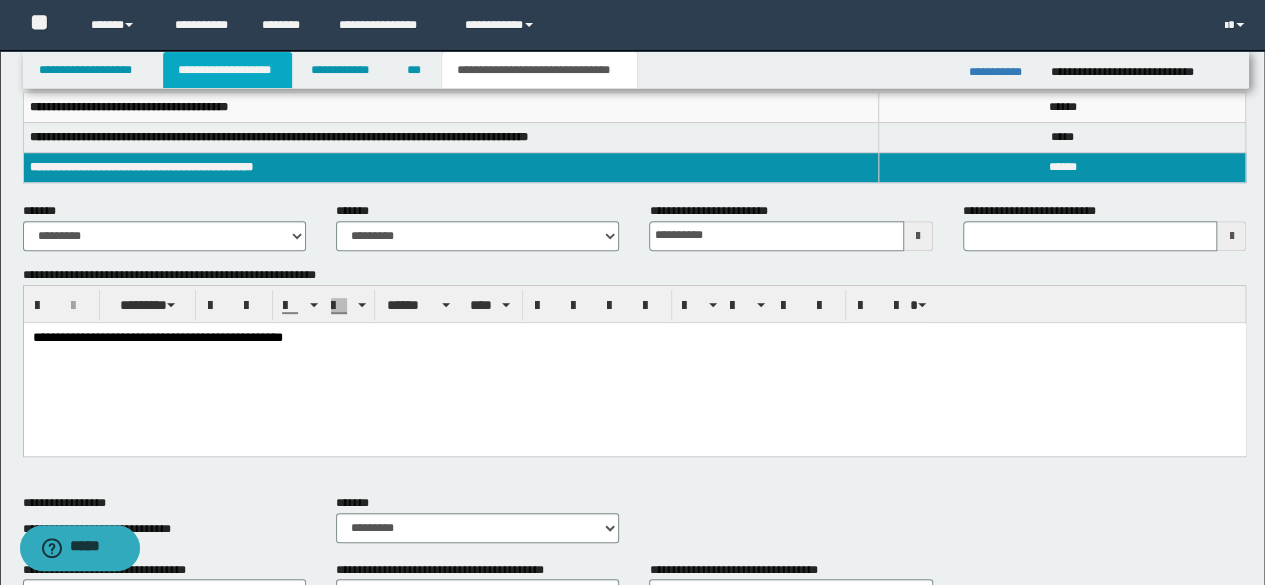 click on "**********" at bounding box center [227, 70] 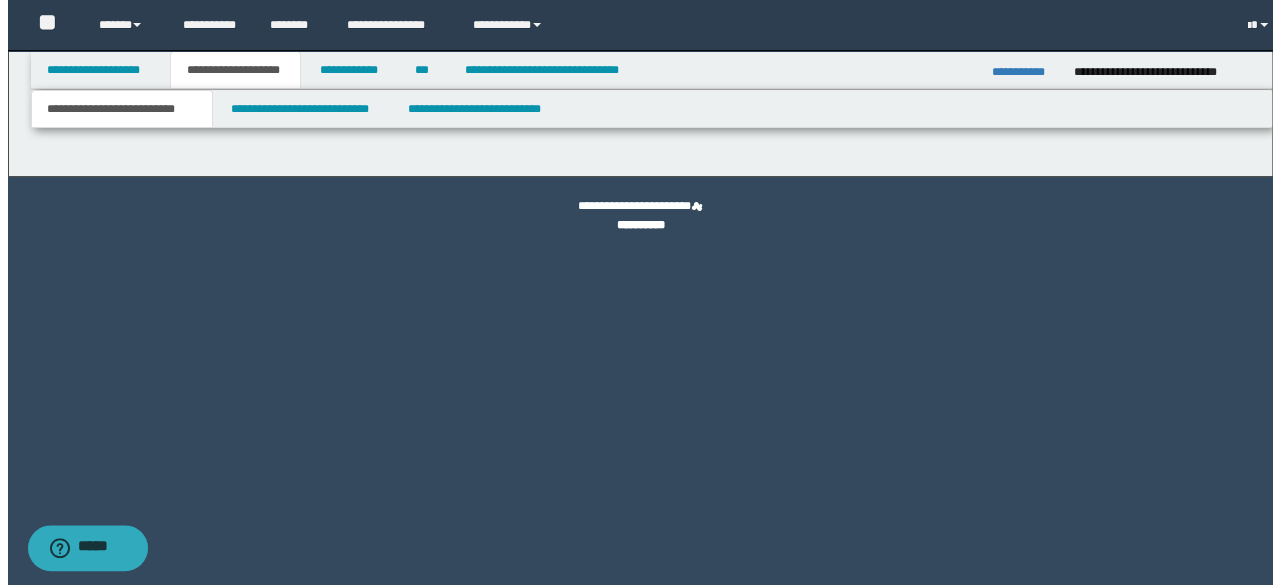 scroll, scrollTop: 0, scrollLeft: 0, axis: both 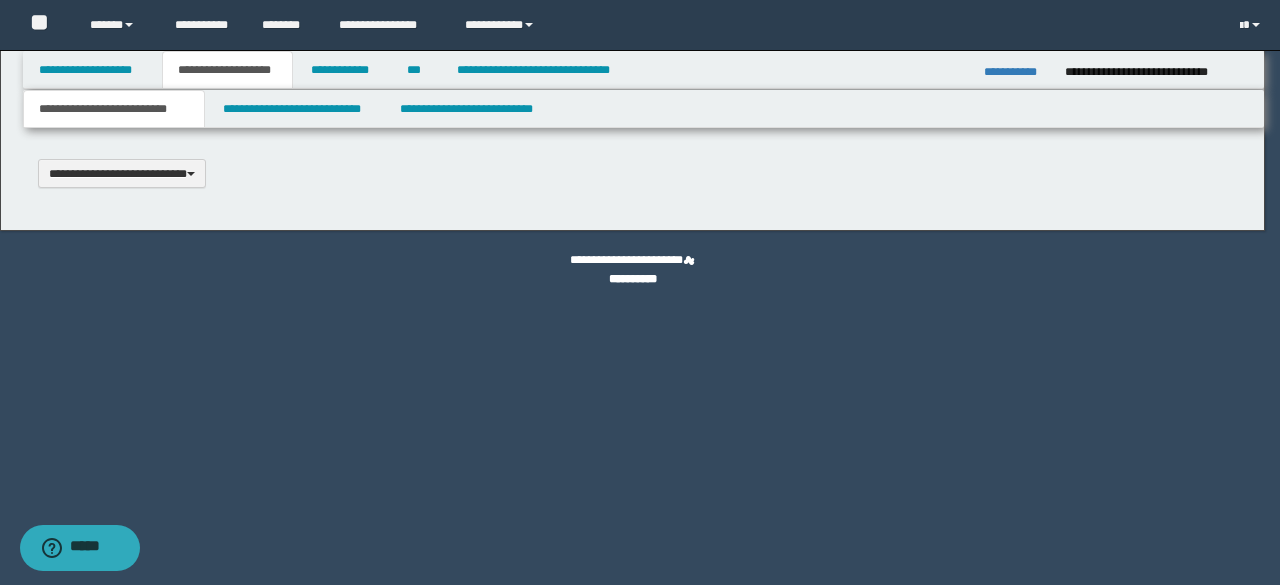 type 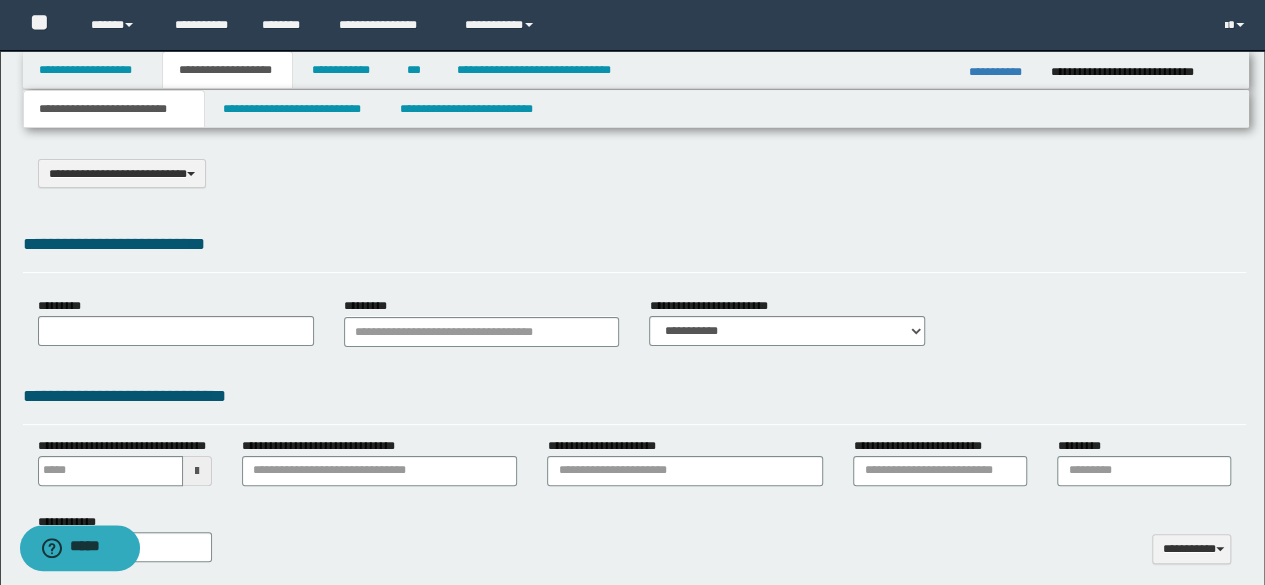 select on "*" 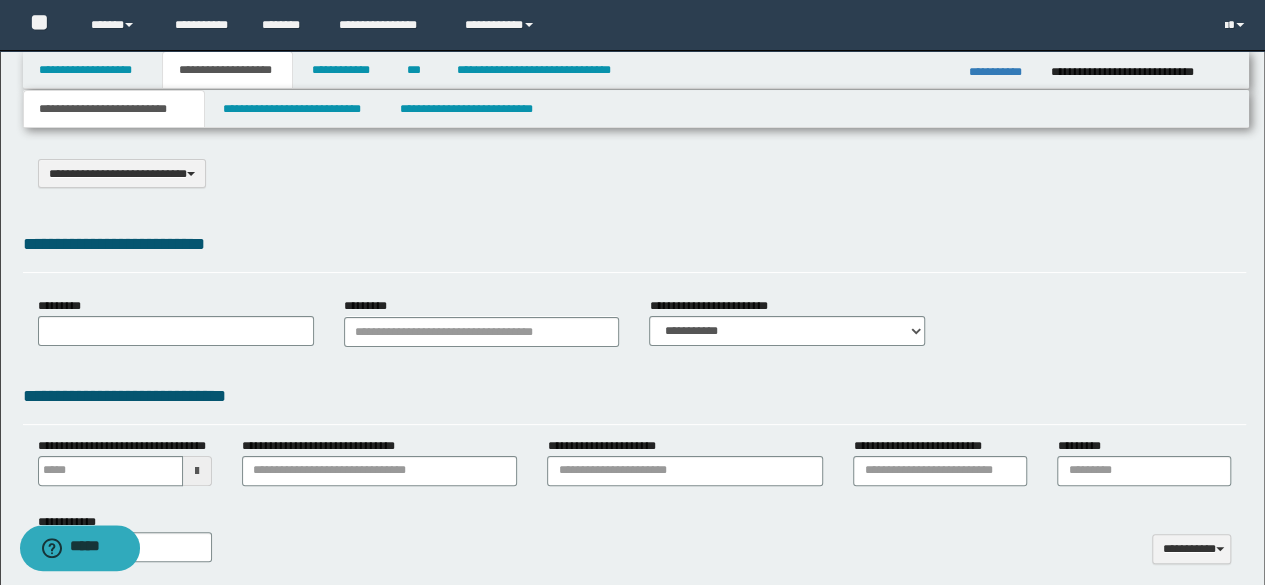 type 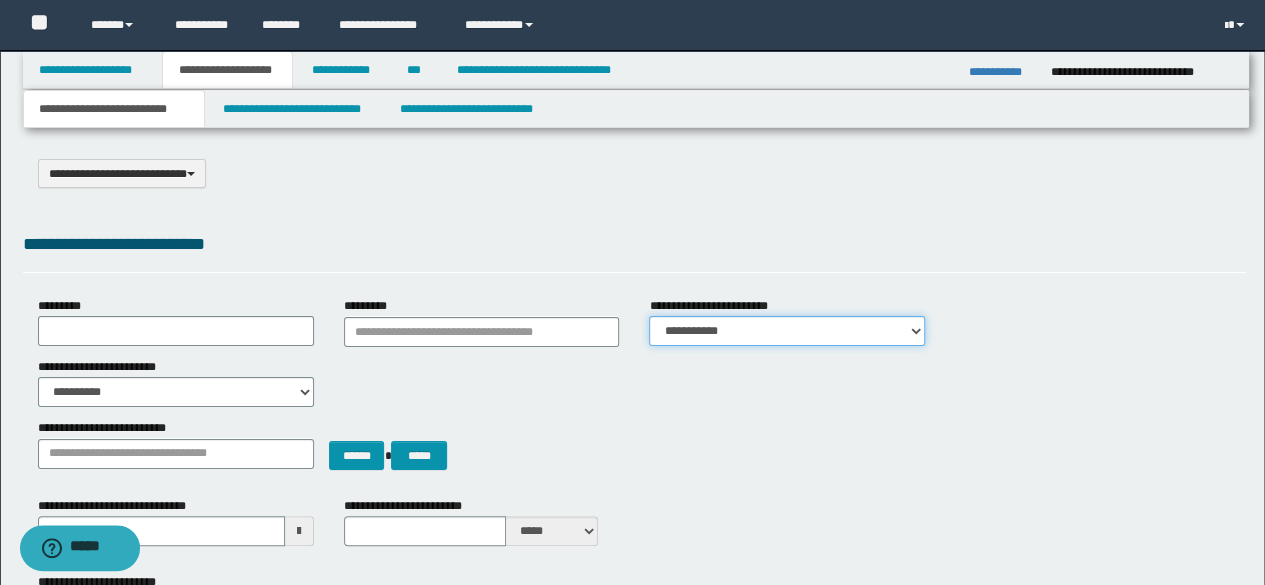 click on "**********" at bounding box center (787, 331) 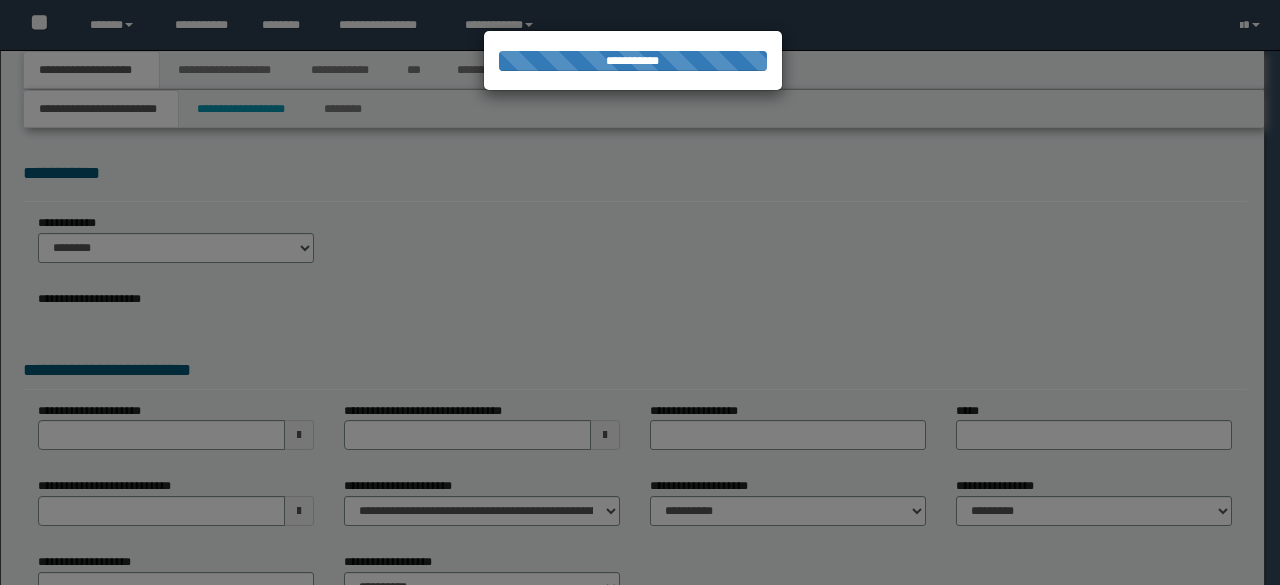 scroll, scrollTop: 0, scrollLeft: 0, axis: both 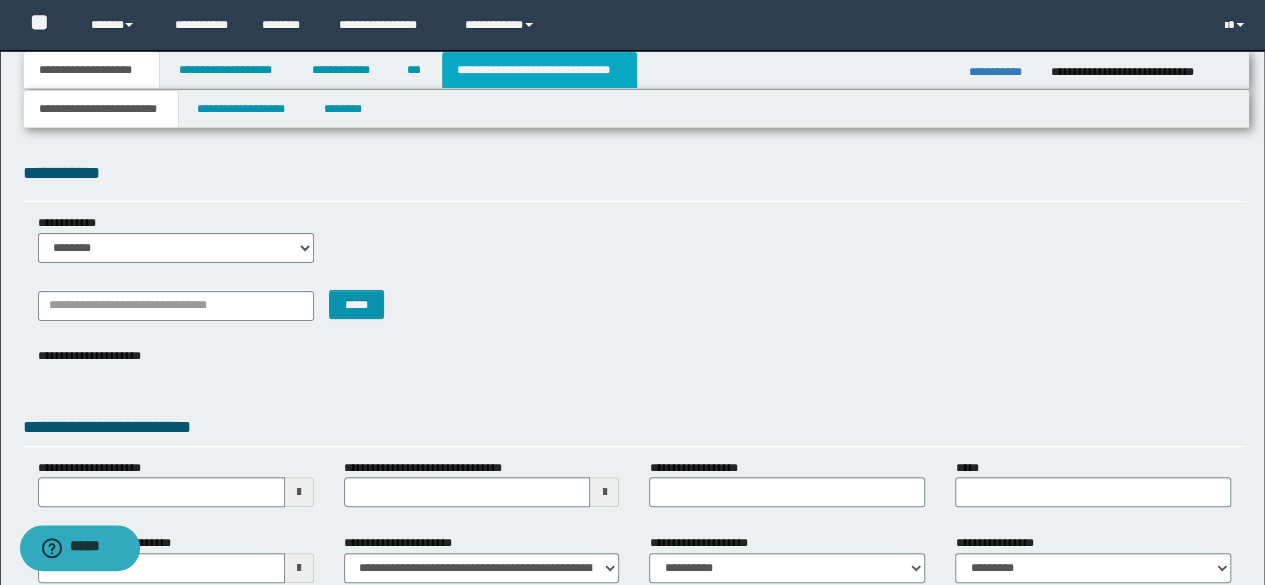 click on "**********" at bounding box center (539, 70) 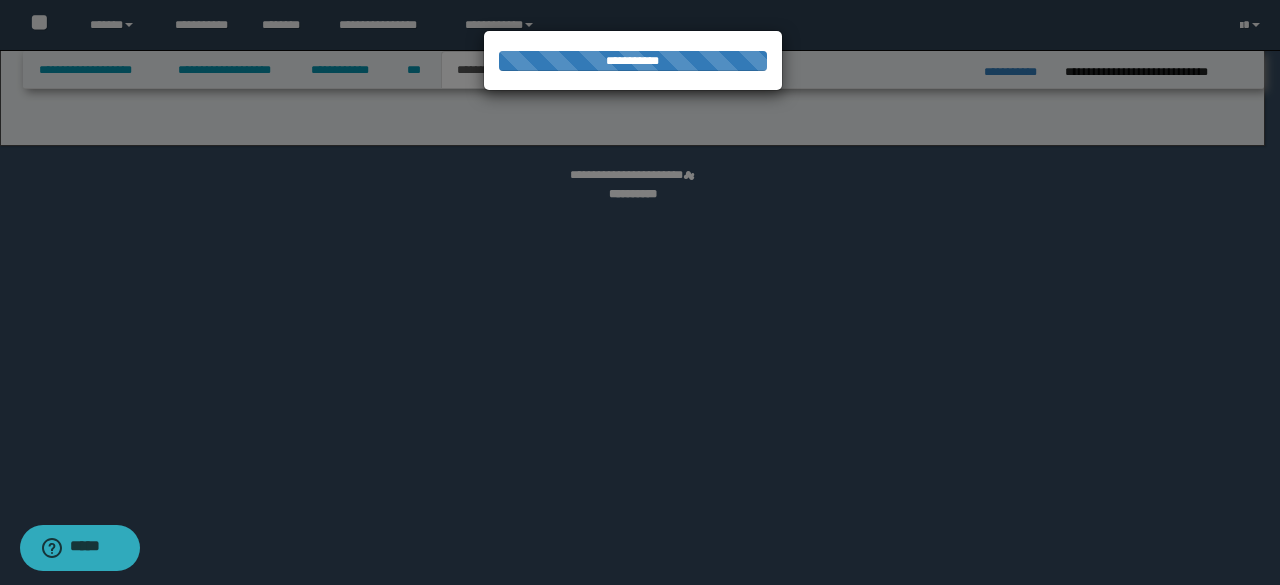select on "*" 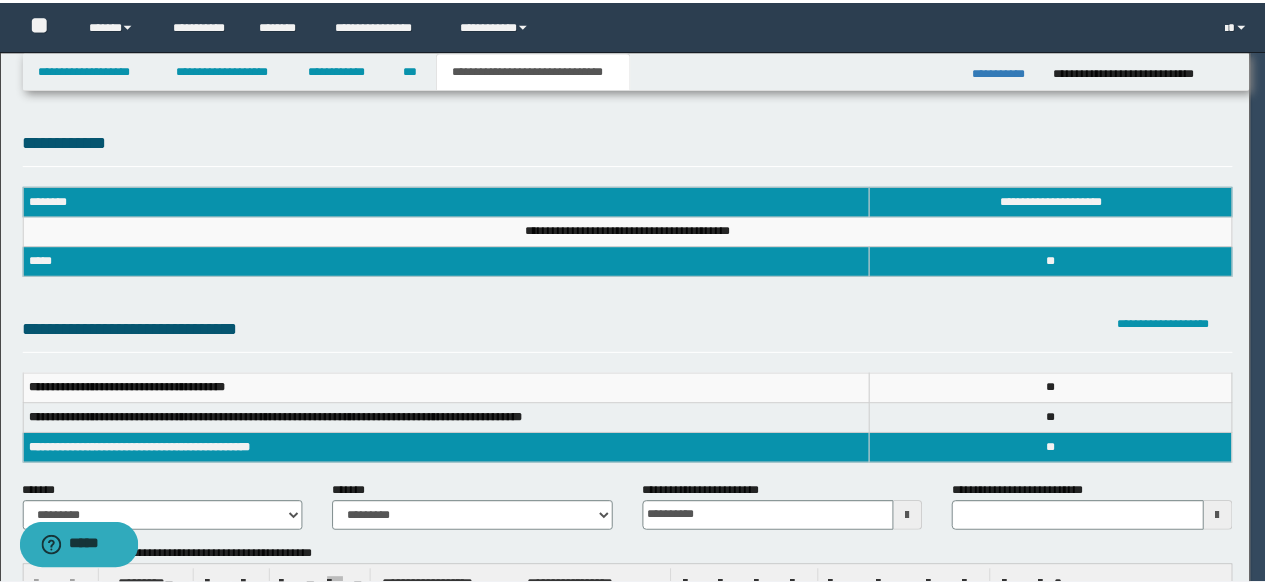 scroll, scrollTop: 0, scrollLeft: 0, axis: both 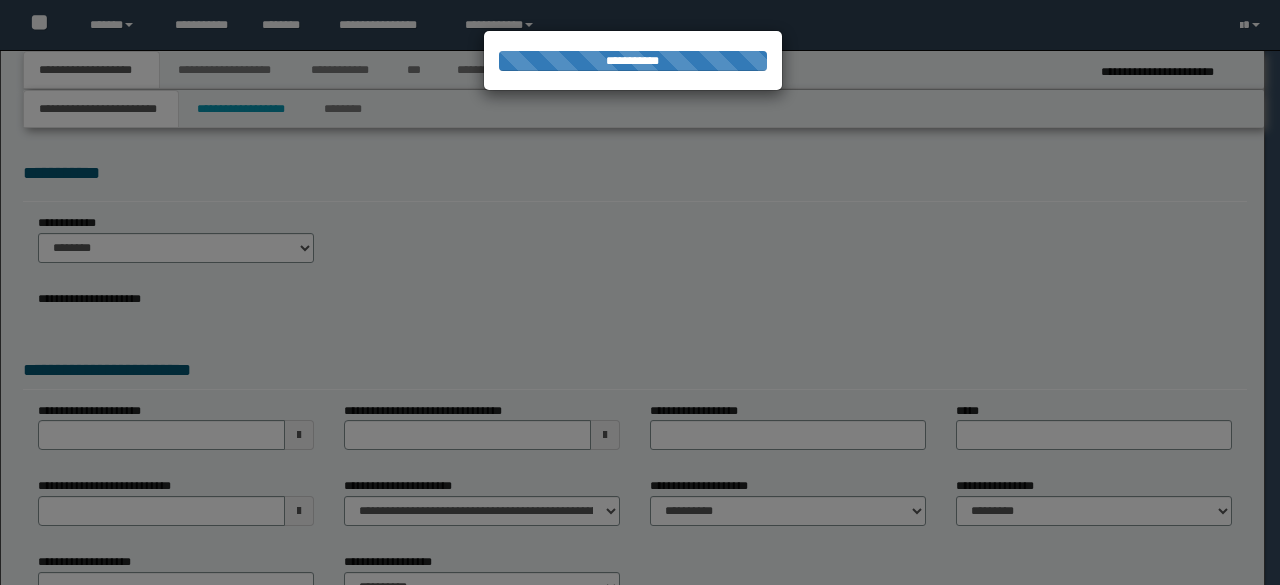 select on "*" 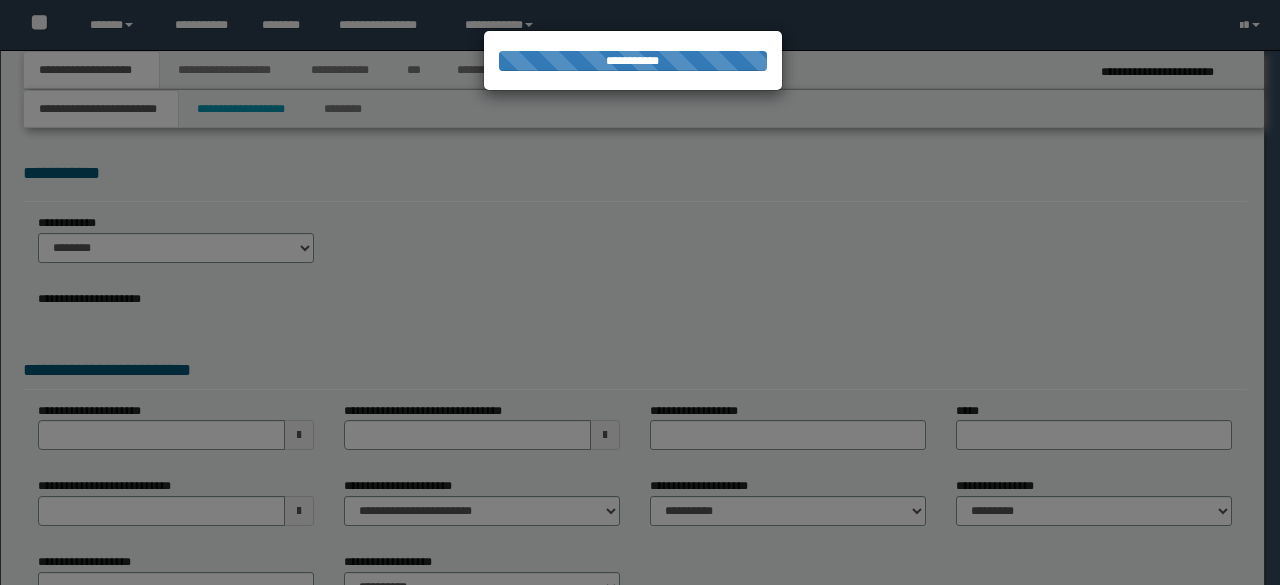 scroll, scrollTop: 0, scrollLeft: 0, axis: both 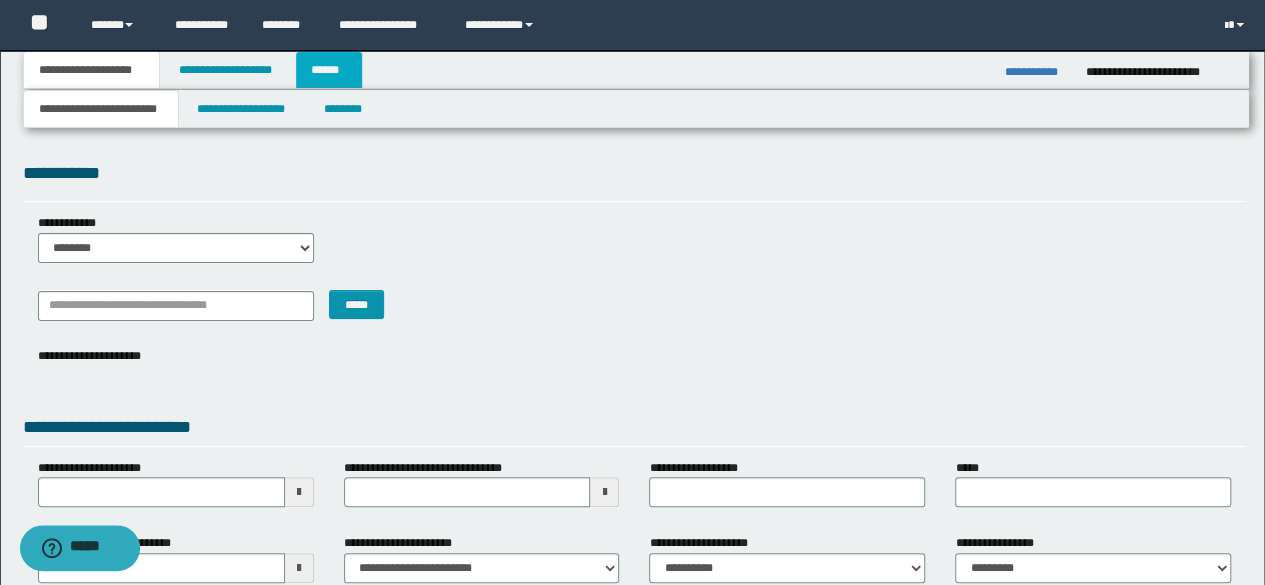 click on "******" at bounding box center [329, 70] 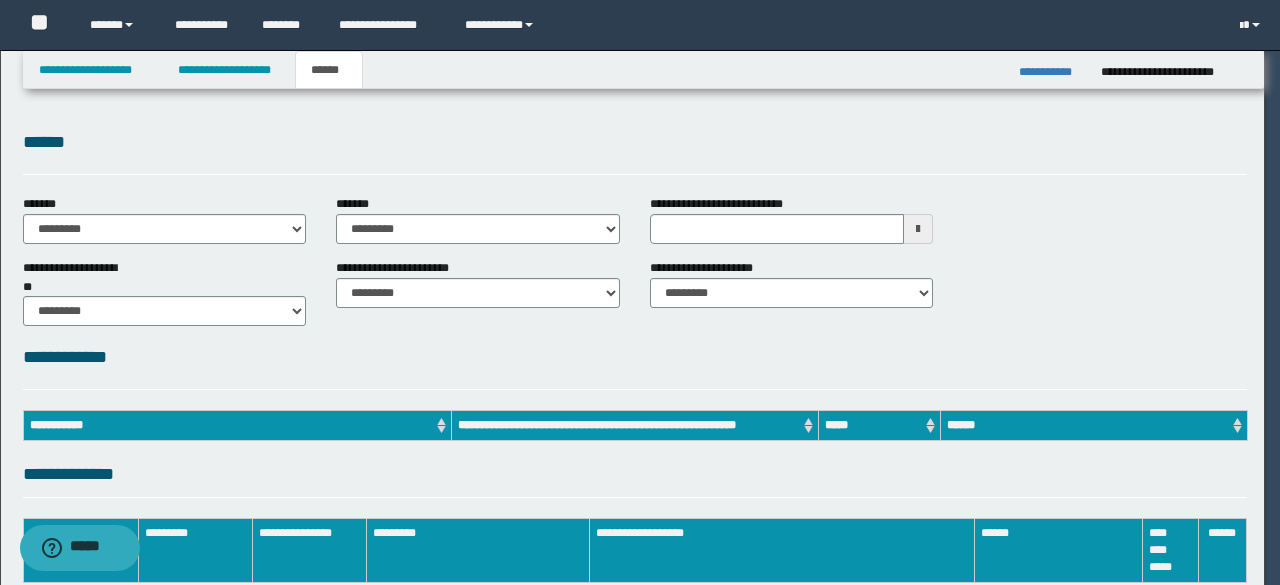 scroll, scrollTop: 0, scrollLeft: 0, axis: both 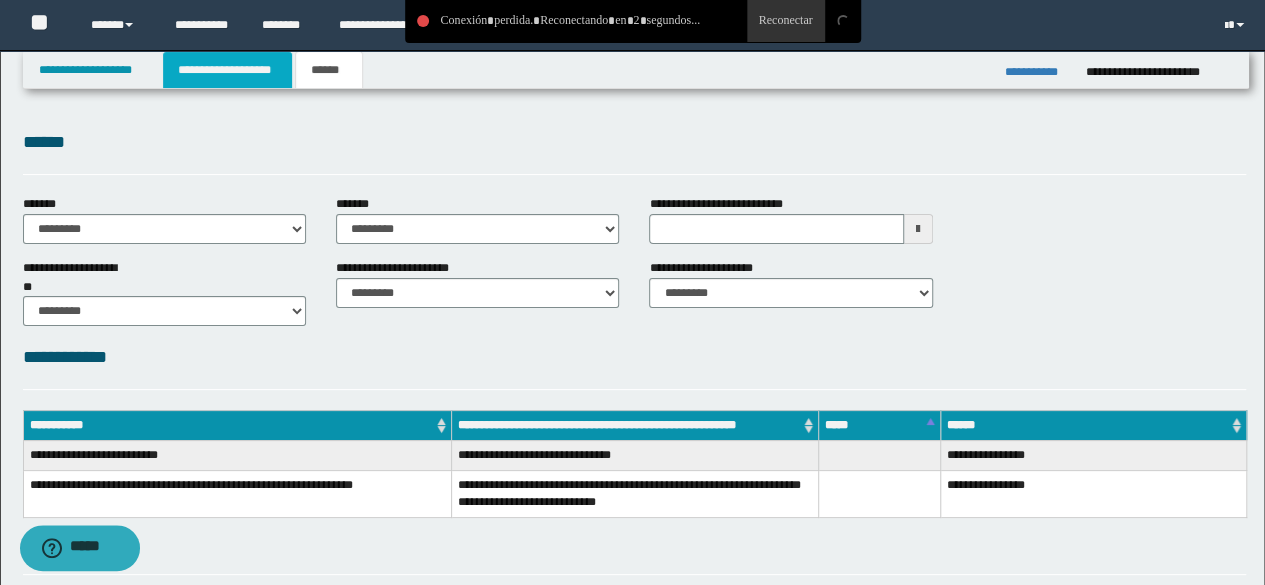 click on "**********" at bounding box center (227, 70) 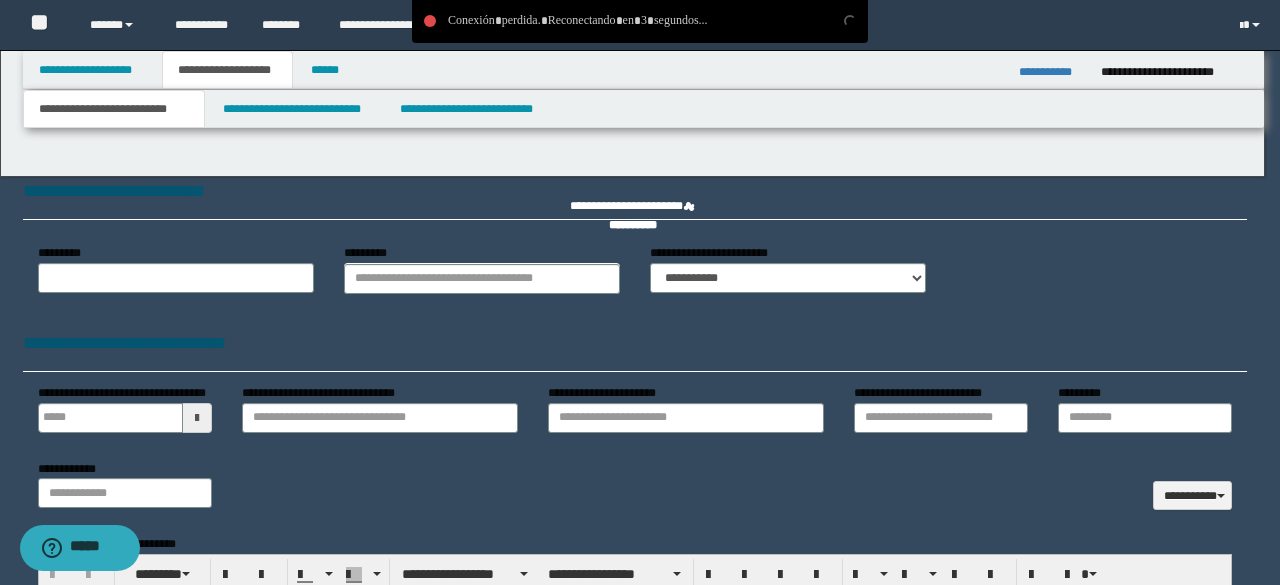 type 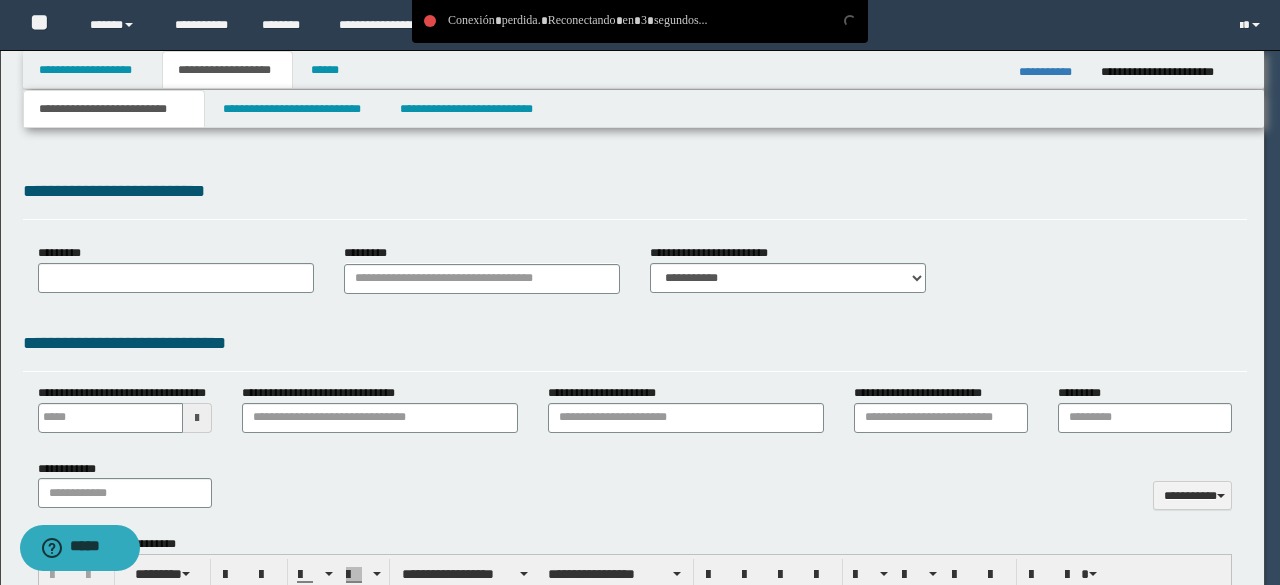 scroll, scrollTop: 0, scrollLeft: 0, axis: both 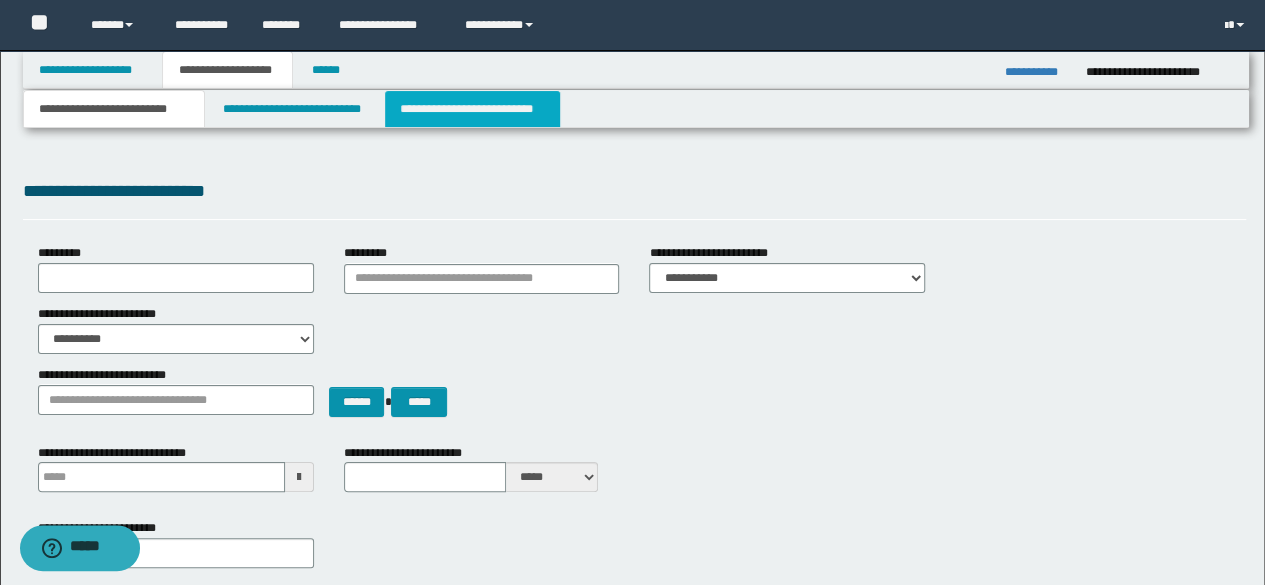 click on "**********" at bounding box center [472, 109] 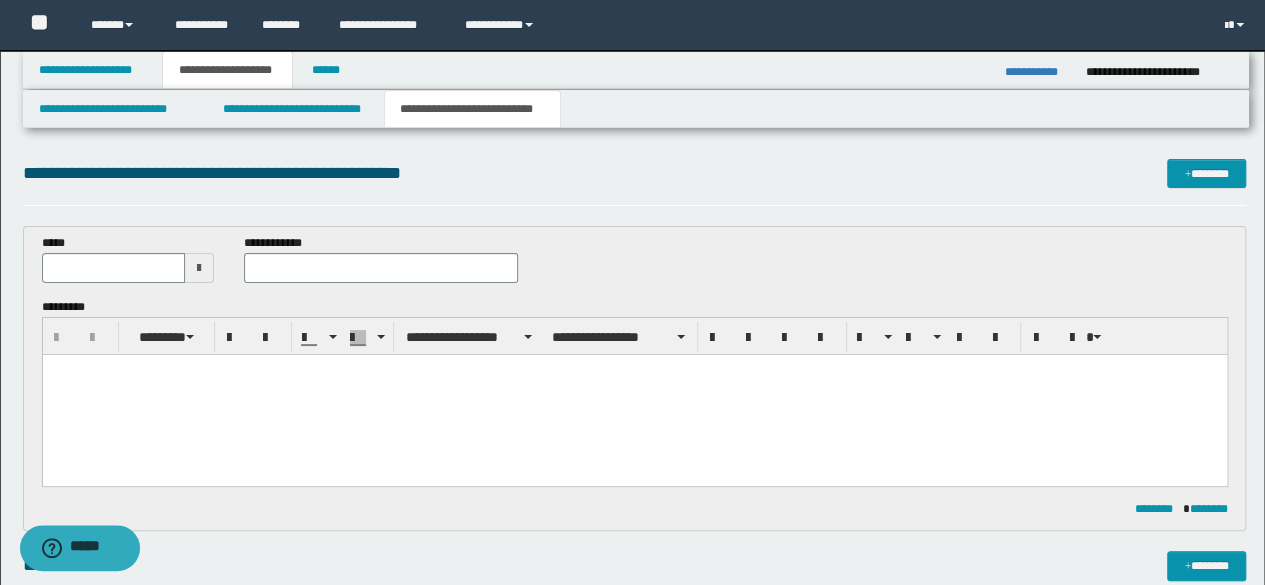 scroll, scrollTop: 0, scrollLeft: 0, axis: both 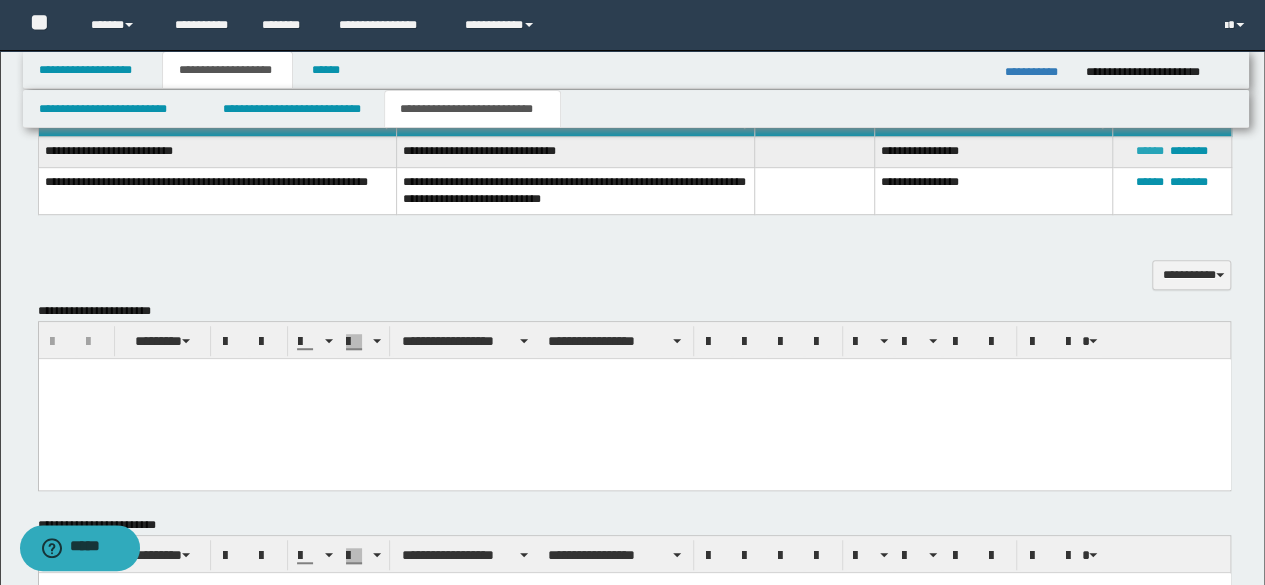 click on "******" at bounding box center [1150, 151] 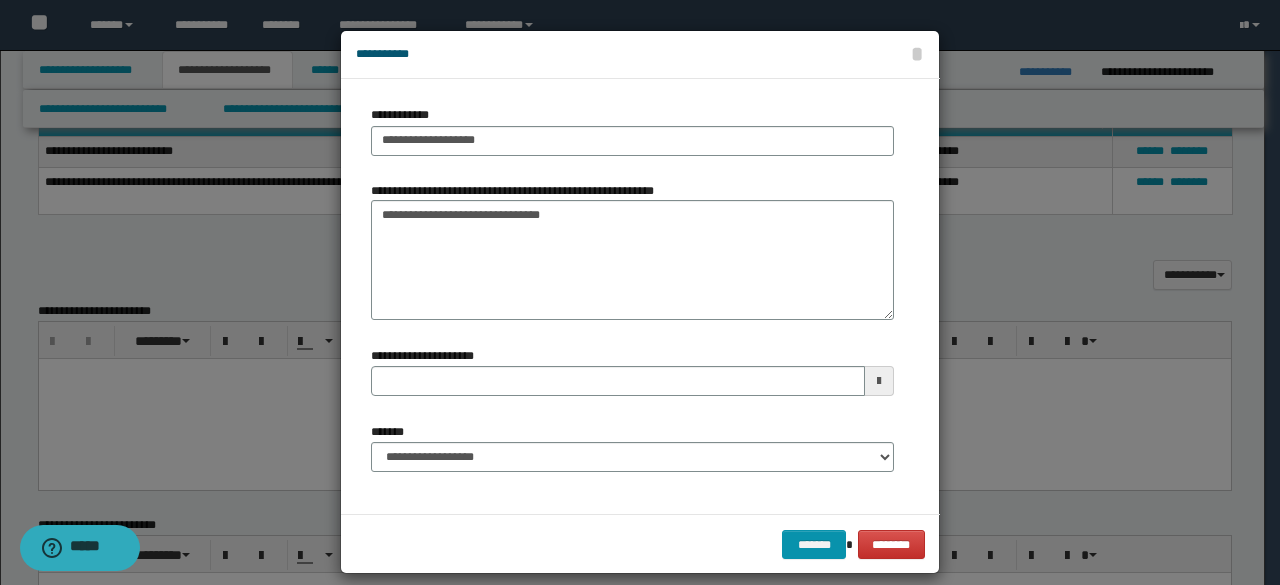 type 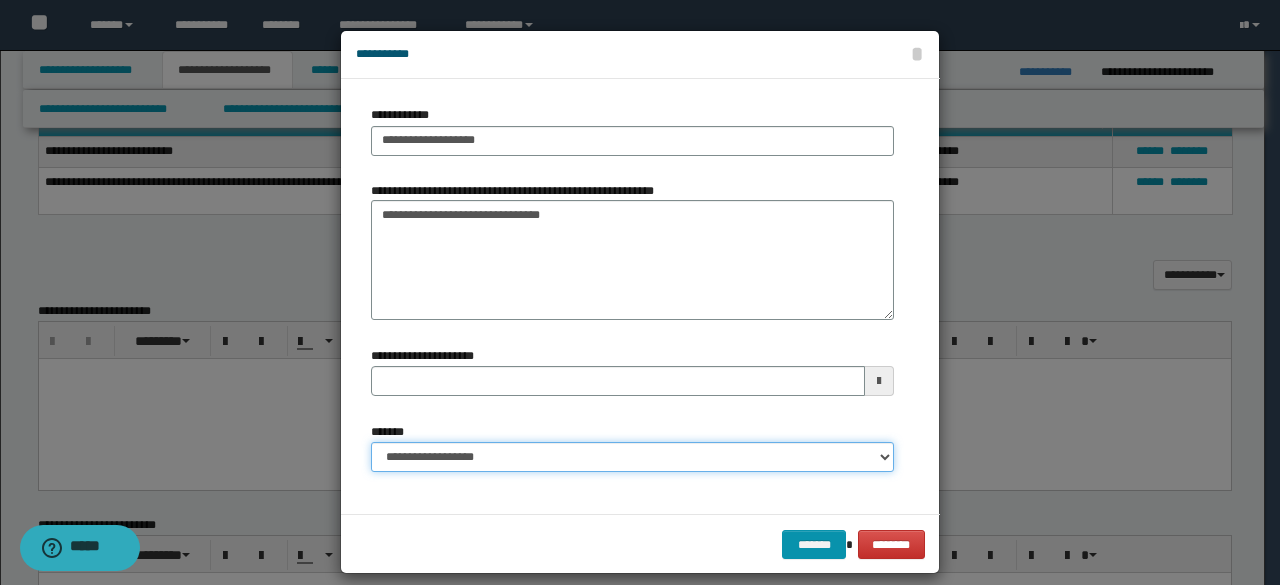 click on "**********" at bounding box center (632, 457) 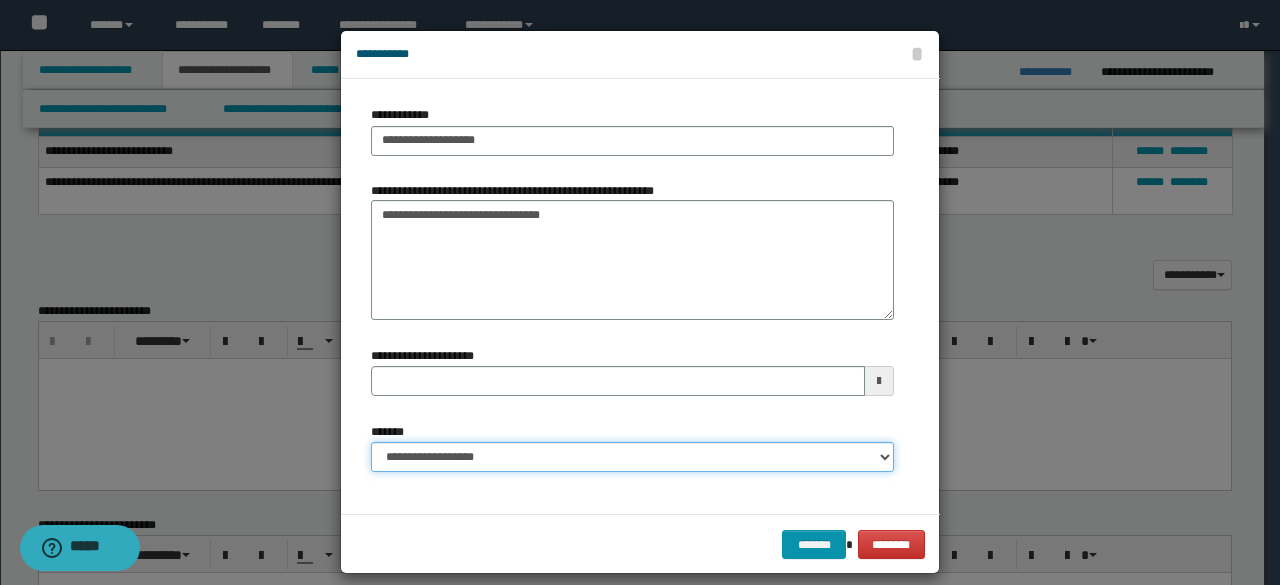 select on "*" 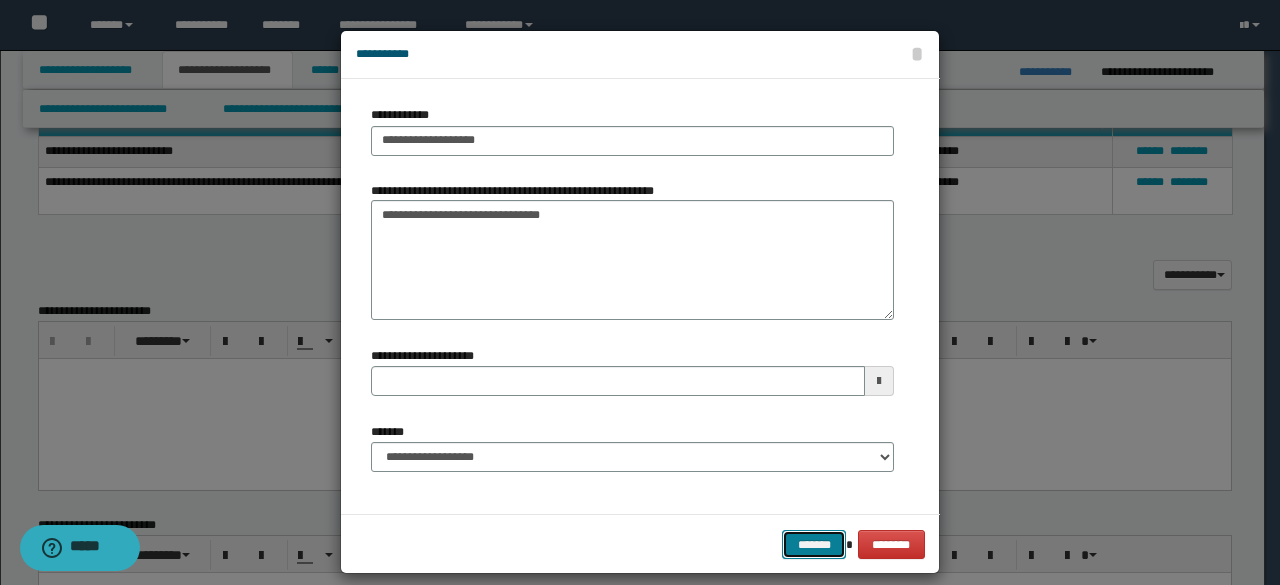 click on "*******" at bounding box center [814, 544] 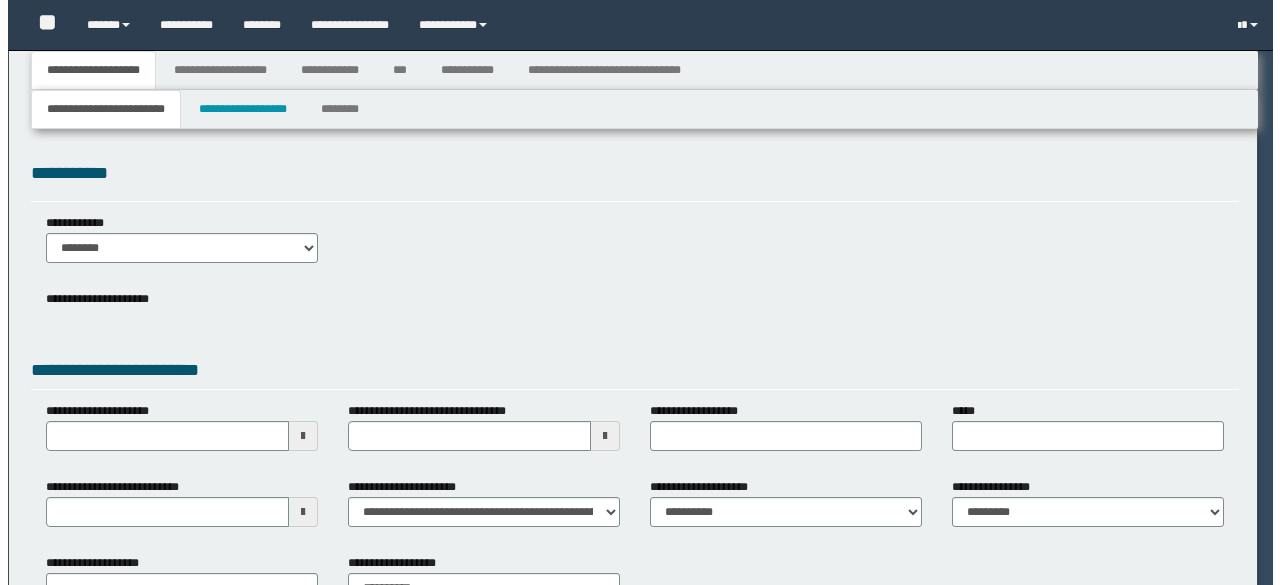 scroll, scrollTop: 0, scrollLeft: 0, axis: both 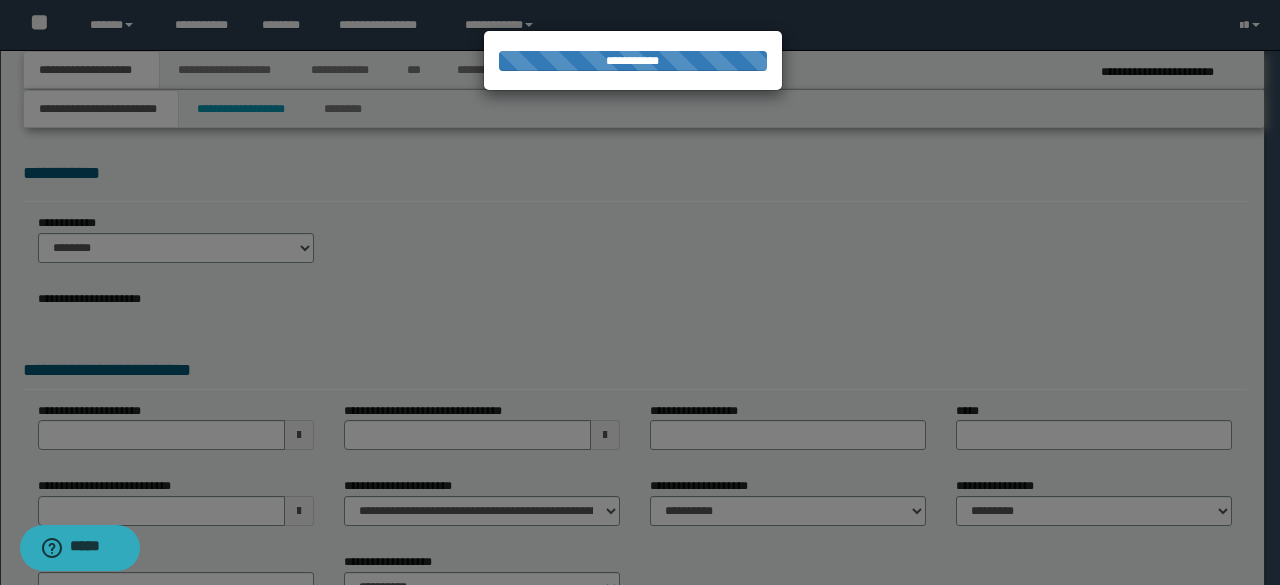 select on "*" 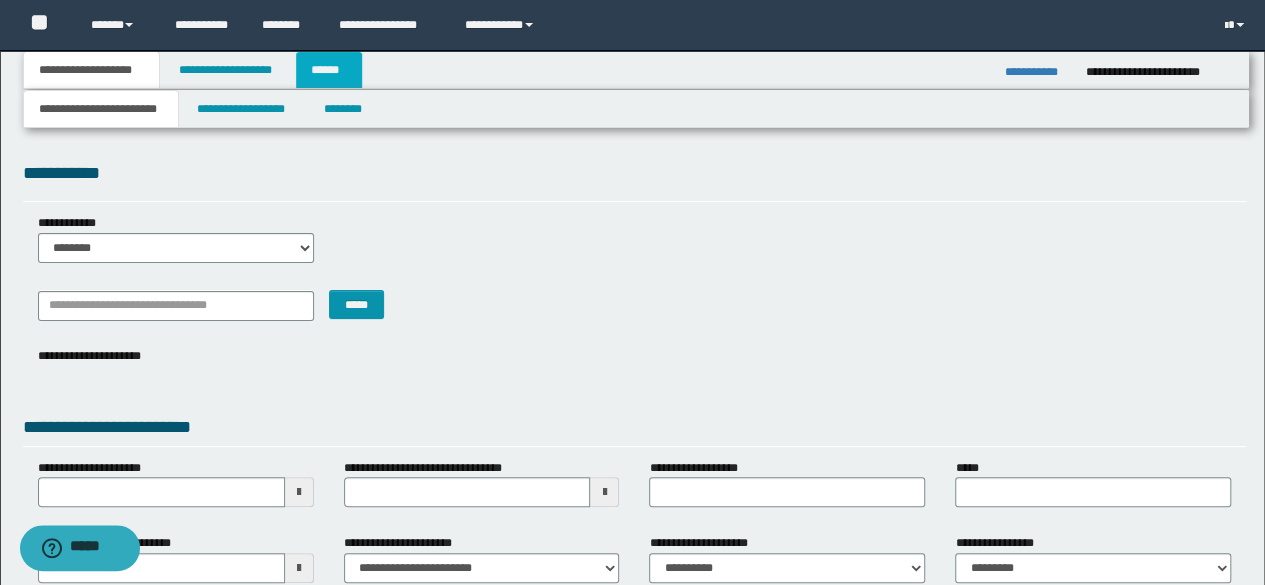 click on "******" at bounding box center [329, 70] 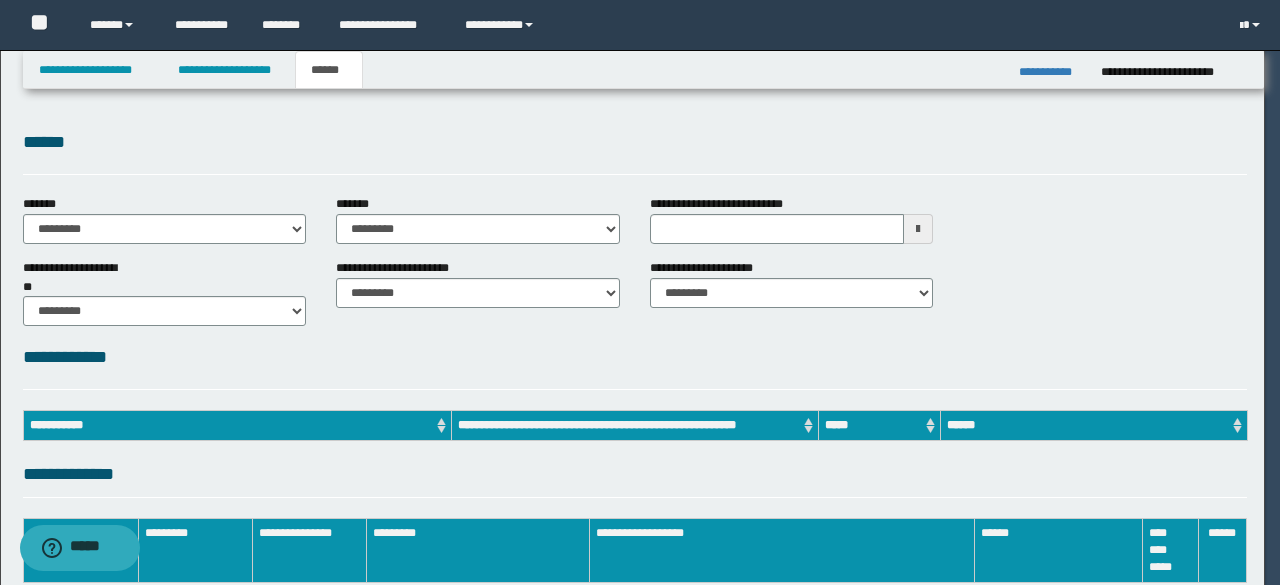scroll, scrollTop: 0, scrollLeft: 0, axis: both 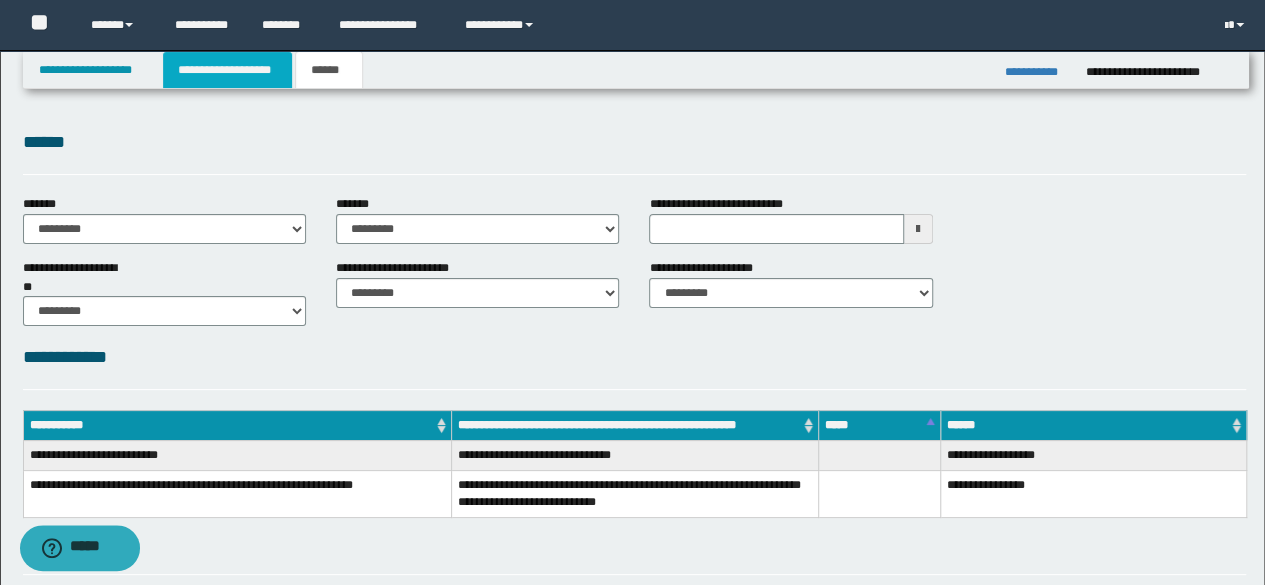 click on "**********" at bounding box center (227, 70) 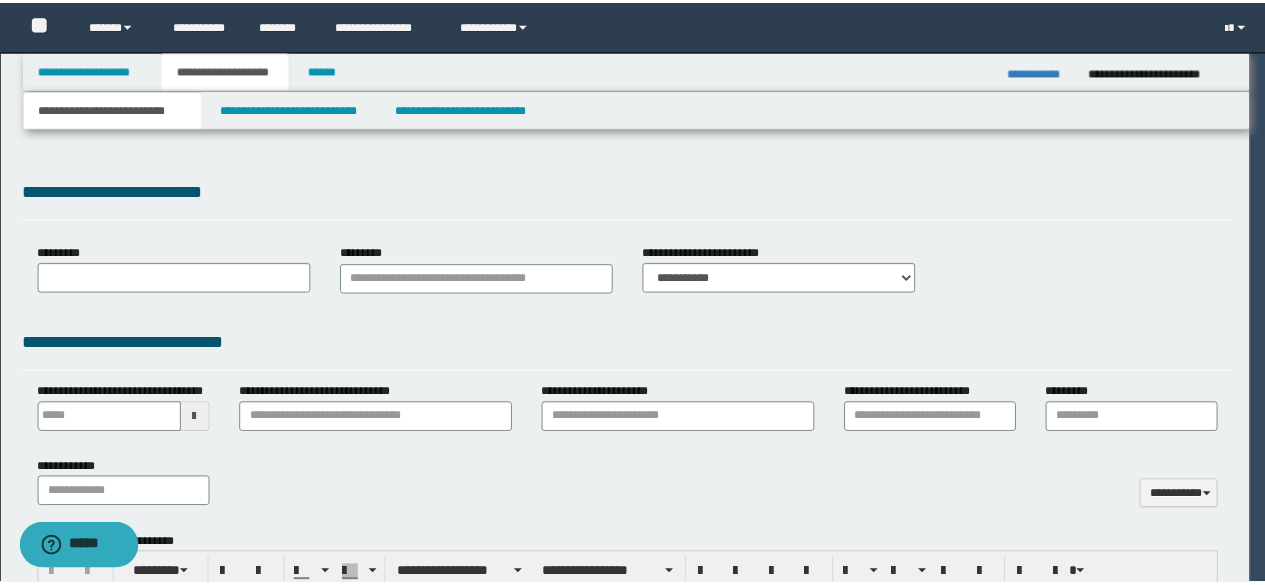 scroll, scrollTop: 0, scrollLeft: 0, axis: both 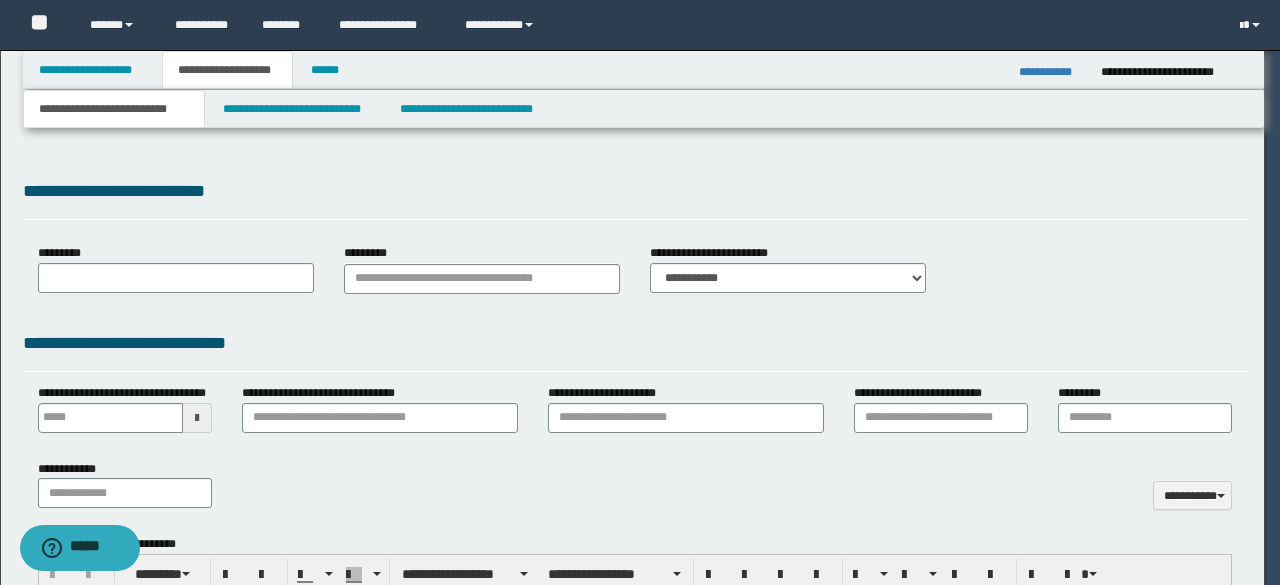type 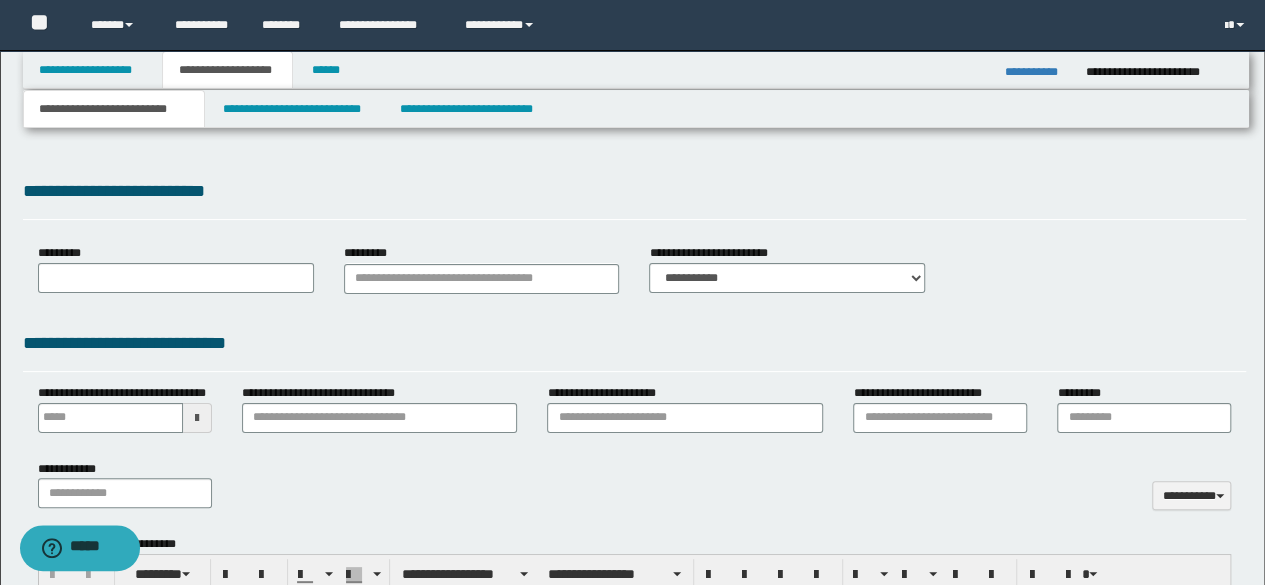 select on "*" 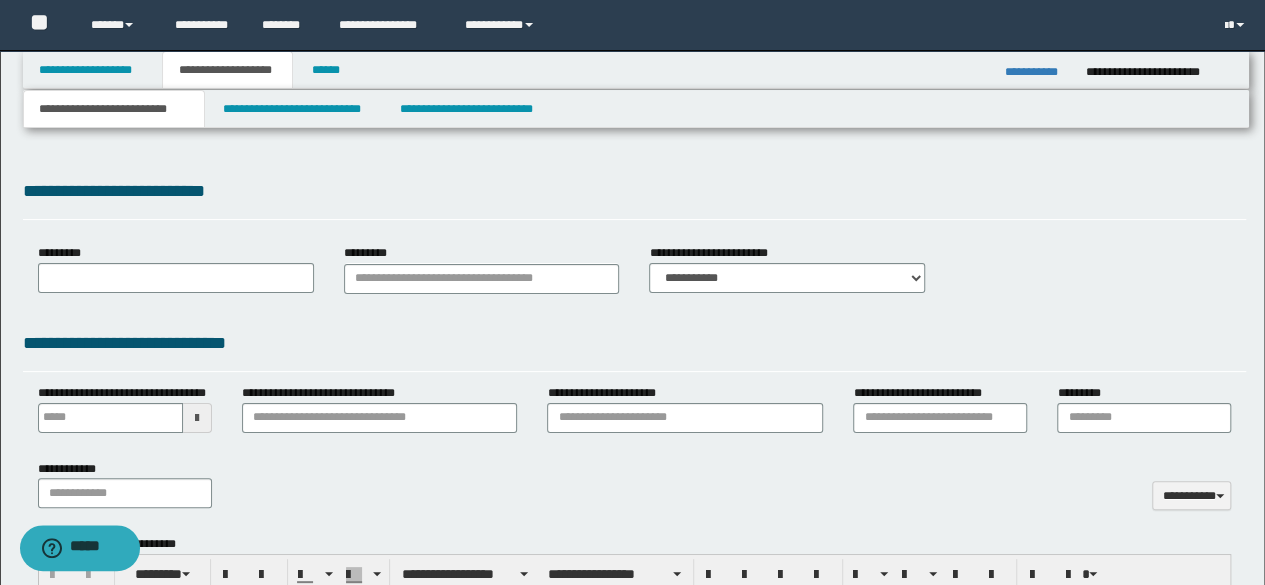 type 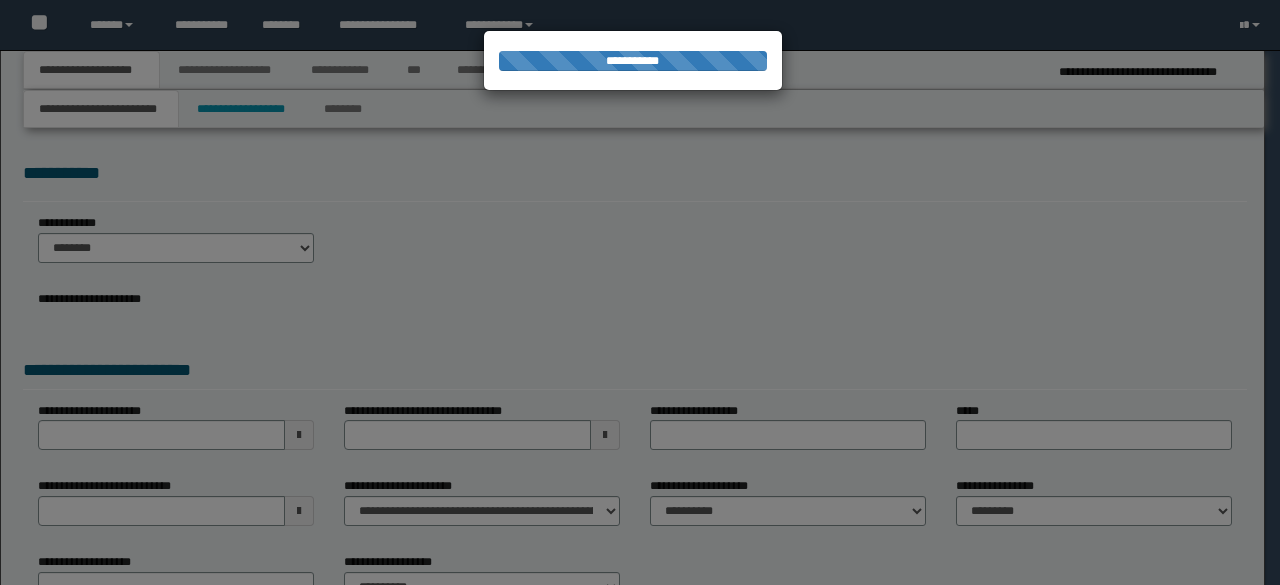 scroll, scrollTop: 0, scrollLeft: 0, axis: both 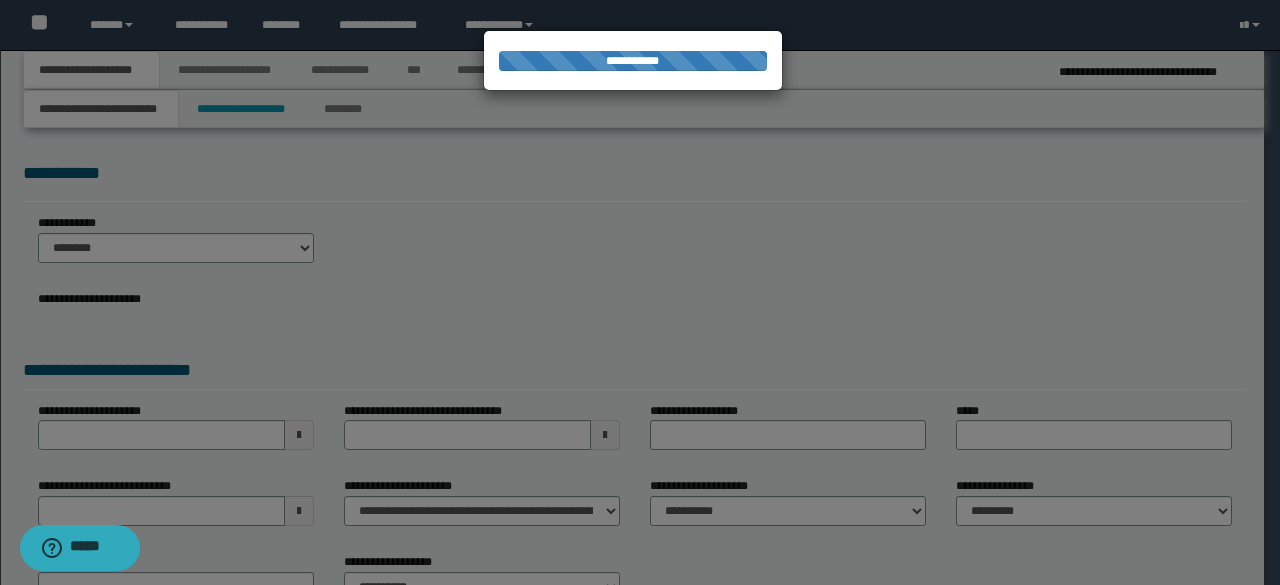 select on "*" 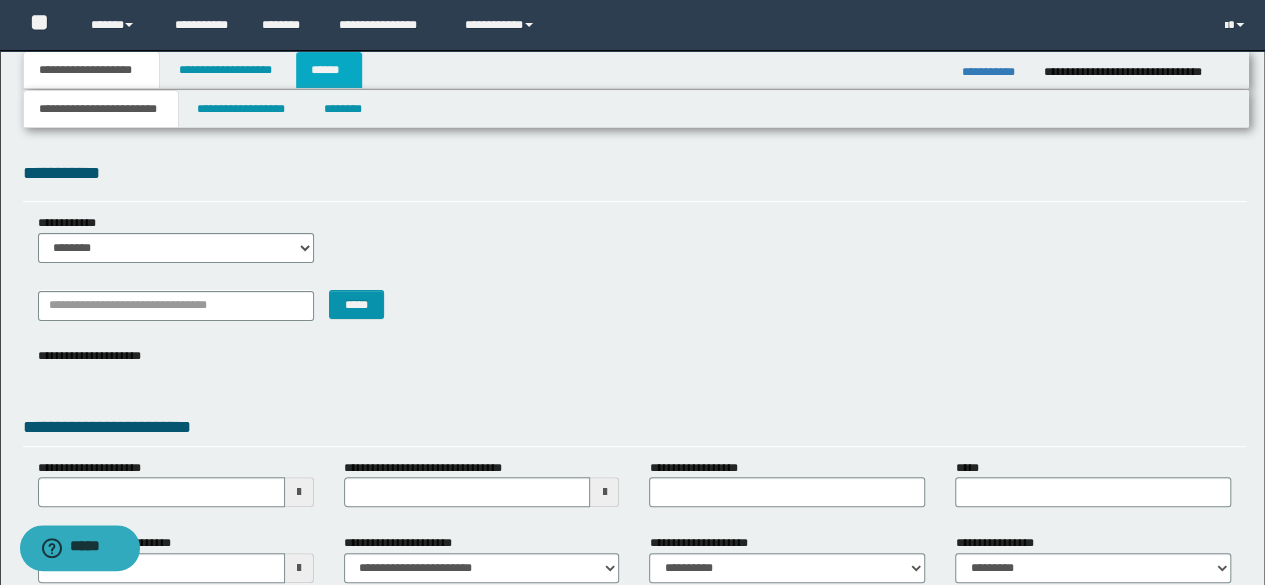 click on "******" at bounding box center [329, 70] 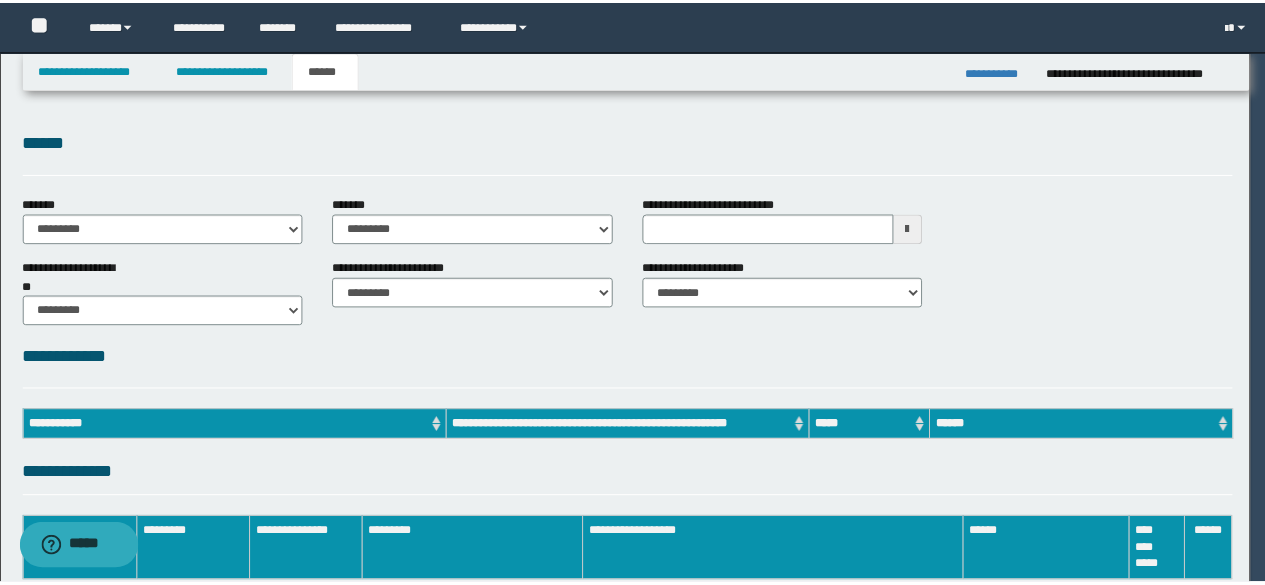 scroll, scrollTop: 0, scrollLeft: 0, axis: both 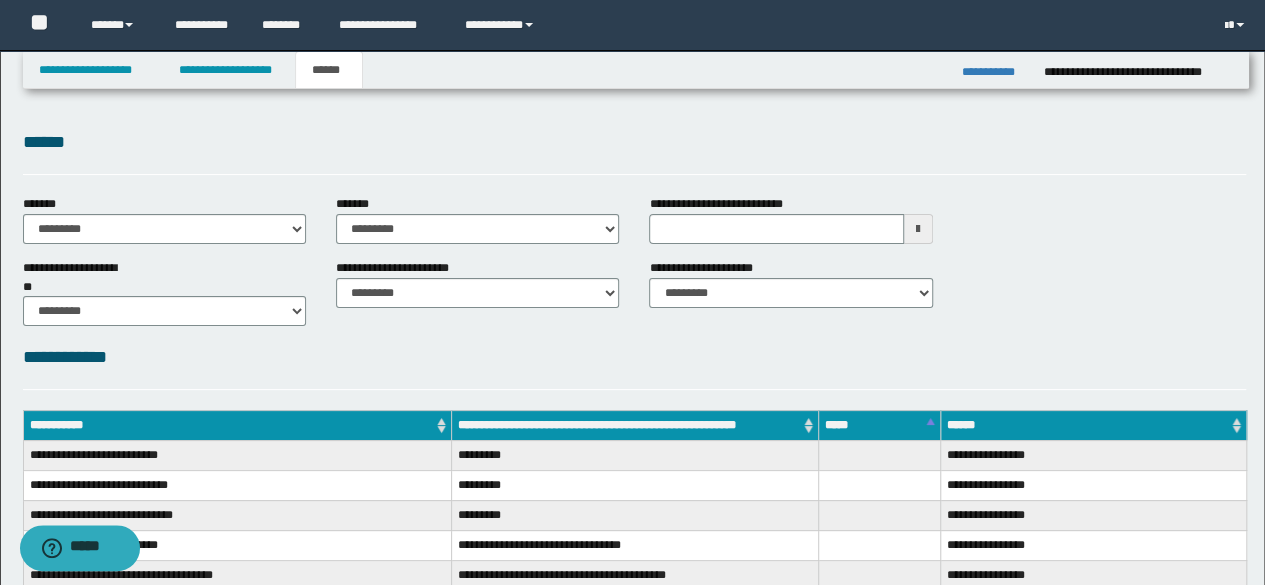 type 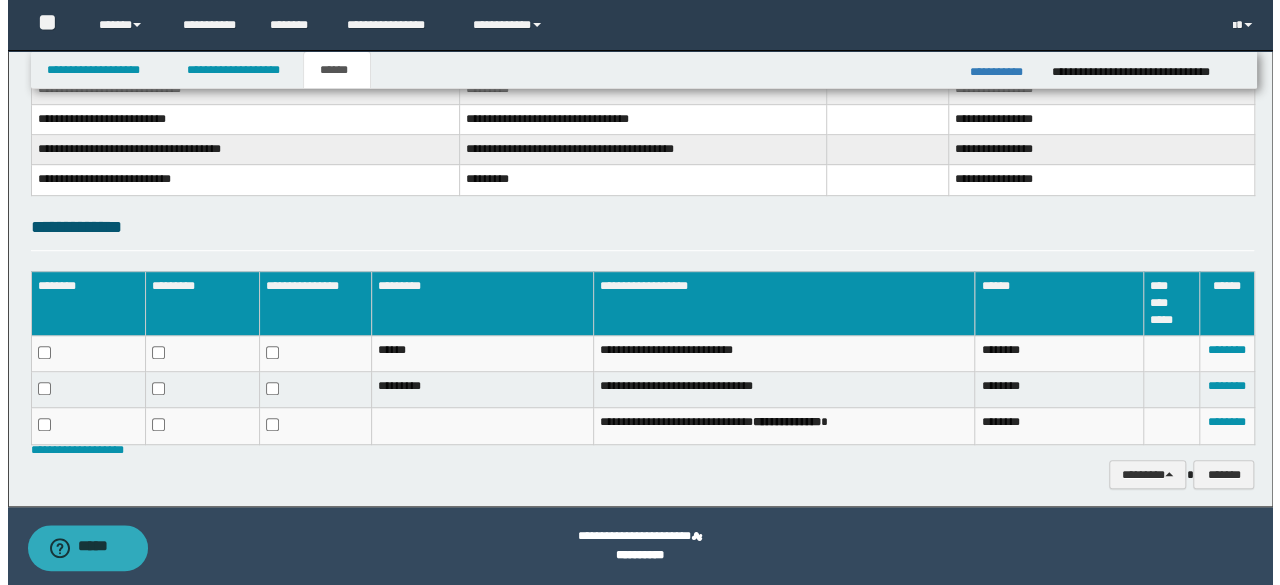 scroll, scrollTop: 0, scrollLeft: 0, axis: both 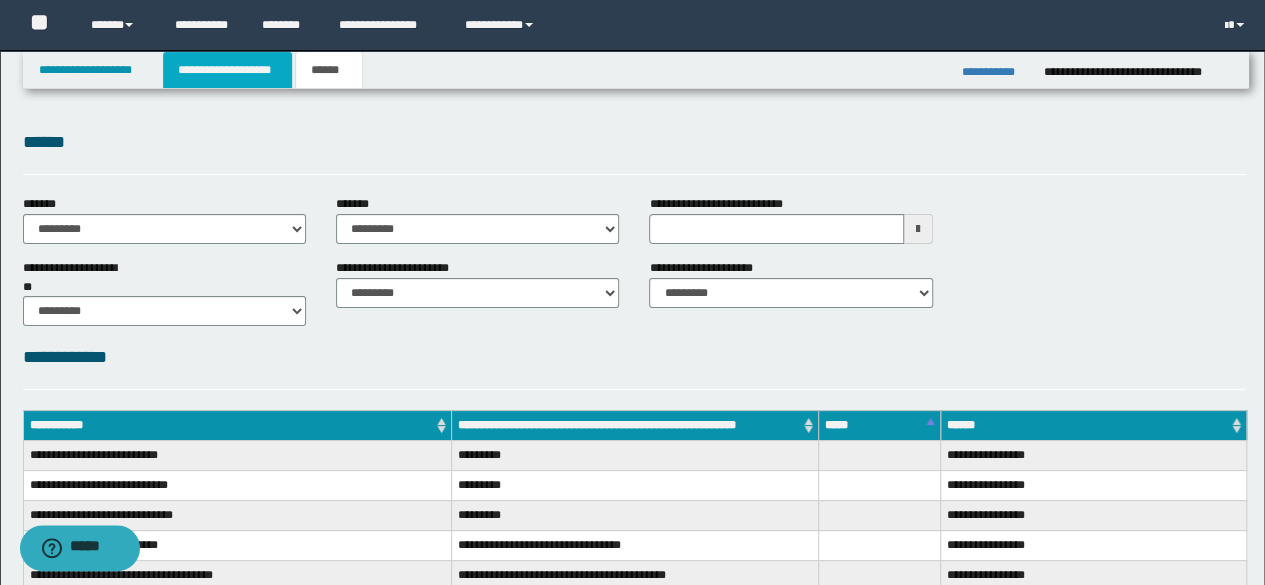 click on "**********" at bounding box center (227, 70) 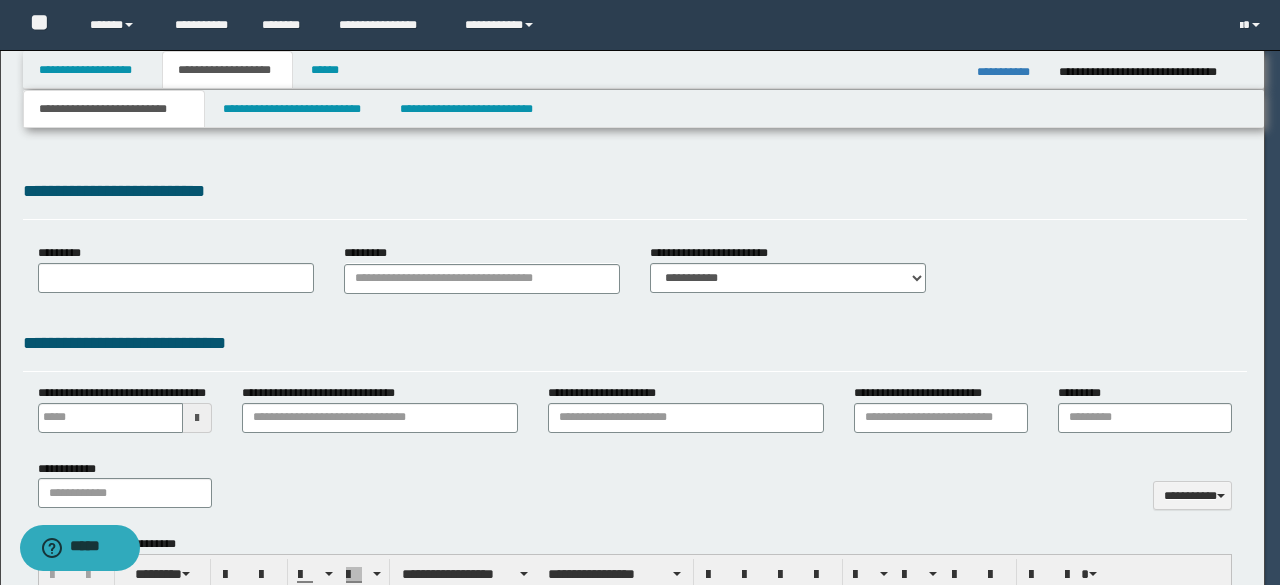 type 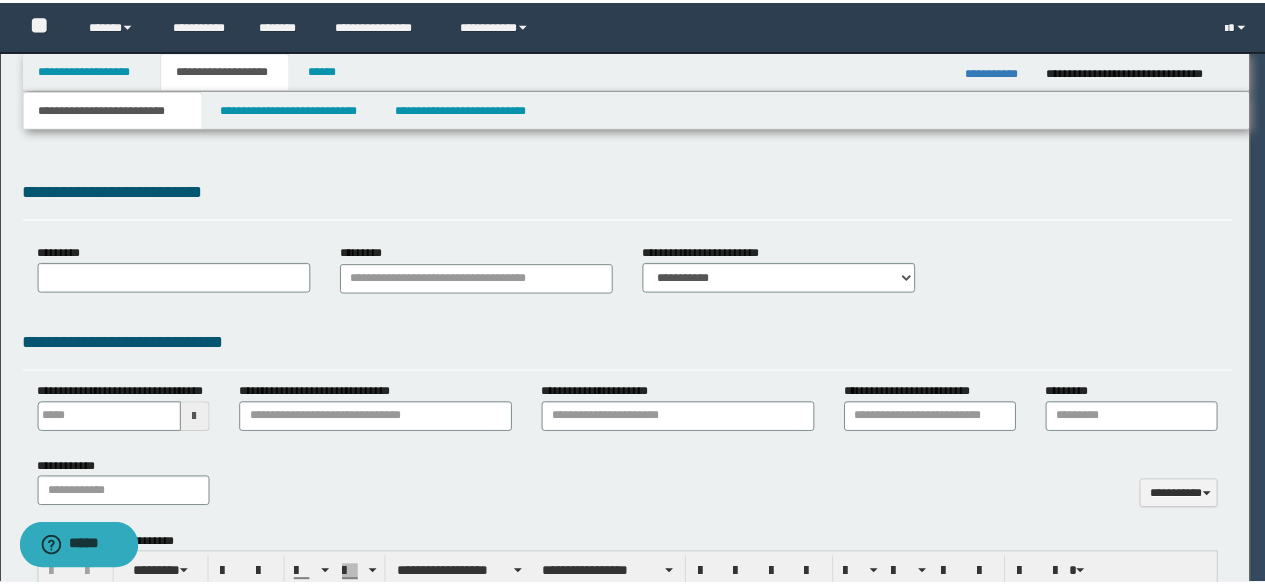 scroll, scrollTop: 0, scrollLeft: 0, axis: both 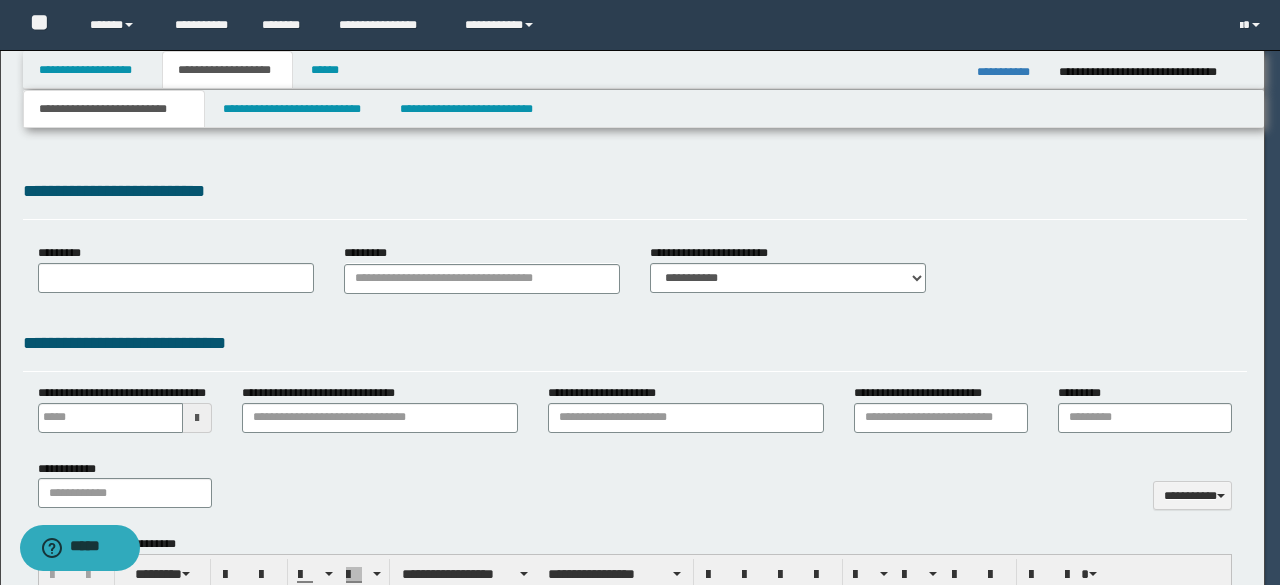 select on "*" 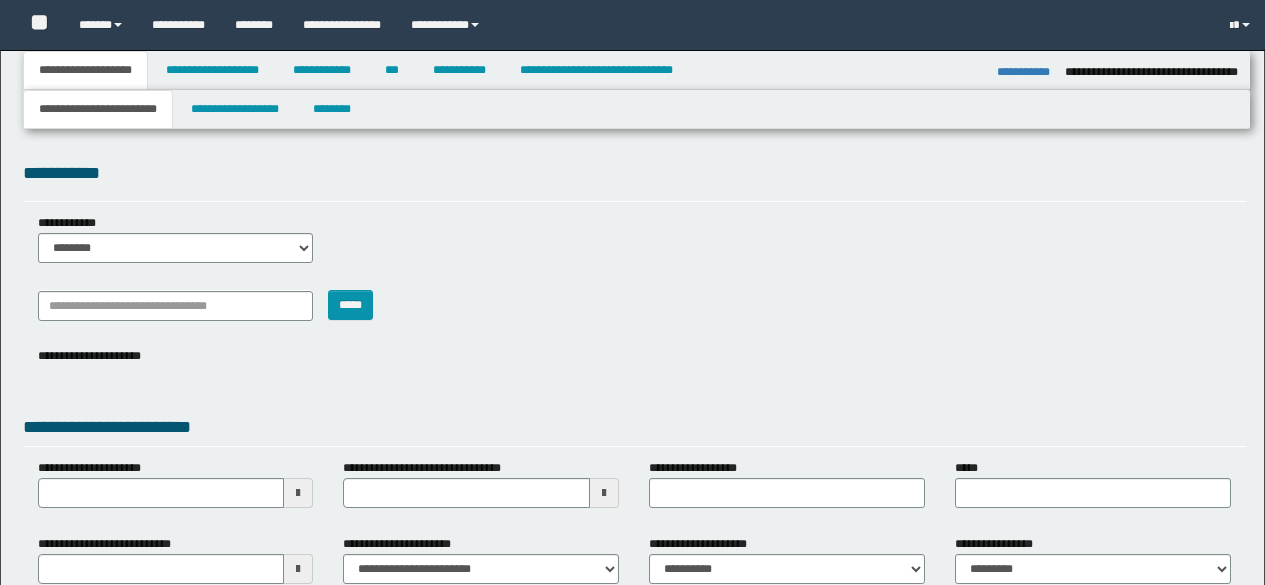 select on "*" 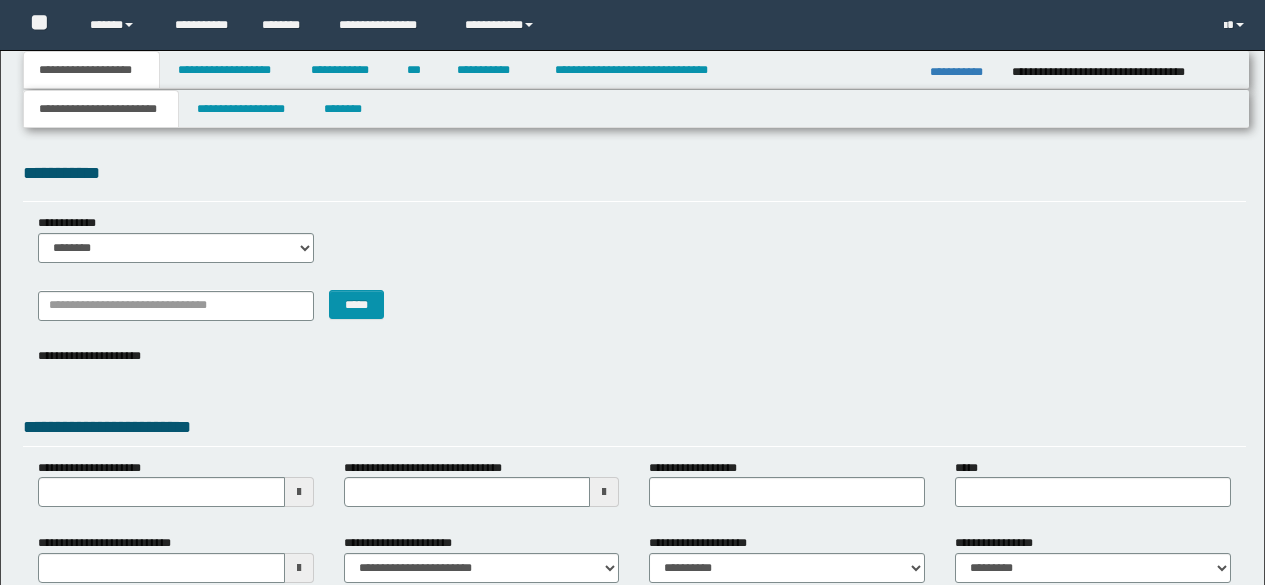 scroll, scrollTop: 0, scrollLeft: 0, axis: both 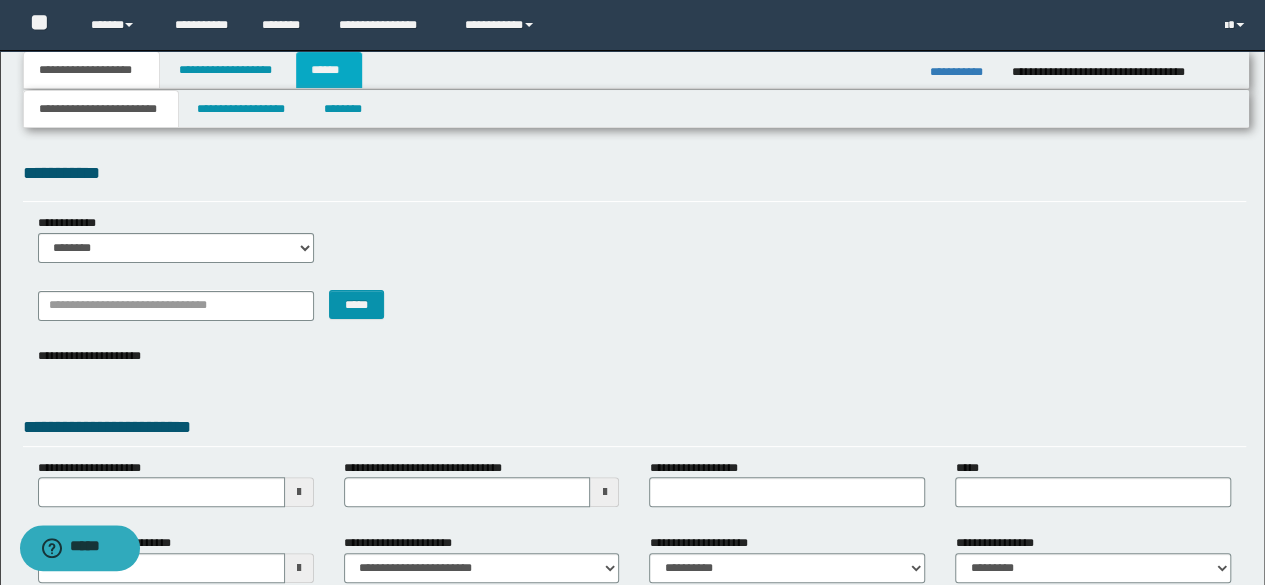 click on "******" at bounding box center [329, 70] 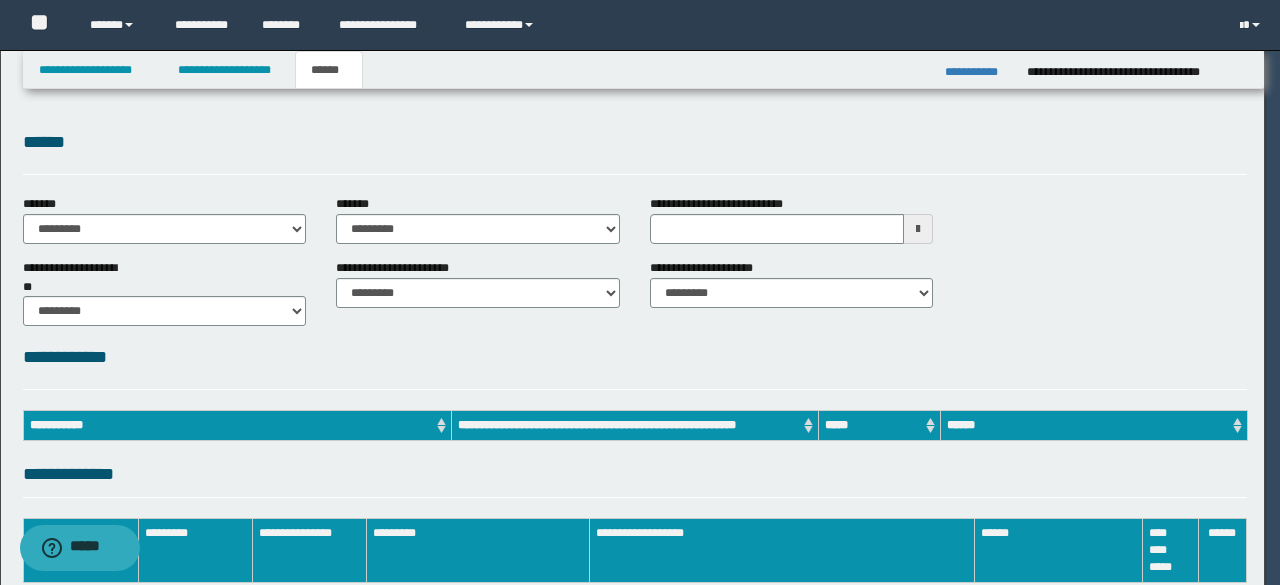 scroll, scrollTop: 0, scrollLeft: 0, axis: both 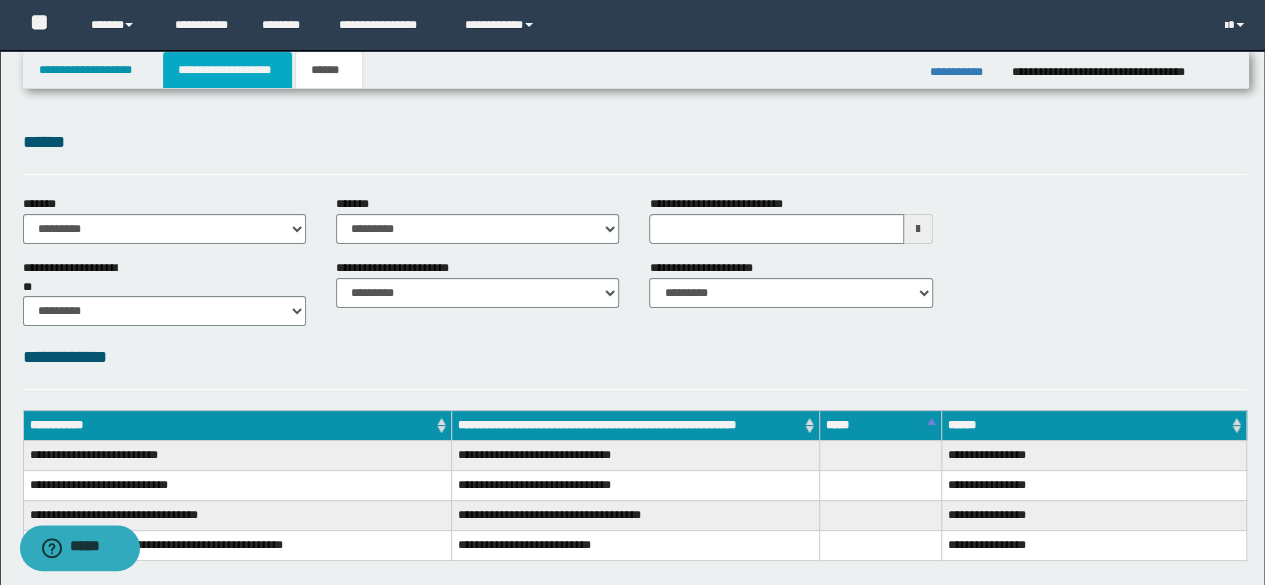 click on "**********" at bounding box center (227, 70) 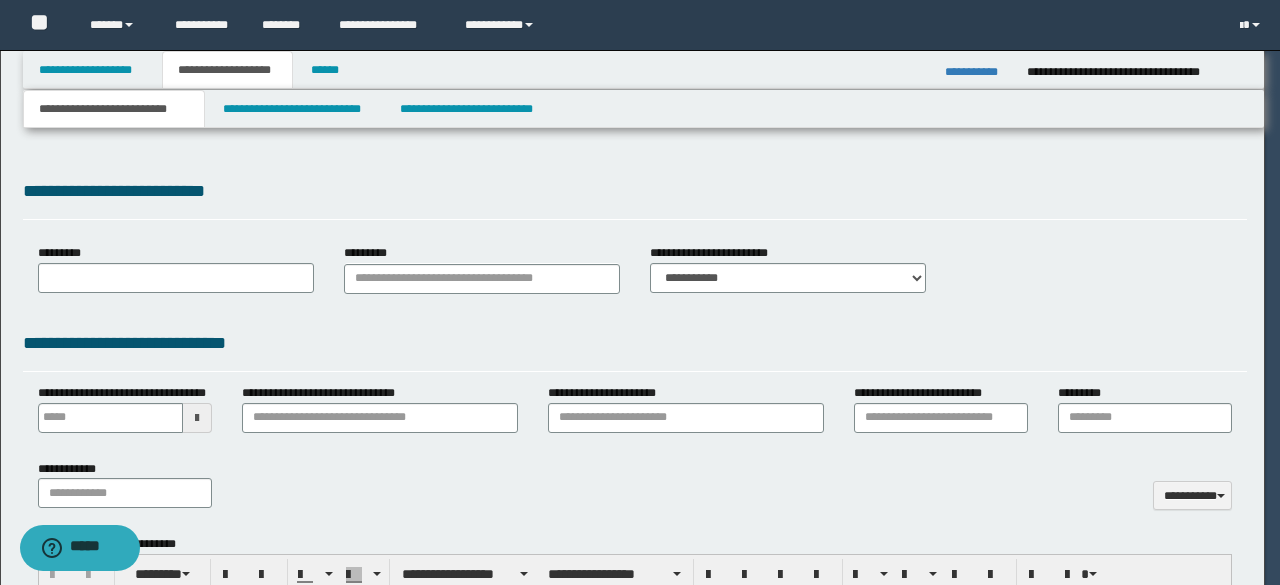 type 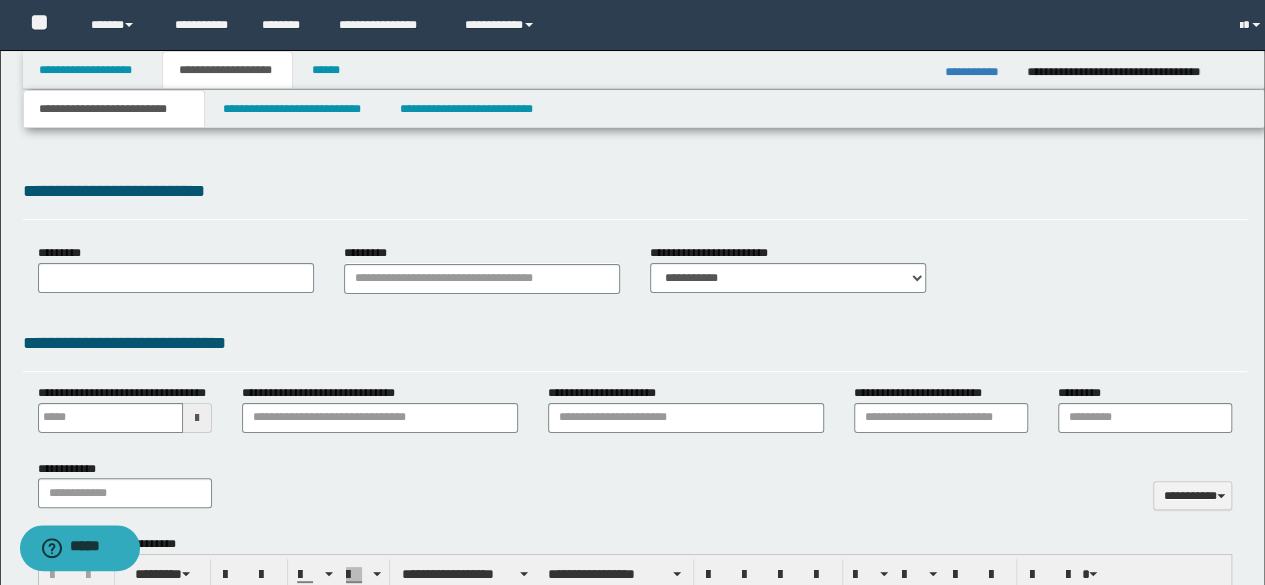 select on "*" 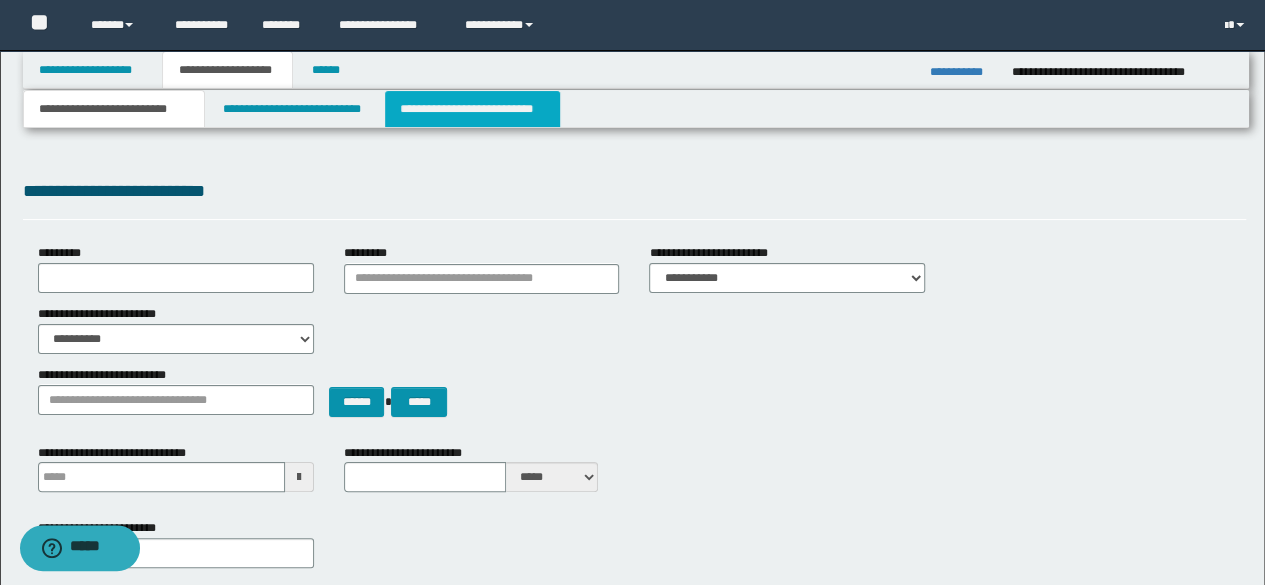 click on "**********" at bounding box center (472, 109) 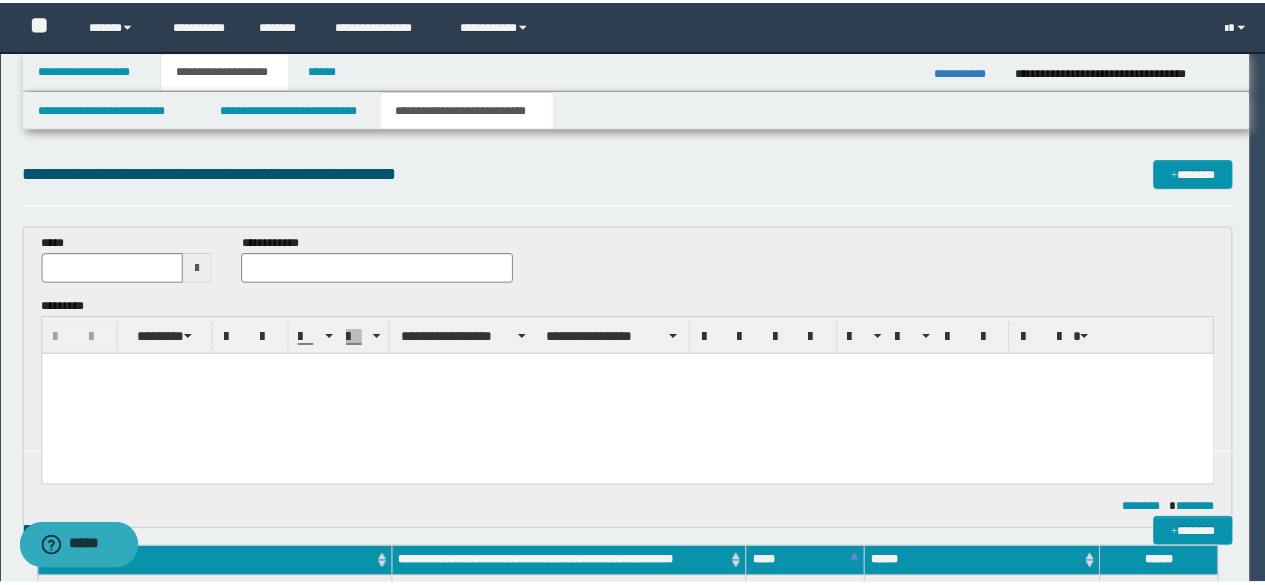 scroll, scrollTop: 0, scrollLeft: 0, axis: both 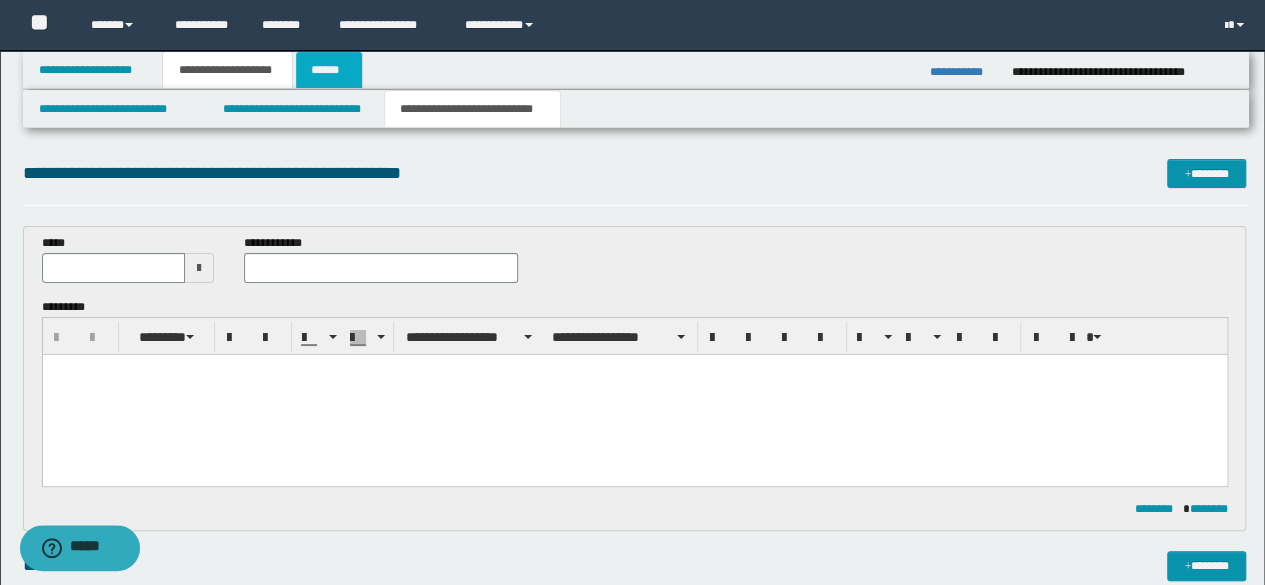 click on "******" at bounding box center (329, 70) 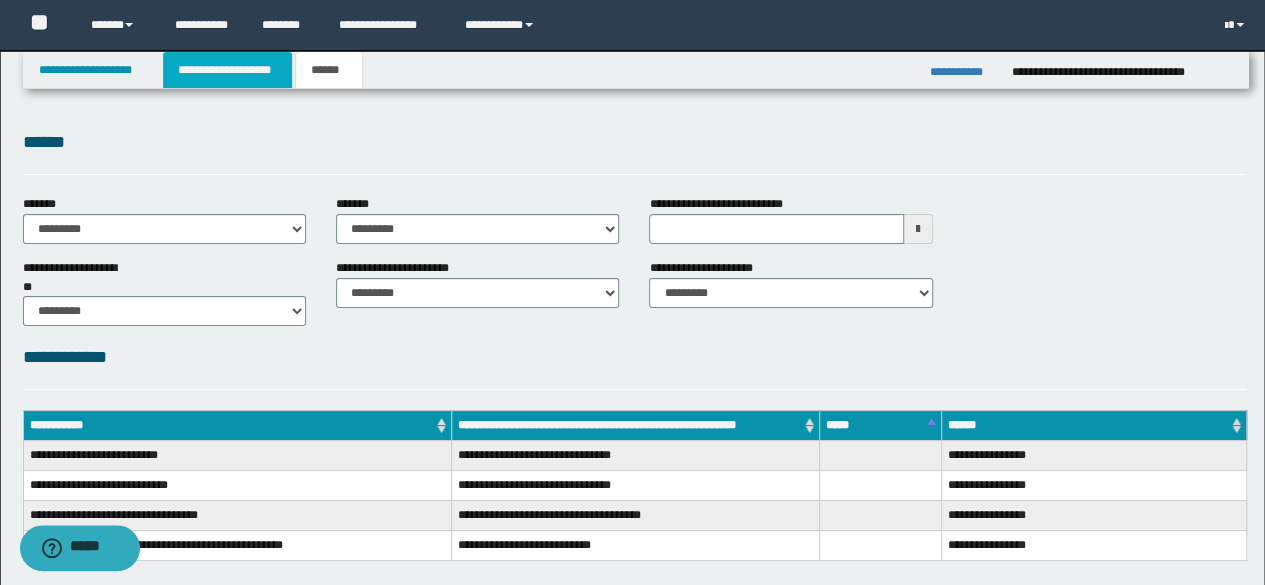 click on "**********" at bounding box center (227, 70) 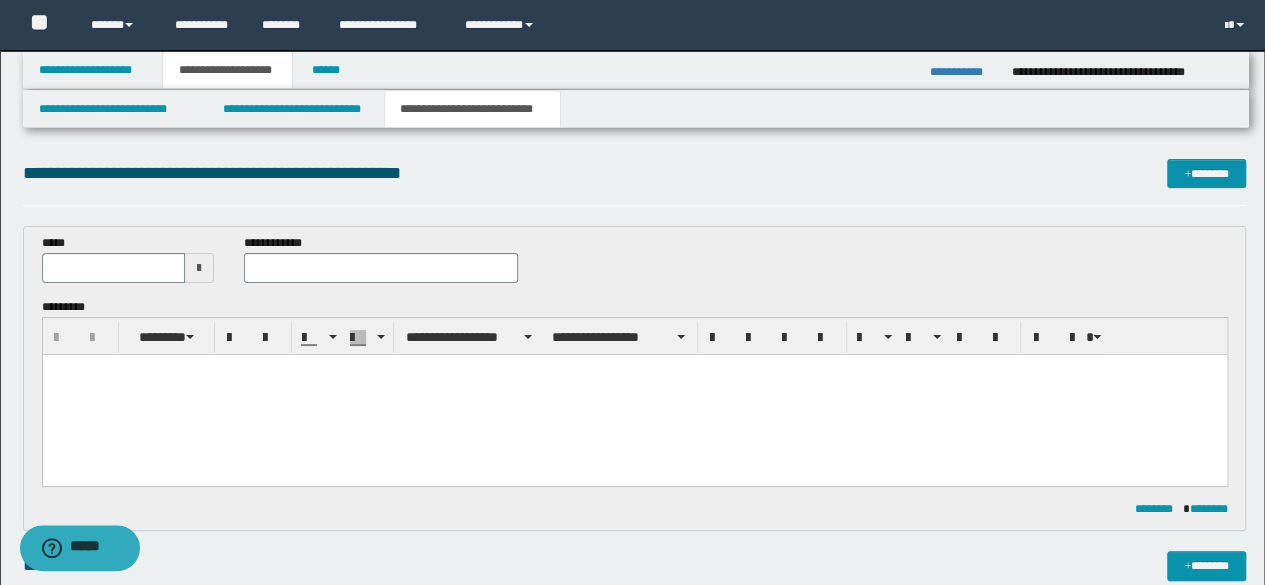scroll, scrollTop: 512, scrollLeft: 0, axis: vertical 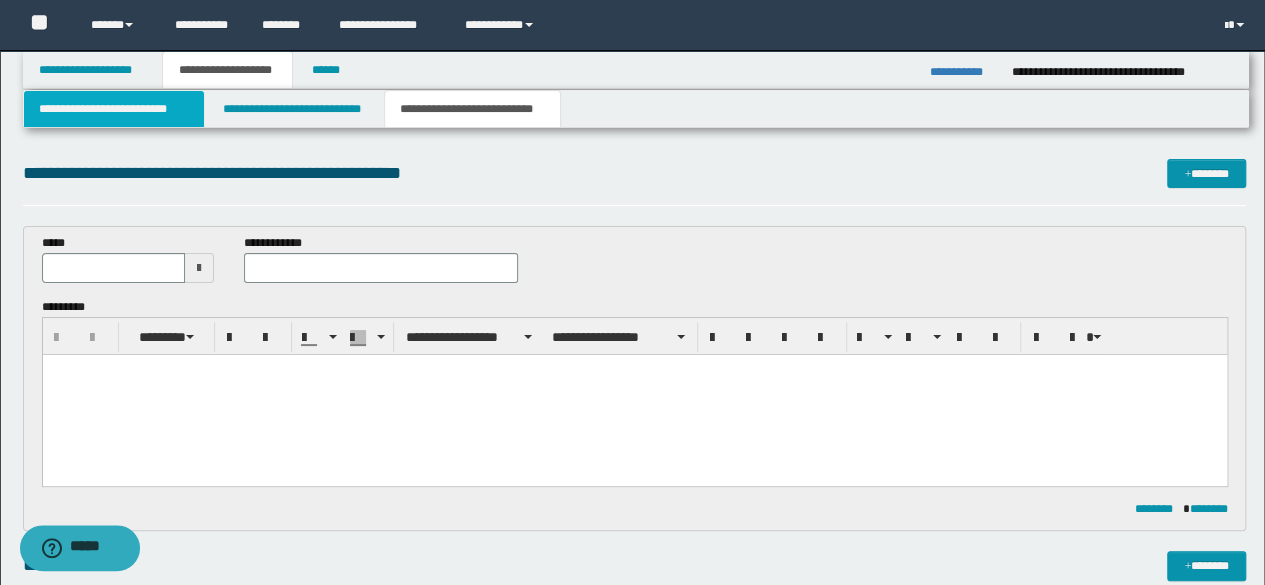click on "**********" at bounding box center (114, 109) 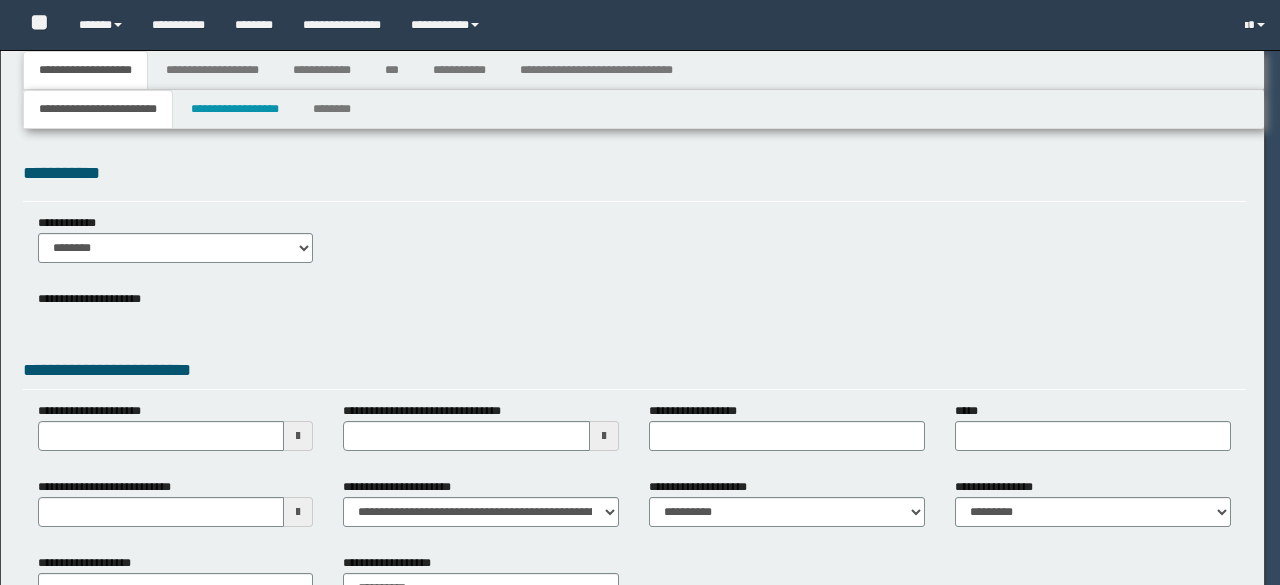 scroll, scrollTop: 0, scrollLeft: 0, axis: both 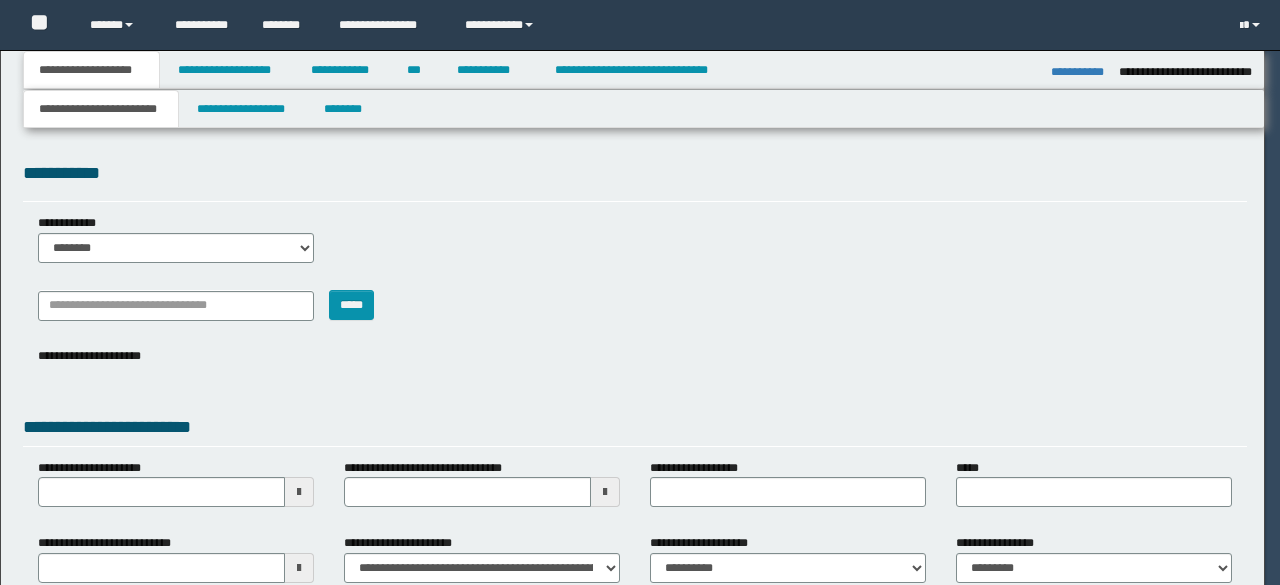 select on "*" 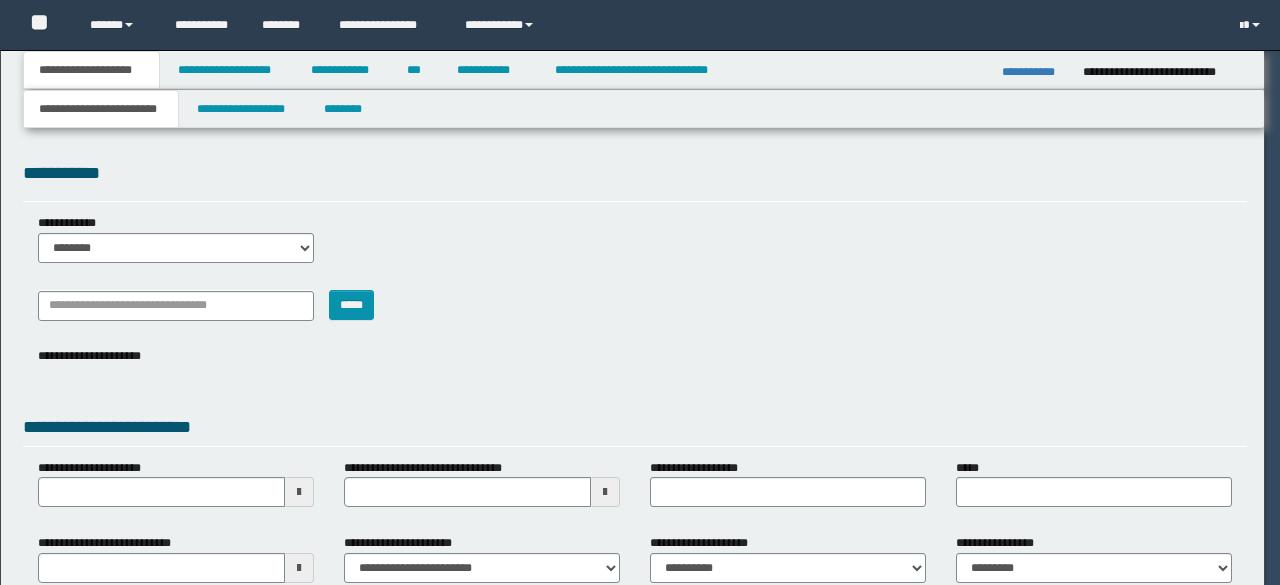 scroll, scrollTop: 0, scrollLeft: 0, axis: both 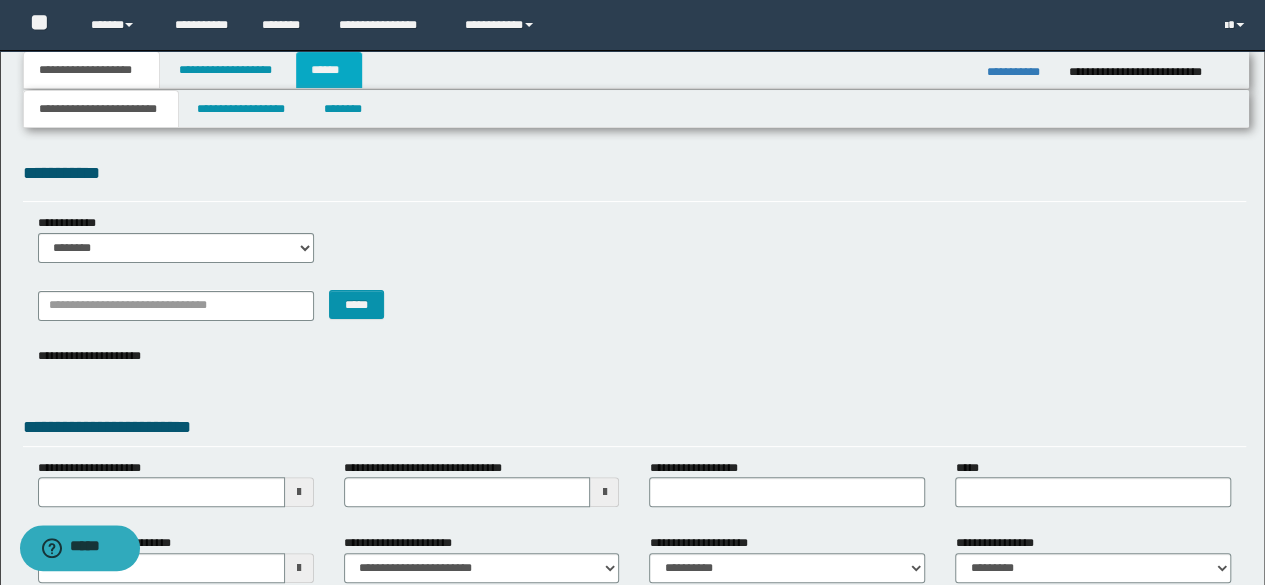 click on "******" at bounding box center [329, 70] 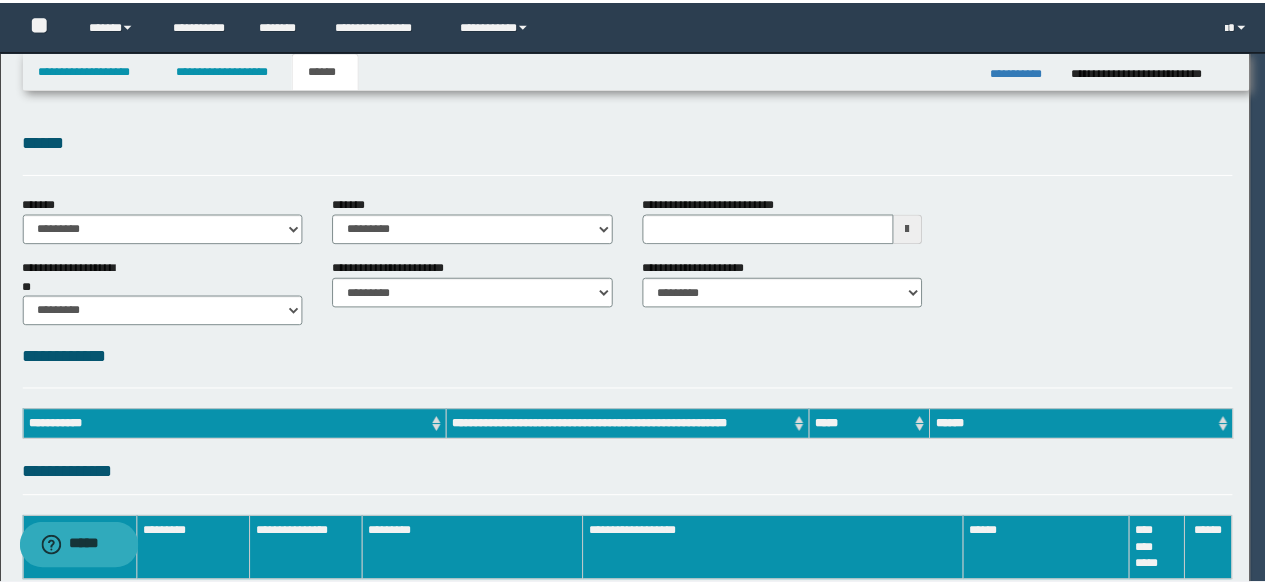 scroll, scrollTop: 0, scrollLeft: 0, axis: both 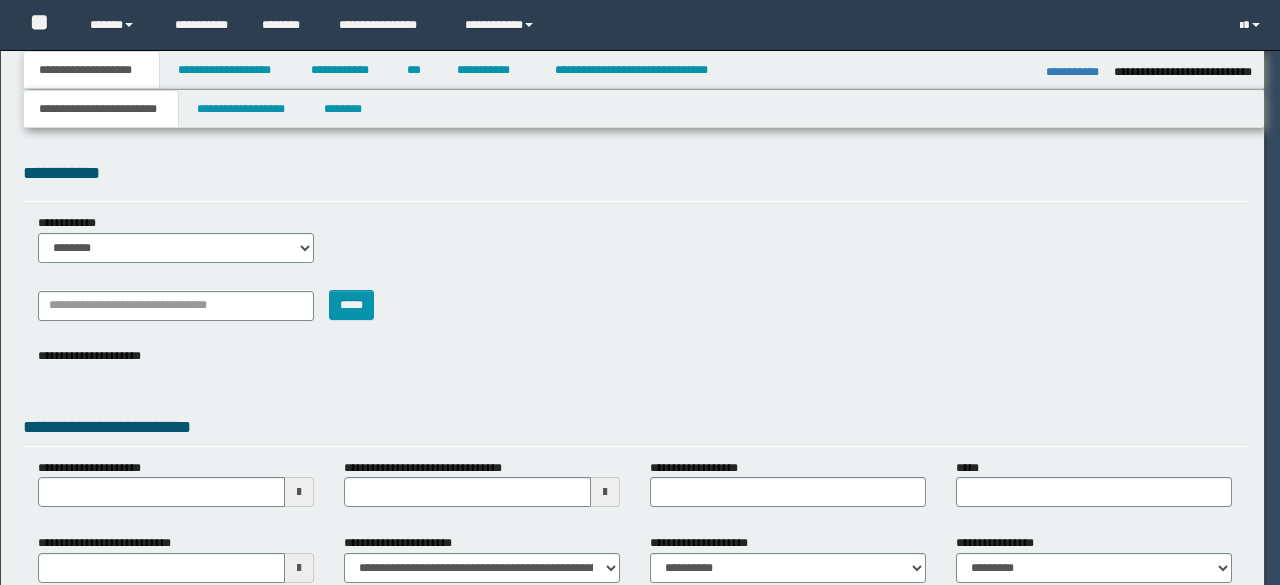 select on "*" 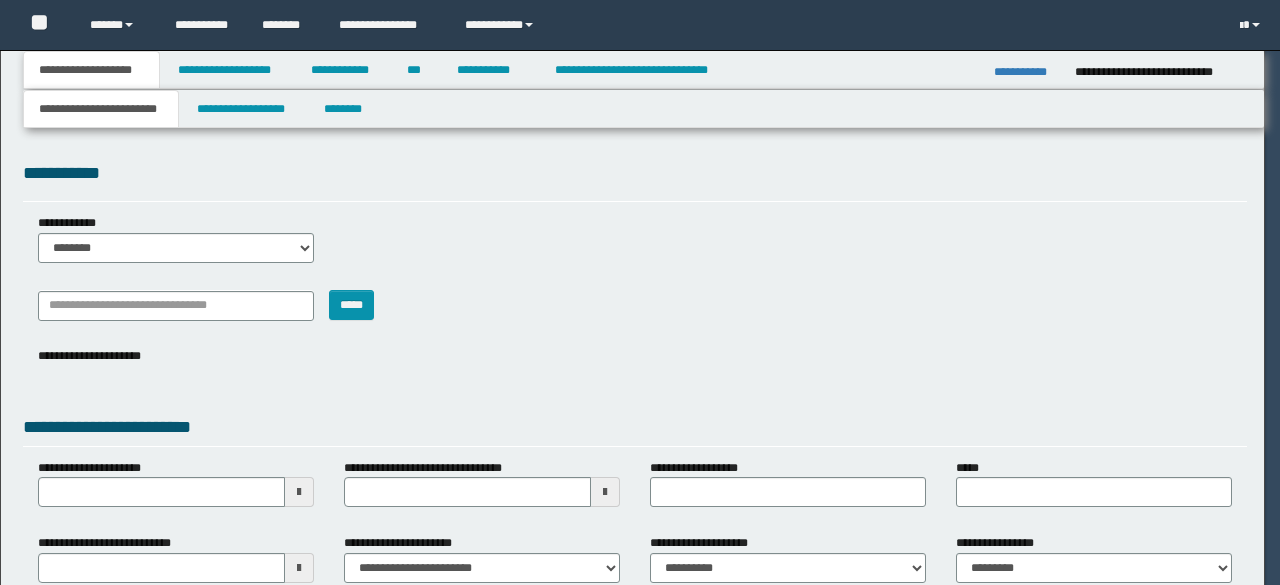 scroll, scrollTop: 0, scrollLeft: 0, axis: both 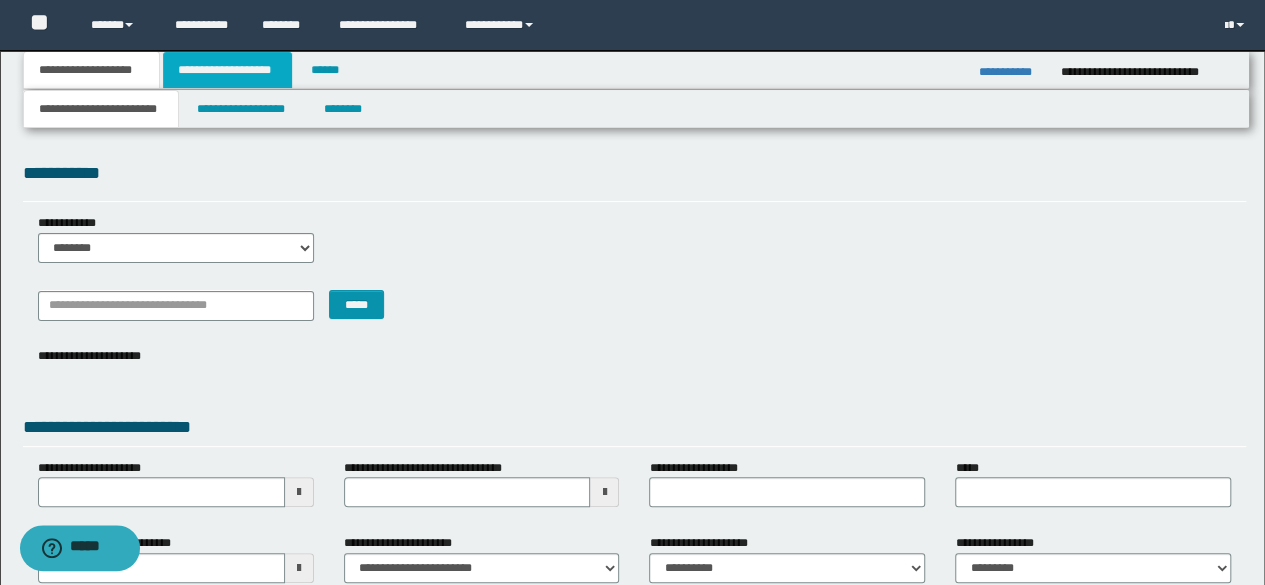 click on "**********" at bounding box center [227, 70] 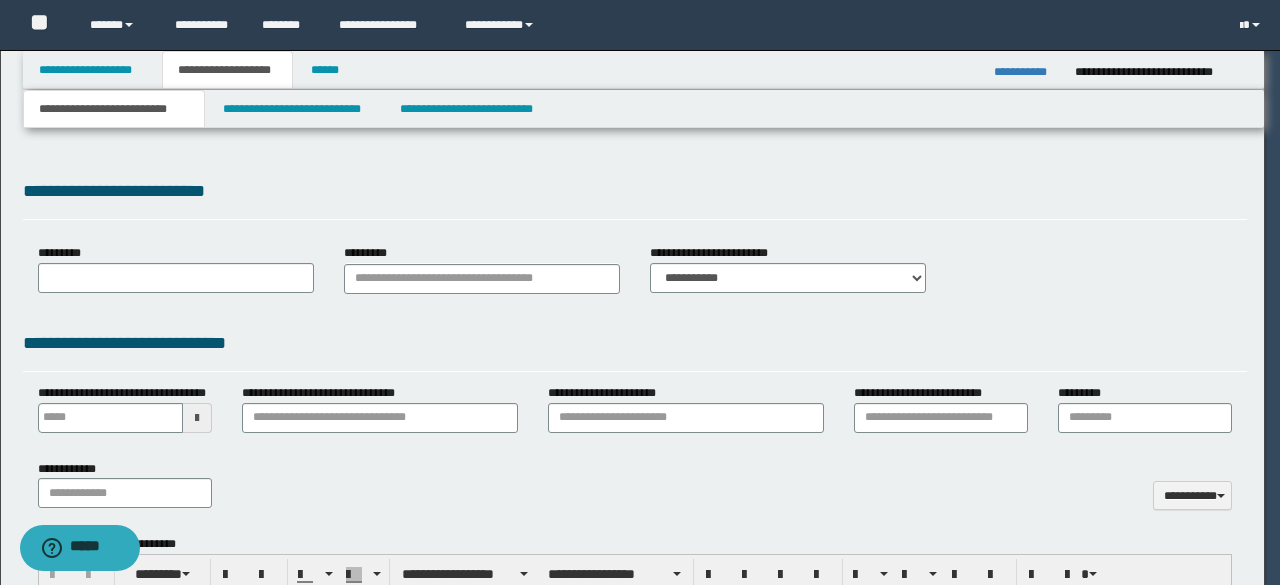 type 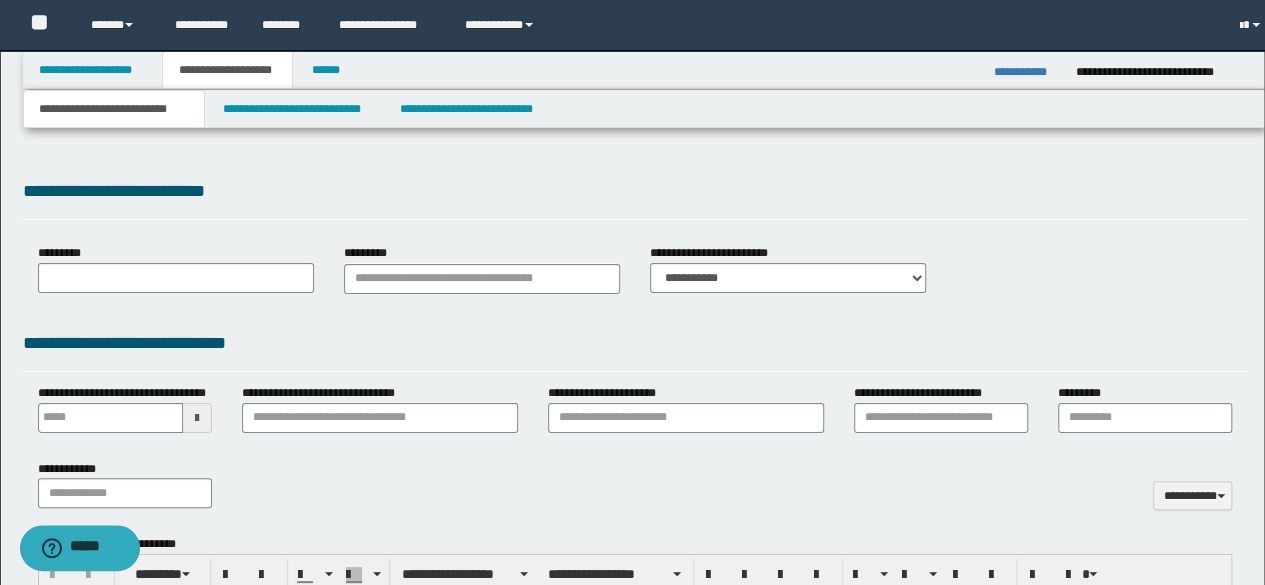 select on "*" 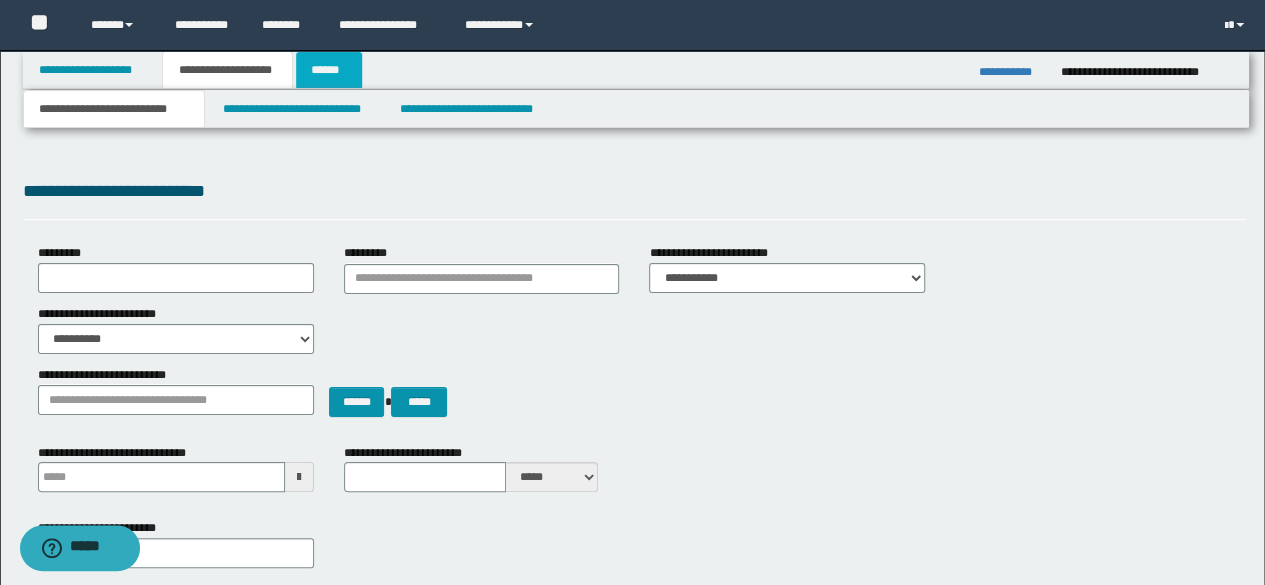 click on "******" at bounding box center (329, 70) 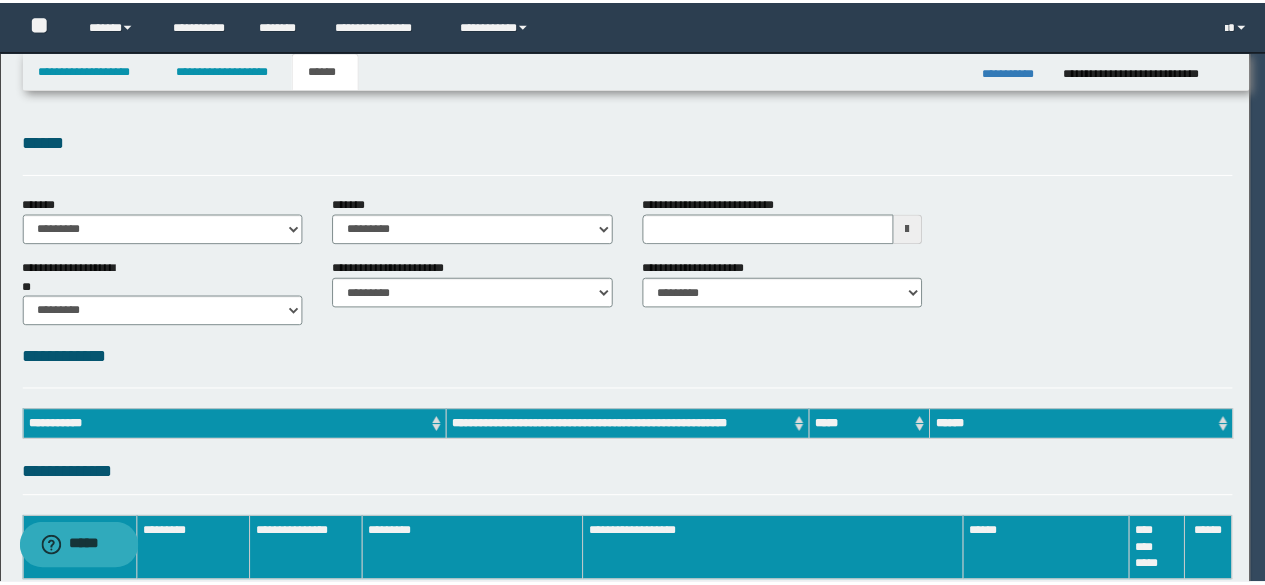 scroll, scrollTop: 0, scrollLeft: 0, axis: both 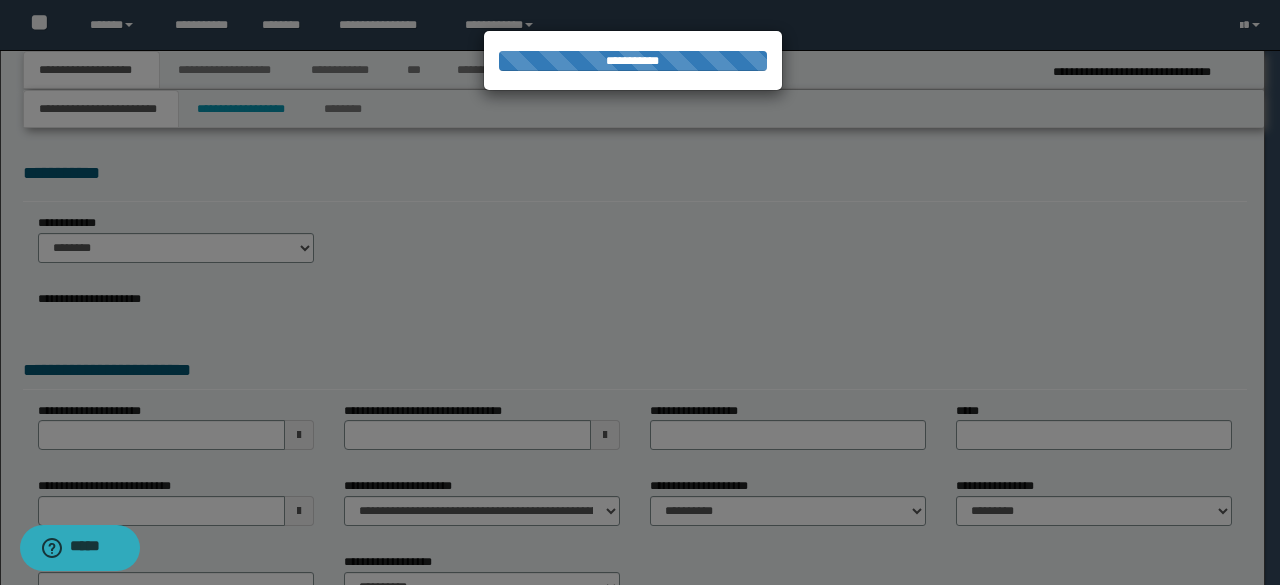 select on "*" 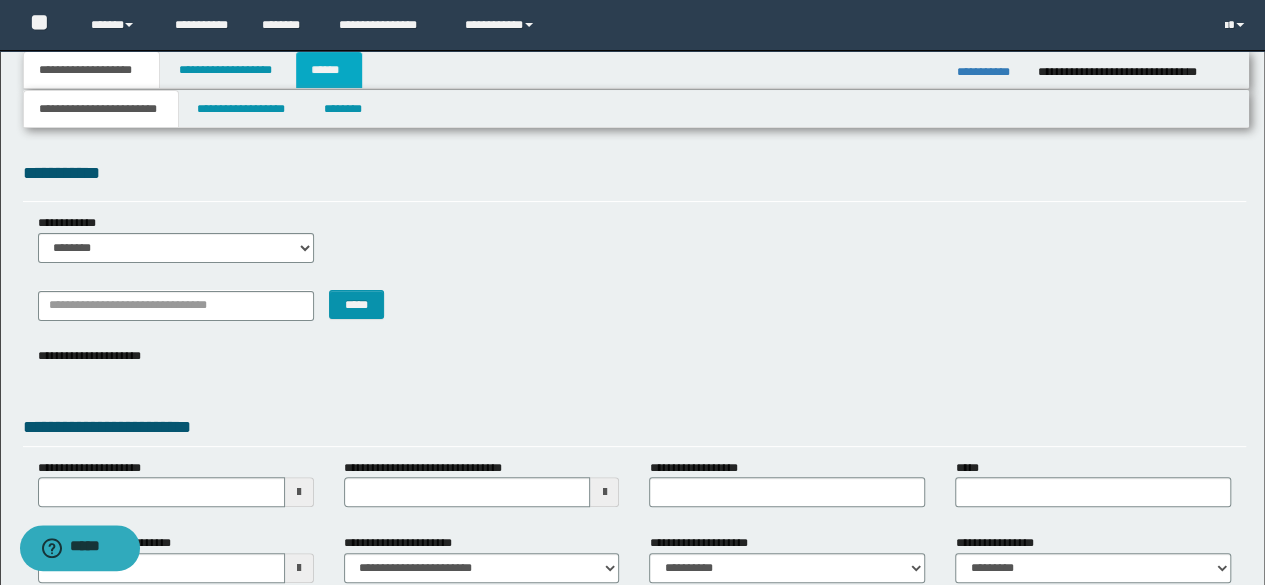 click on "******" at bounding box center [329, 70] 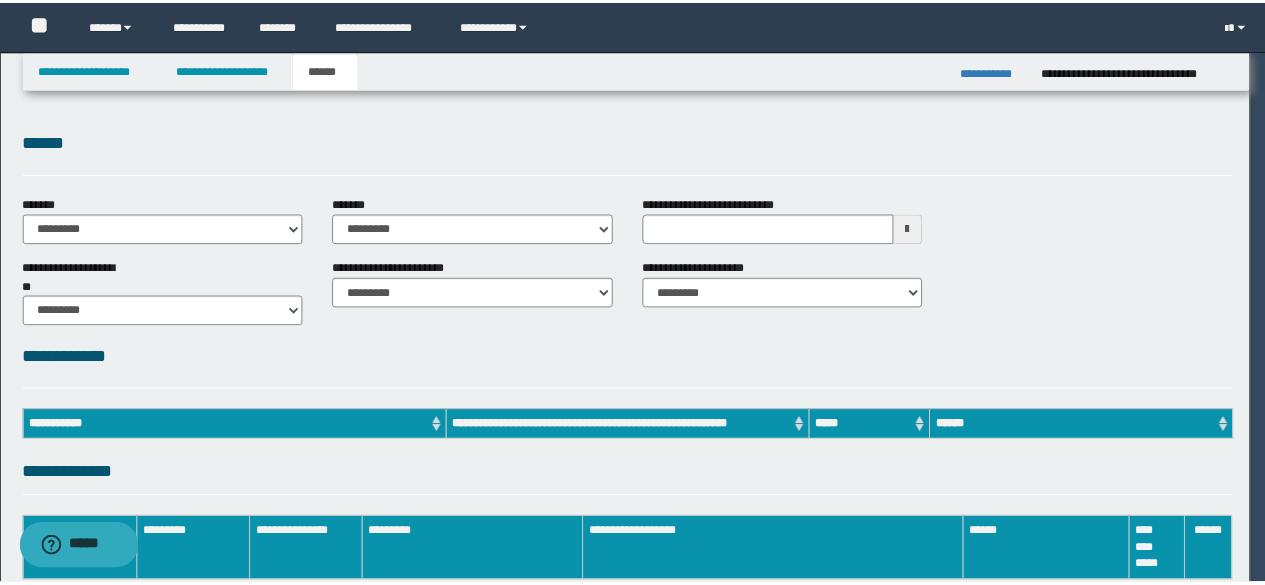 scroll, scrollTop: 0, scrollLeft: 0, axis: both 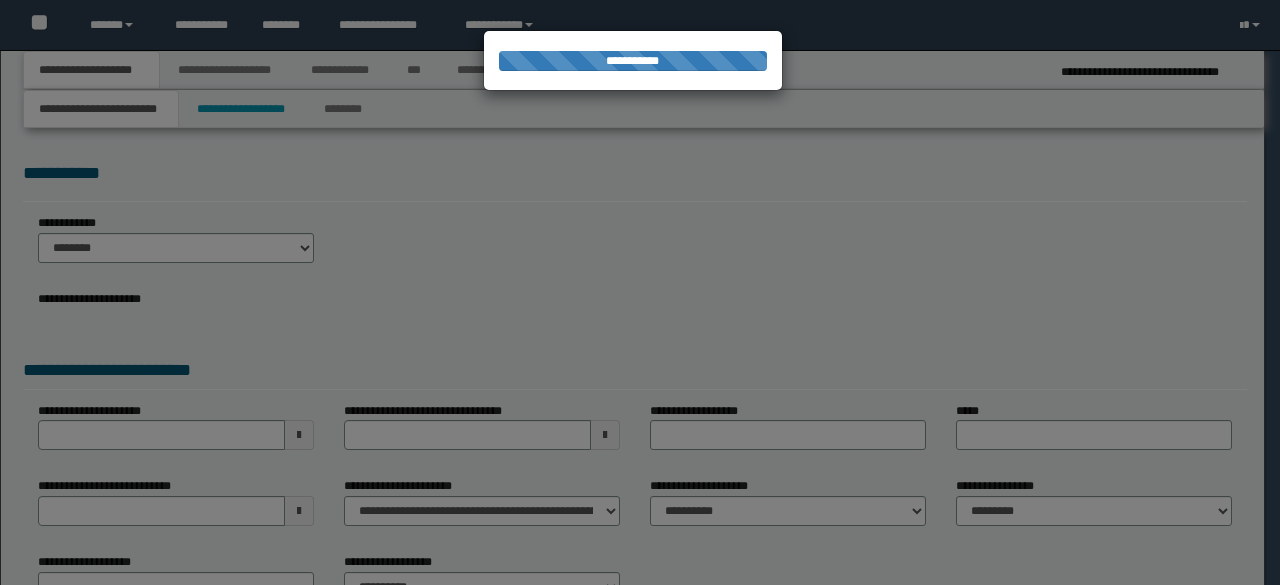 select on "*" 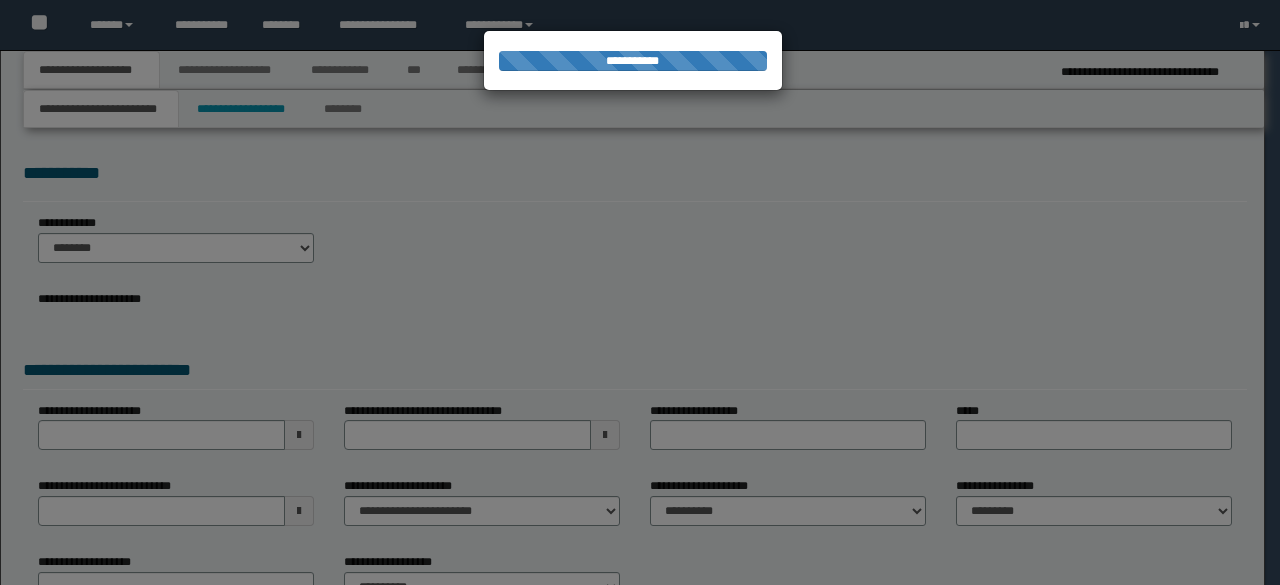 scroll, scrollTop: 0, scrollLeft: 0, axis: both 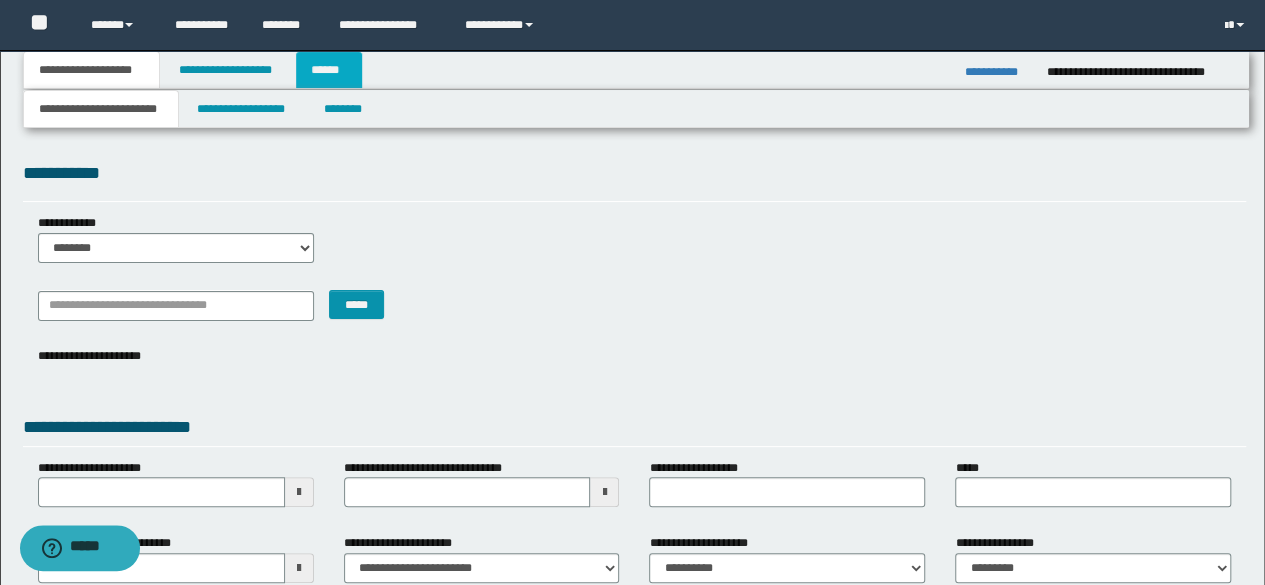 click on "******" at bounding box center [329, 70] 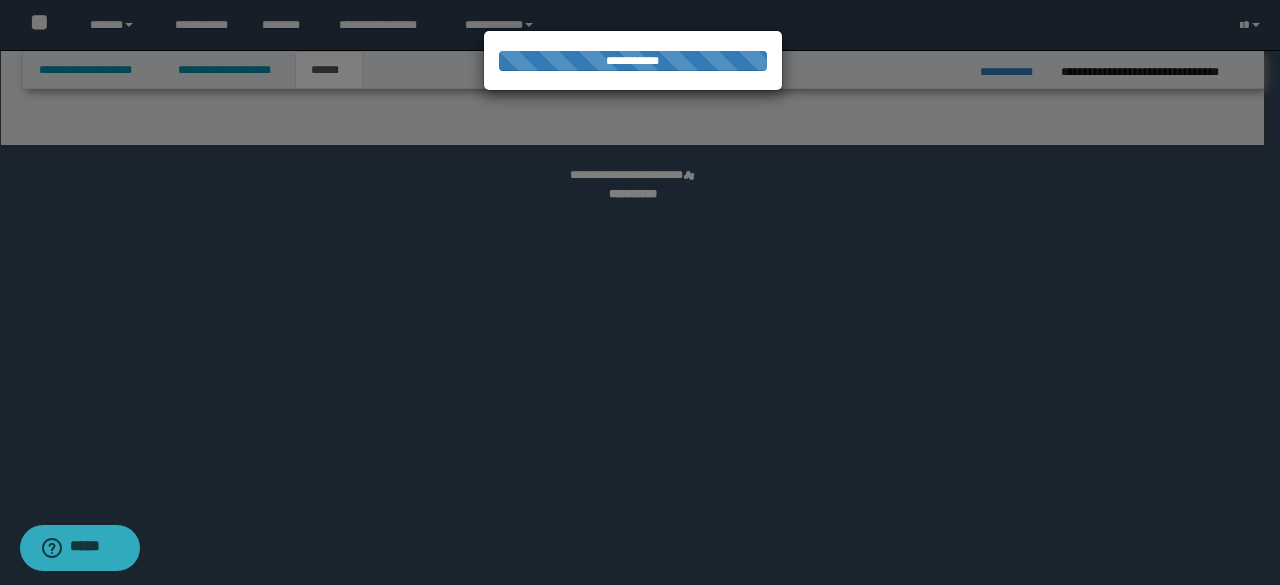 click at bounding box center [640, 292] 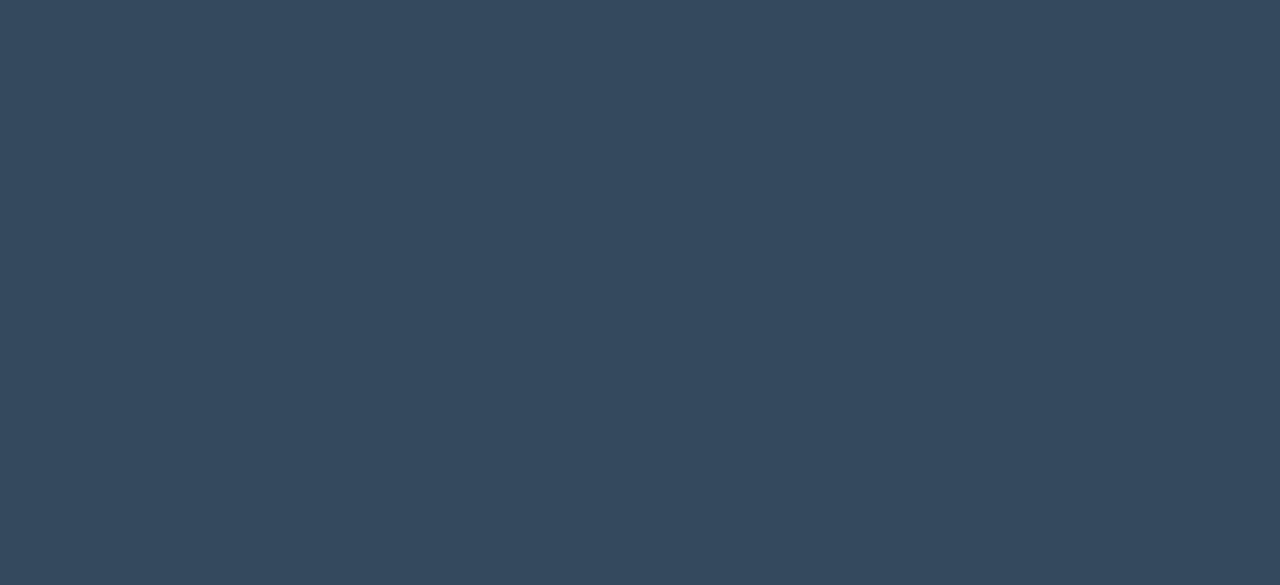 scroll, scrollTop: 0, scrollLeft: 0, axis: both 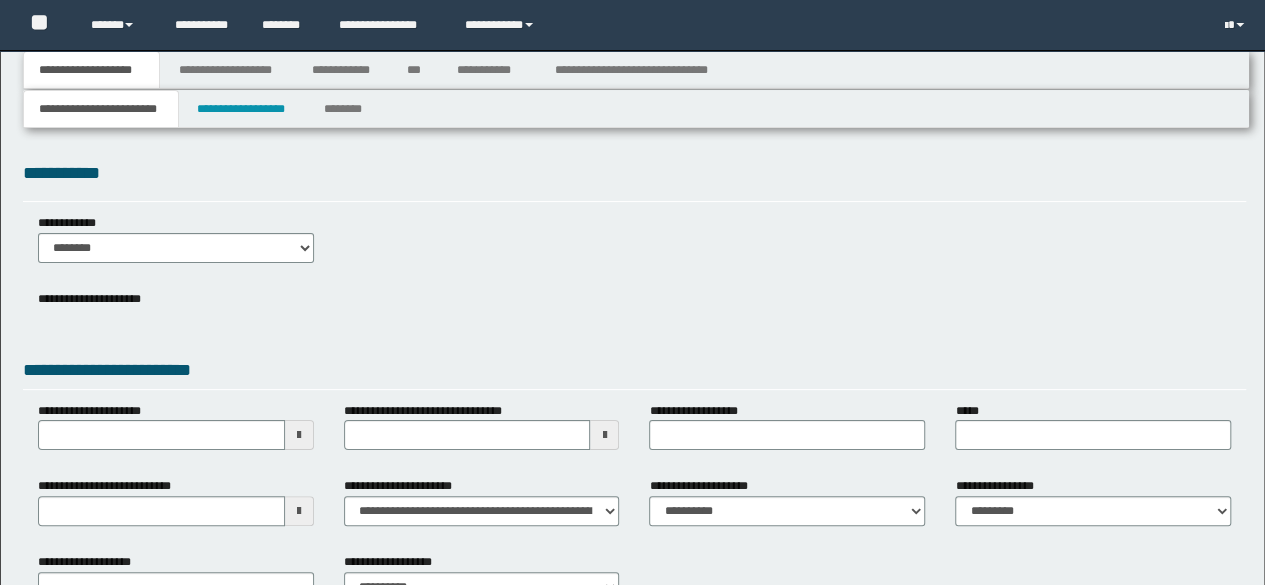 type 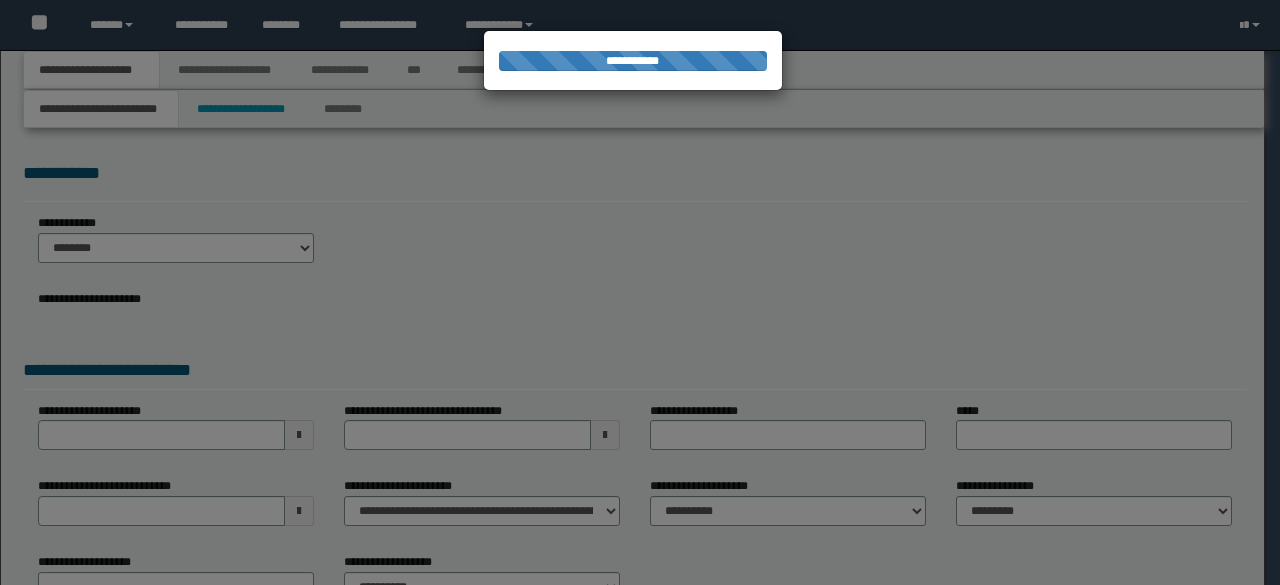 scroll, scrollTop: 0, scrollLeft: 0, axis: both 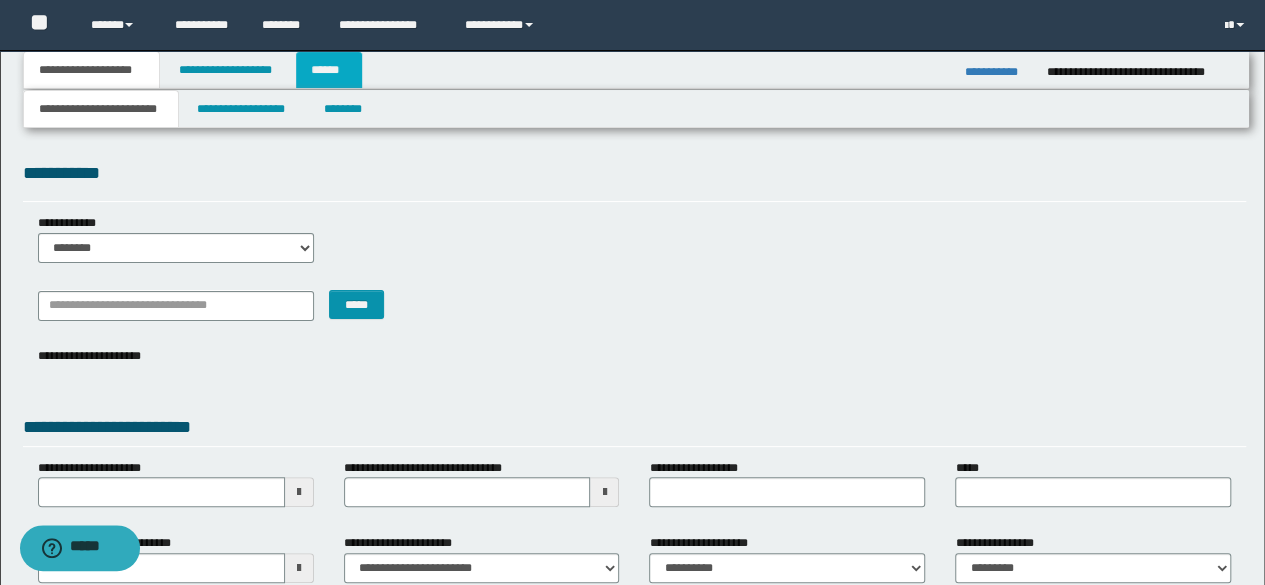 click on "******" at bounding box center (329, 70) 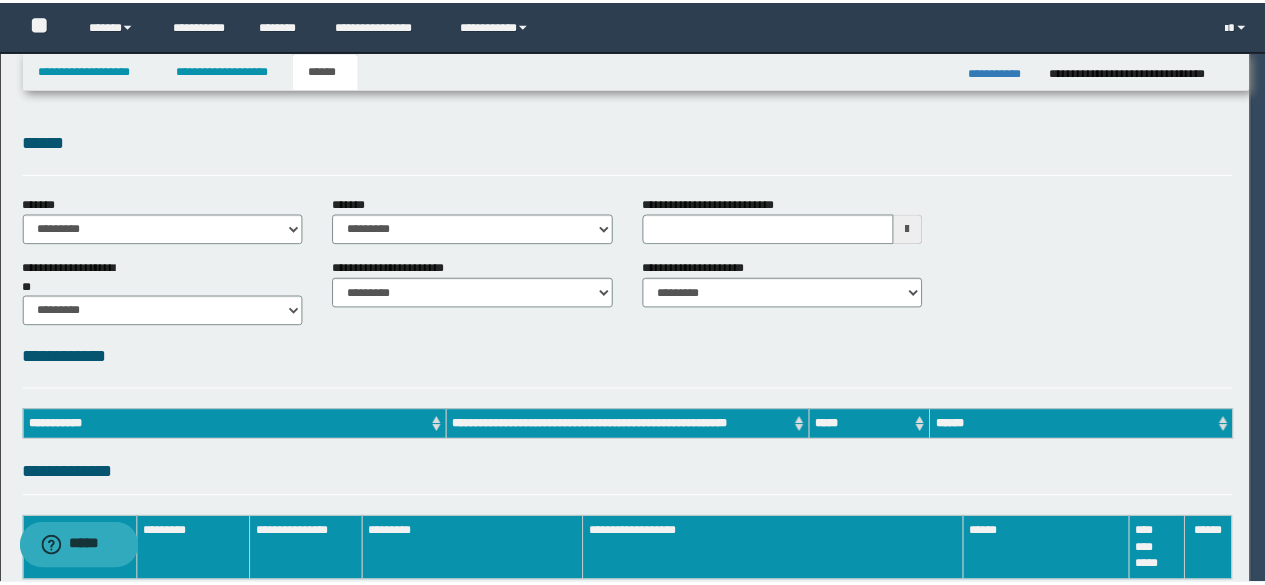 scroll, scrollTop: 0, scrollLeft: 0, axis: both 